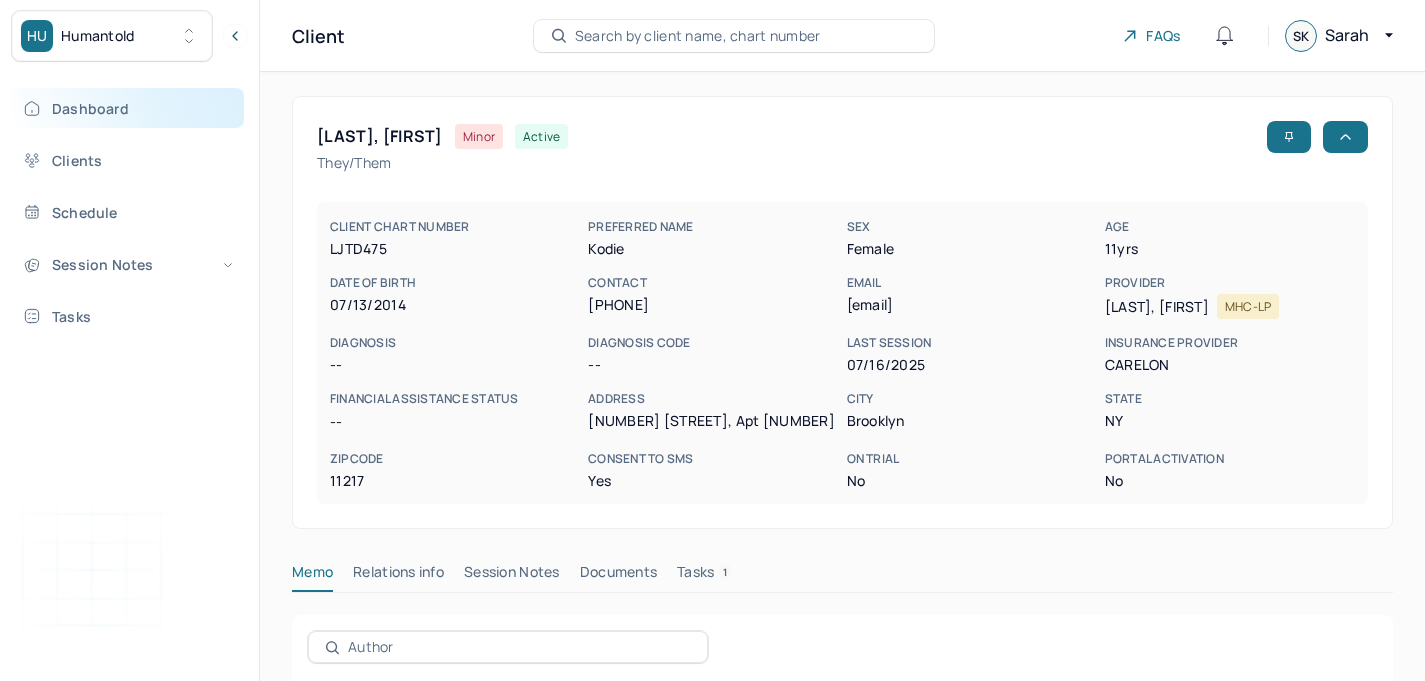 scroll, scrollTop: 0, scrollLeft: 0, axis: both 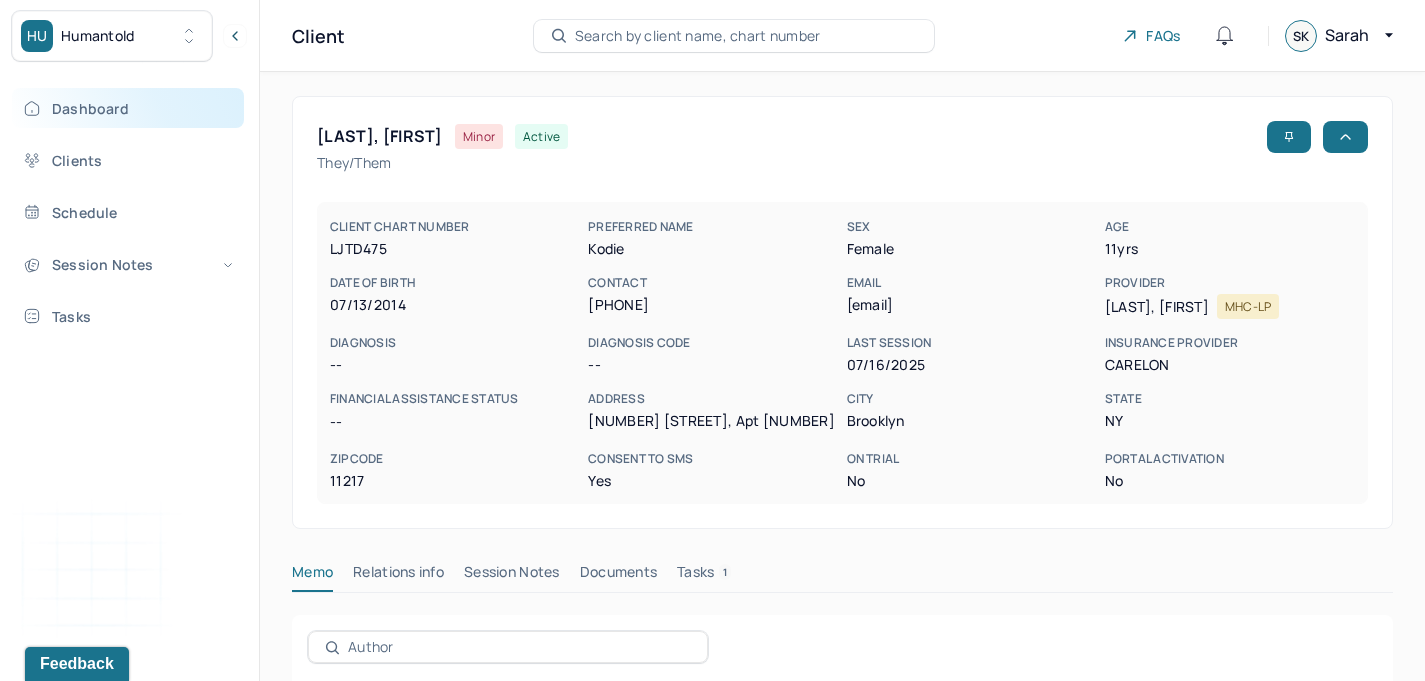 click on "Dashboard" at bounding box center (128, 108) 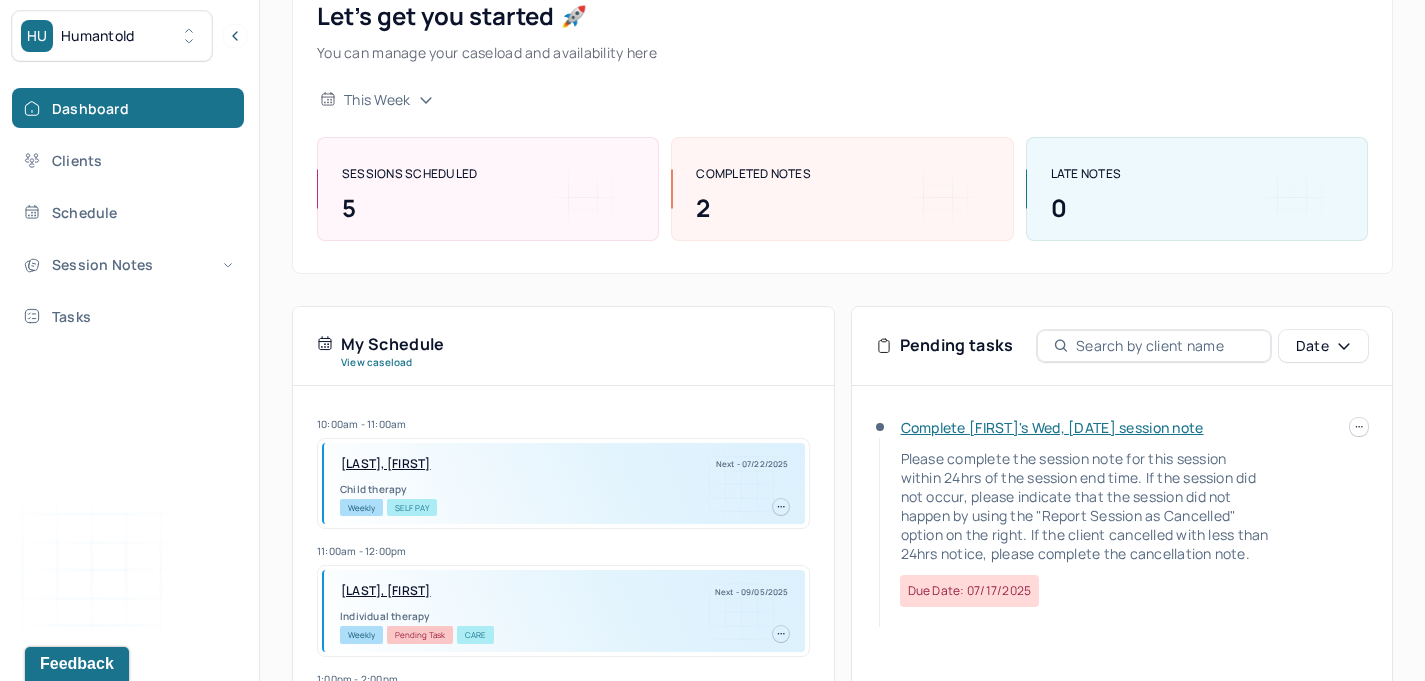 scroll, scrollTop: 200, scrollLeft: 0, axis: vertical 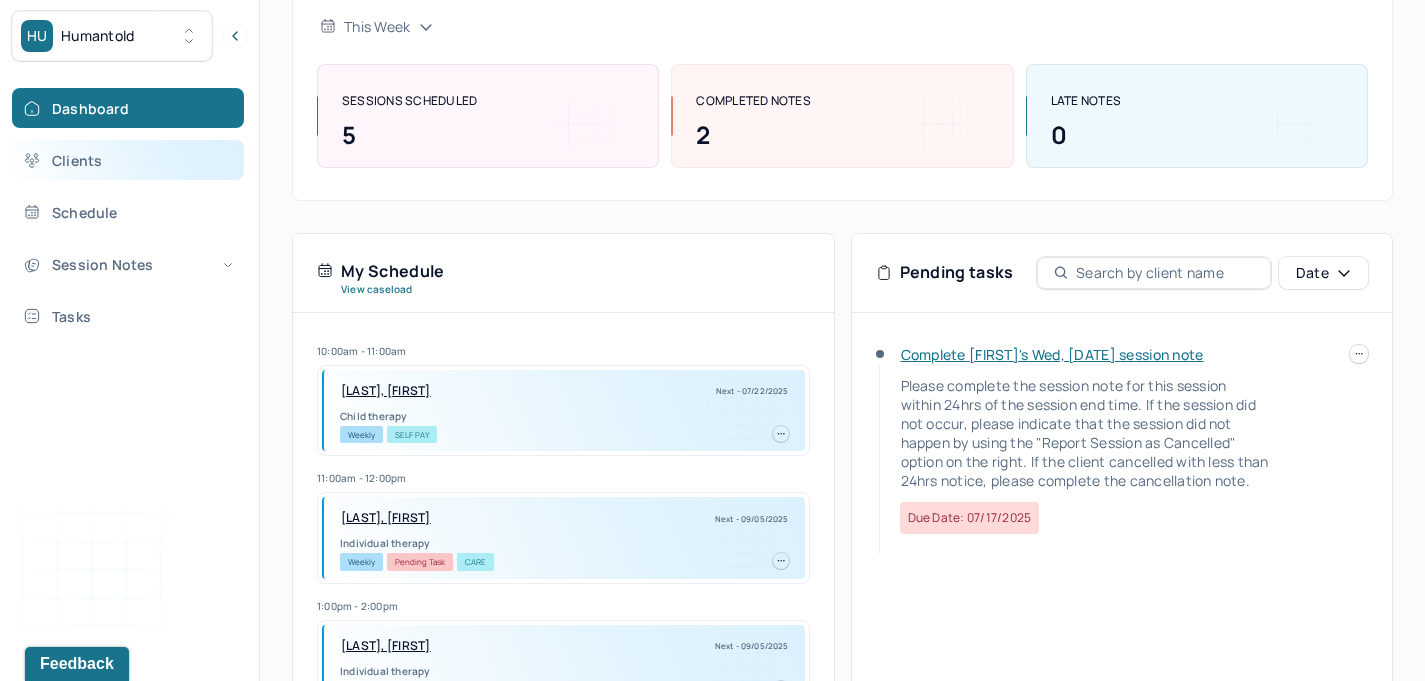 click on "Clients" at bounding box center (128, 160) 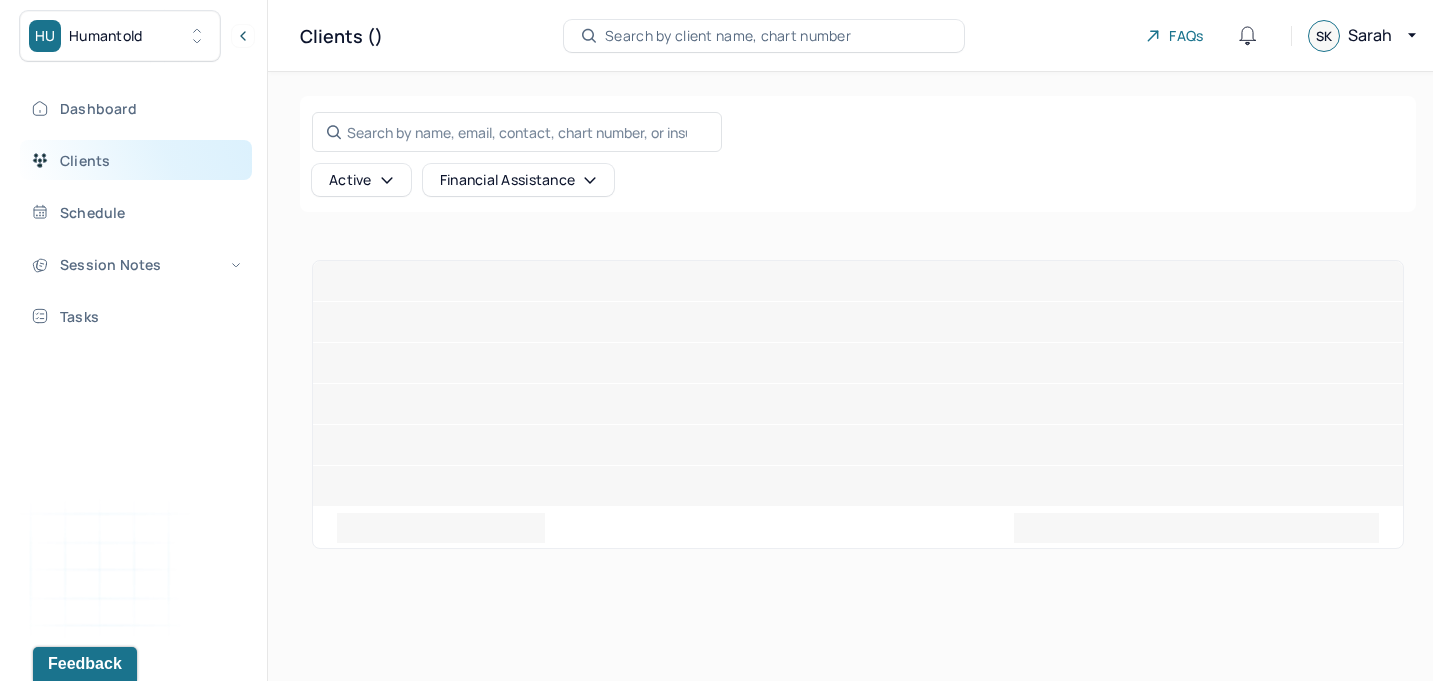 scroll, scrollTop: 0, scrollLeft: 0, axis: both 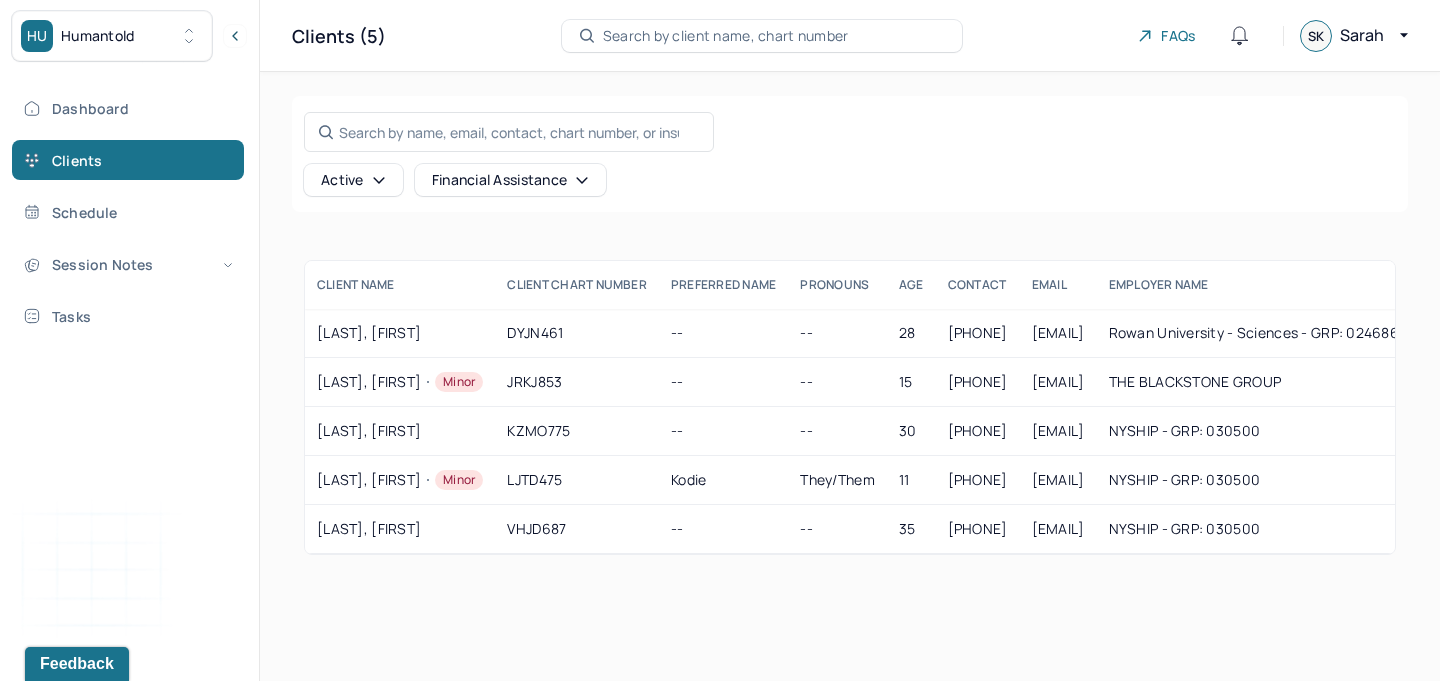 click on "Humantold" at bounding box center (98, 36) 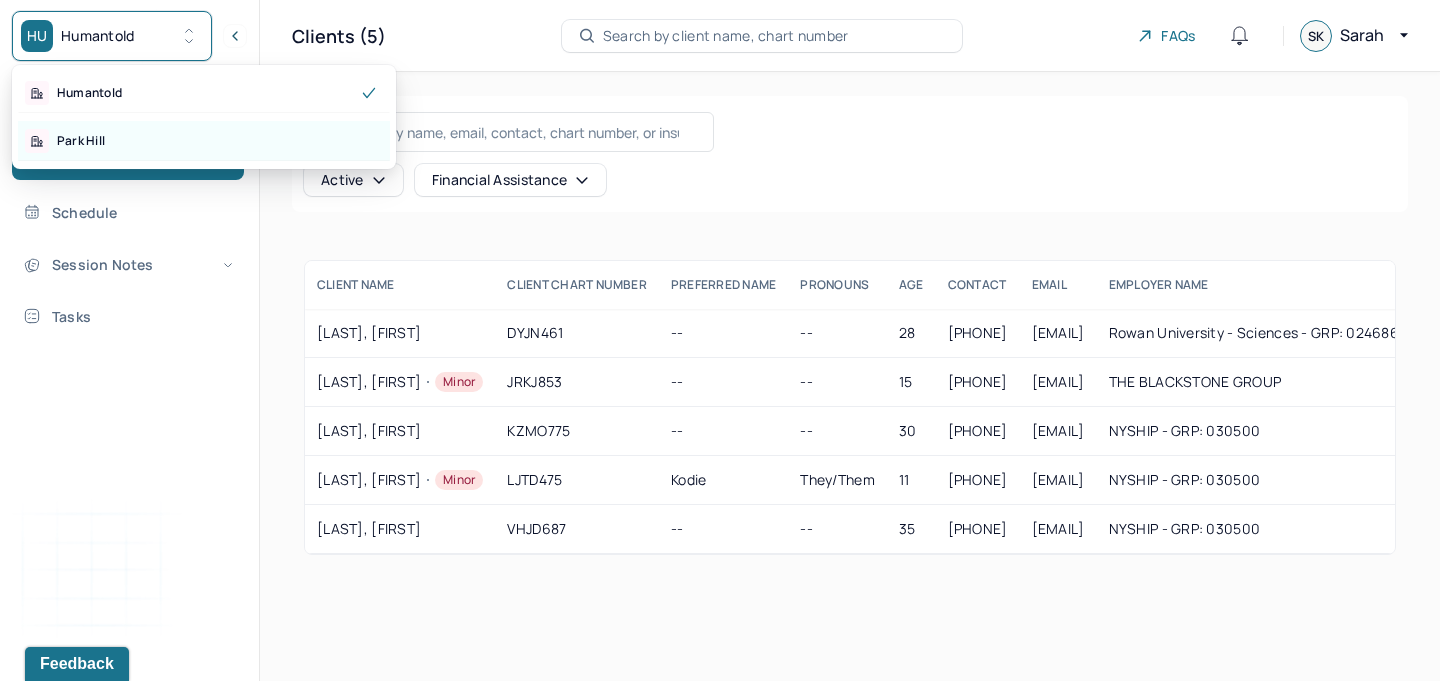 click on "Park Hill" at bounding box center [204, 141] 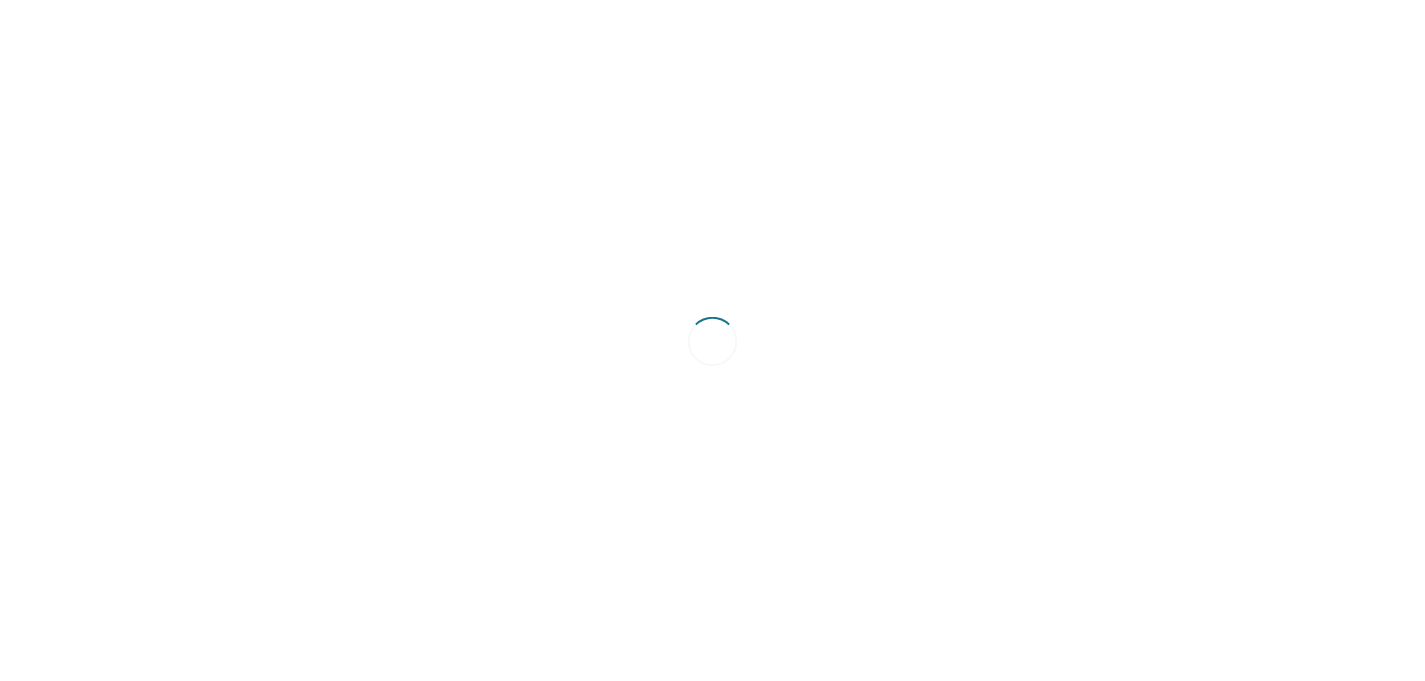 scroll, scrollTop: 0, scrollLeft: 0, axis: both 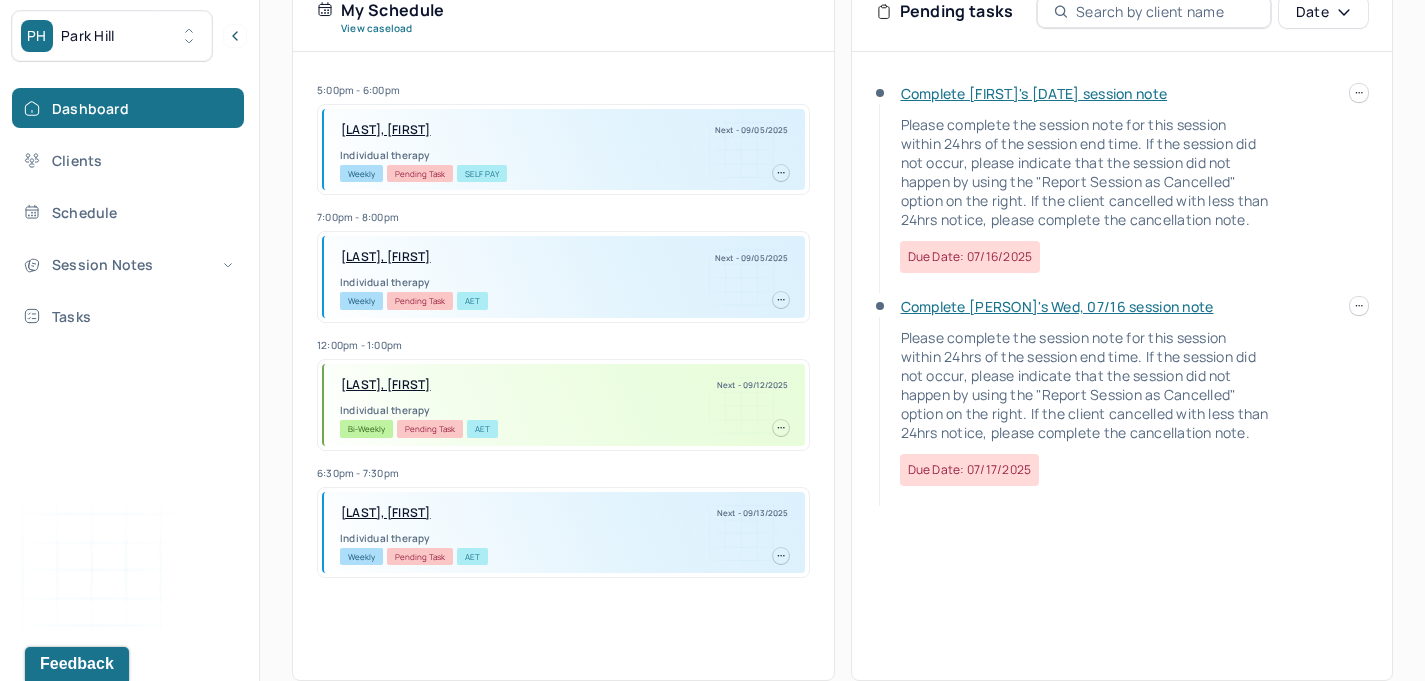 click on "Complete [PERSON]'s Wed, 07/16 session note" at bounding box center (1057, 306) 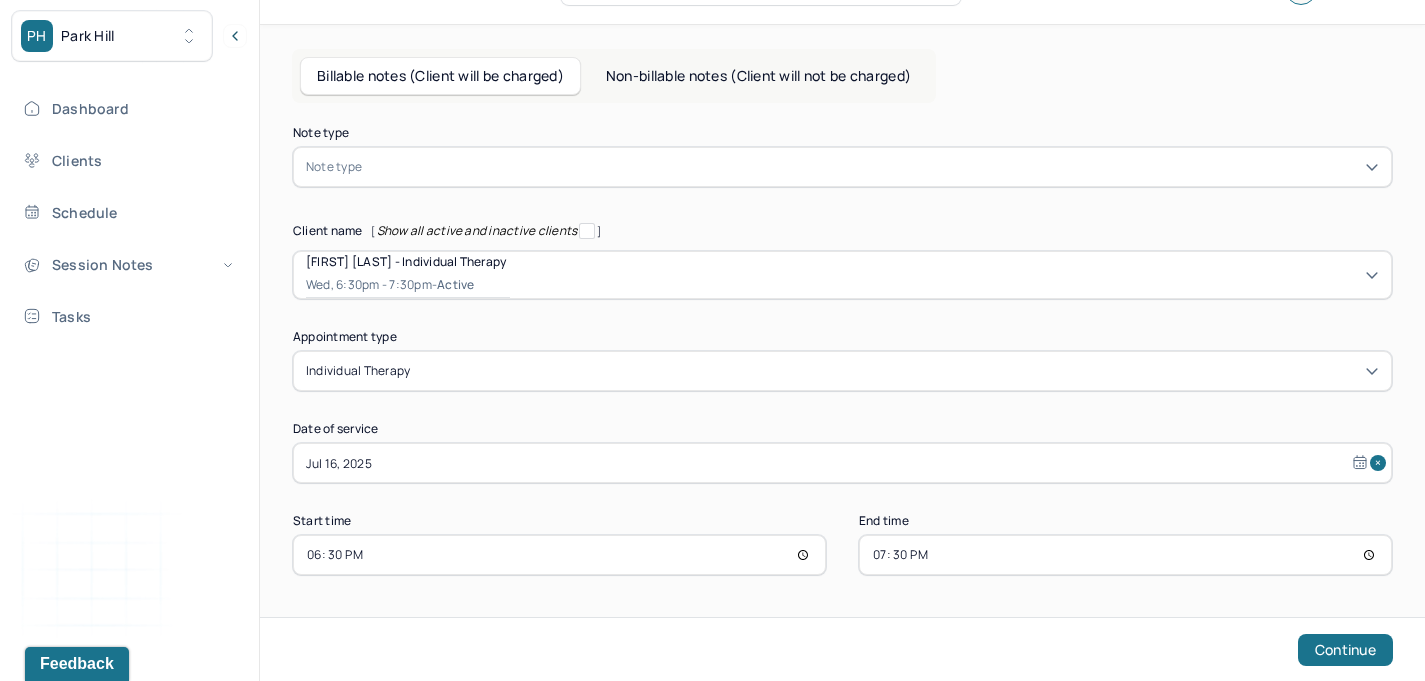 scroll, scrollTop: 46, scrollLeft: 0, axis: vertical 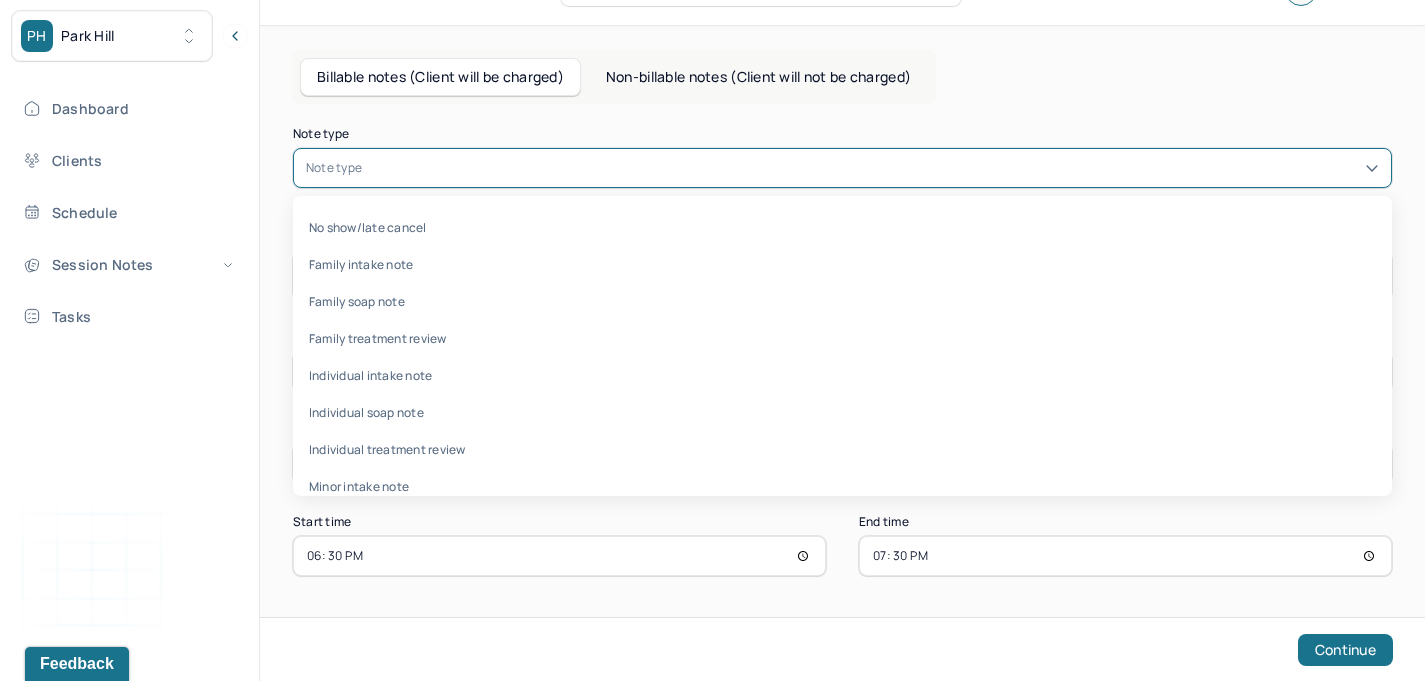 click at bounding box center [872, 168] 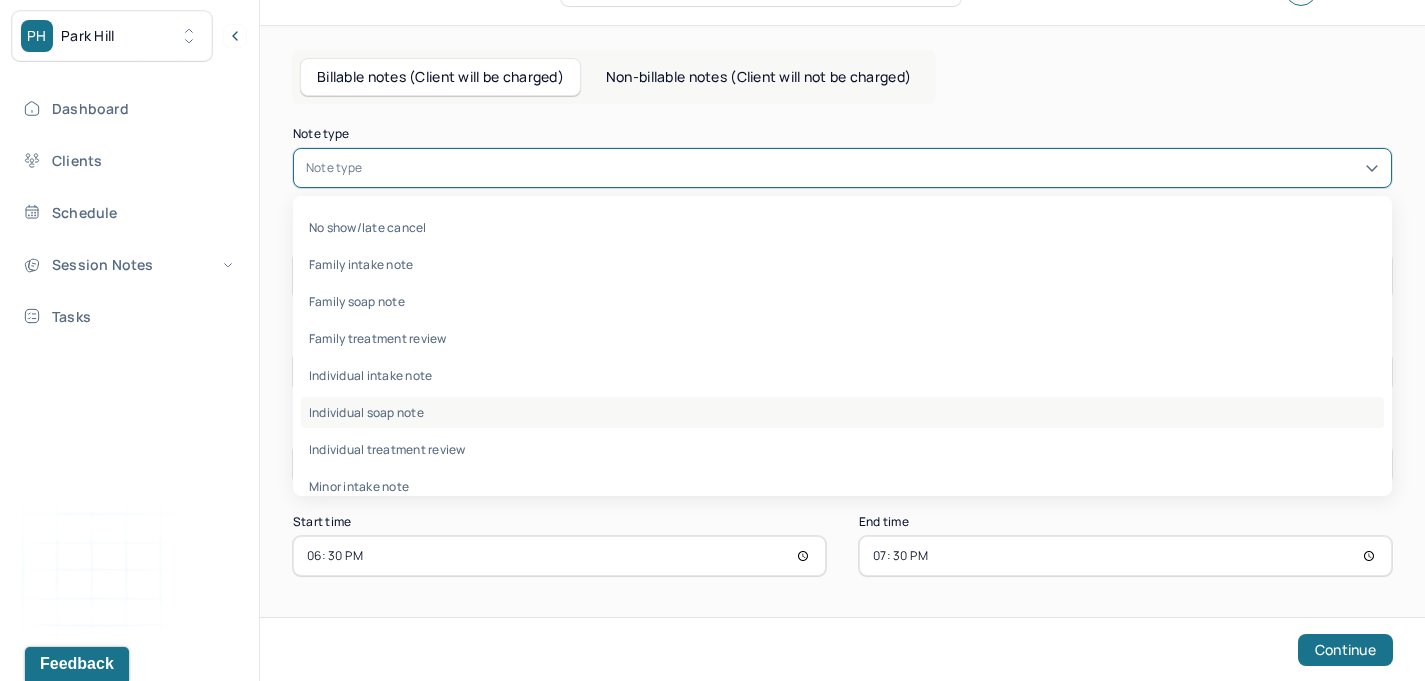 click on "Individual soap note" at bounding box center [842, 412] 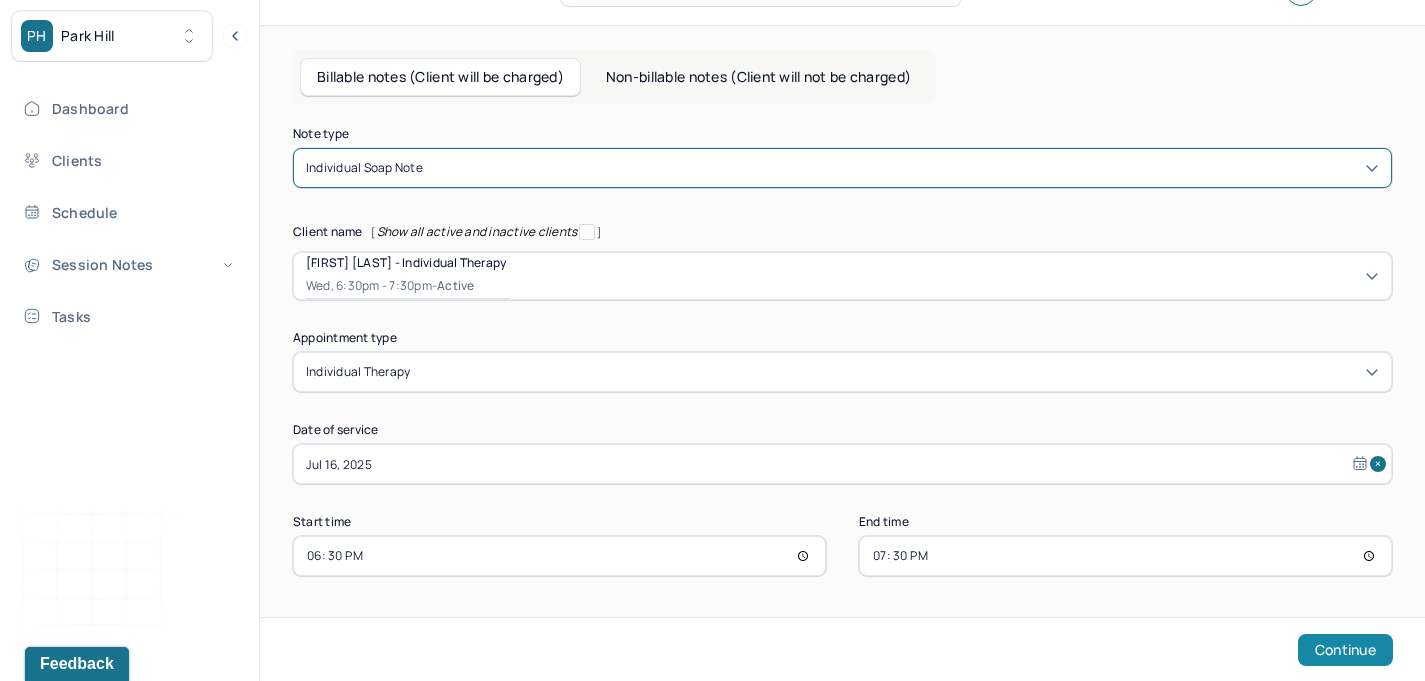 click on "Continue" at bounding box center (1345, 650) 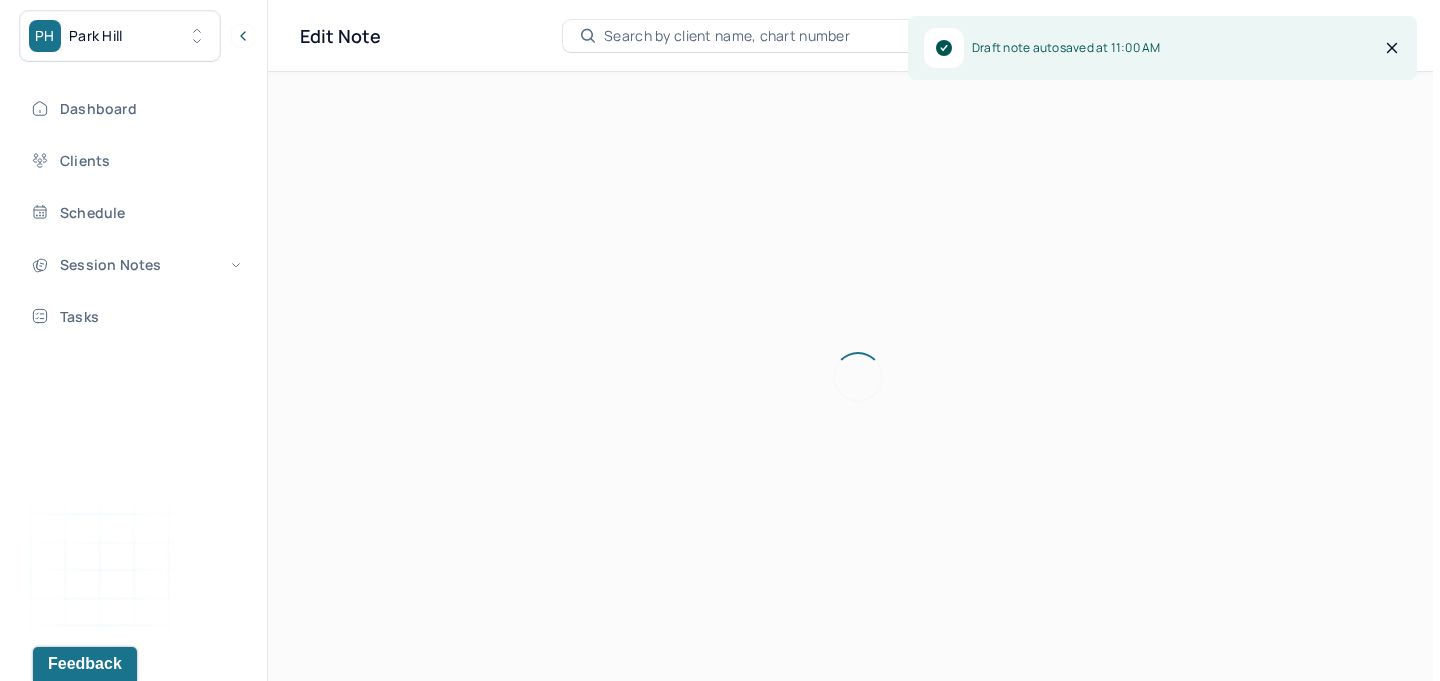 scroll, scrollTop: 0, scrollLeft: 0, axis: both 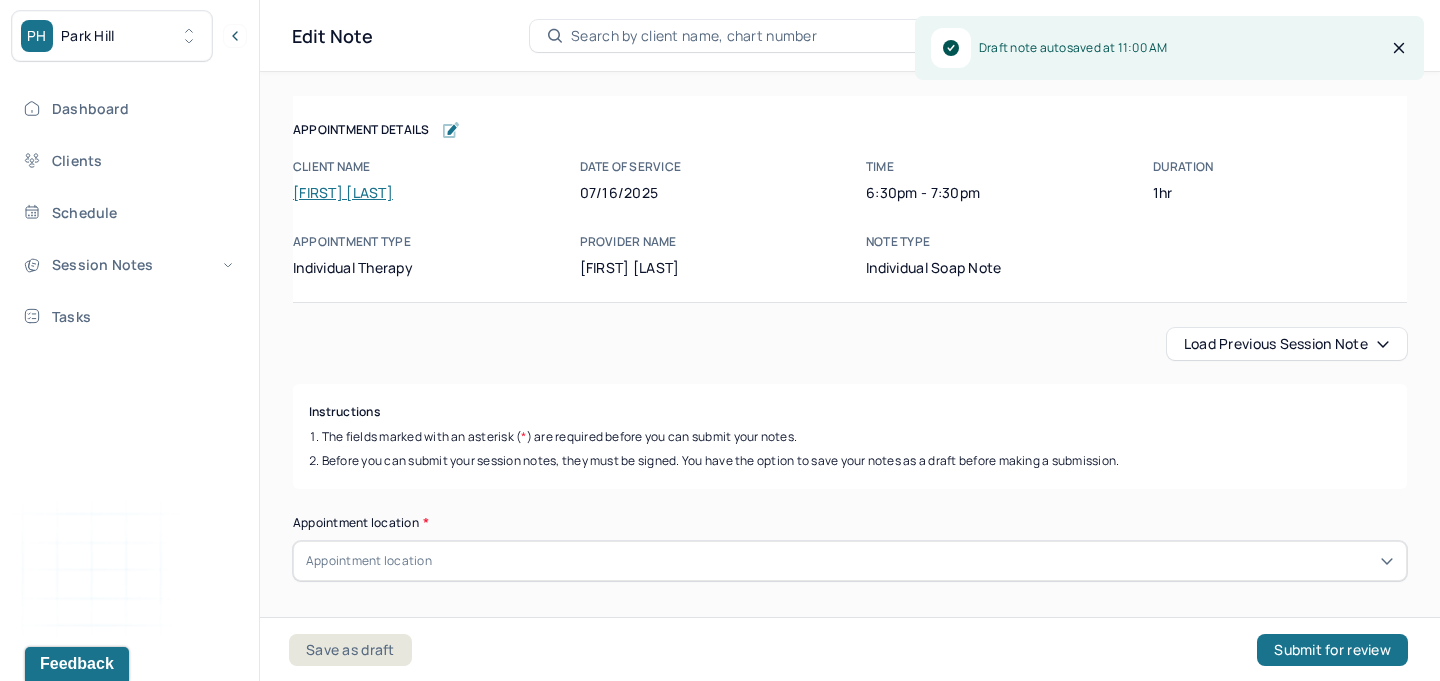 click on "Load previous session note   Instructions The fields marked with an asterisk ( * ) are required before you can submit your notes. Before you can submit your session notes, they must be signed. You have the option to save your notes as a draft before making a submission. Appointment location * Appointment location Primary diagnosis * Primary diagnosis Secondary diagnosis (optional) Secondary diagnosis Tertiary diagnosis (optional) Tertiary diagnosis Emotional / Behavioural symptoms demonstrated * Causing * Causing Intention for Session * Intention for Session Session Note Subjective This section is for Subjective reporting of your clients, it can include their mood, their reported symptoms, their efforts since your last meeting to implement your homework or recommendations or any questions they have Objective What were the behaviors, nonverbal expressions,gestures, postures, and overall presentation of the client? Consider client's mood and affect,client's response to treatment, any use of assessments. EDMR" at bounding box center (850, 2351) 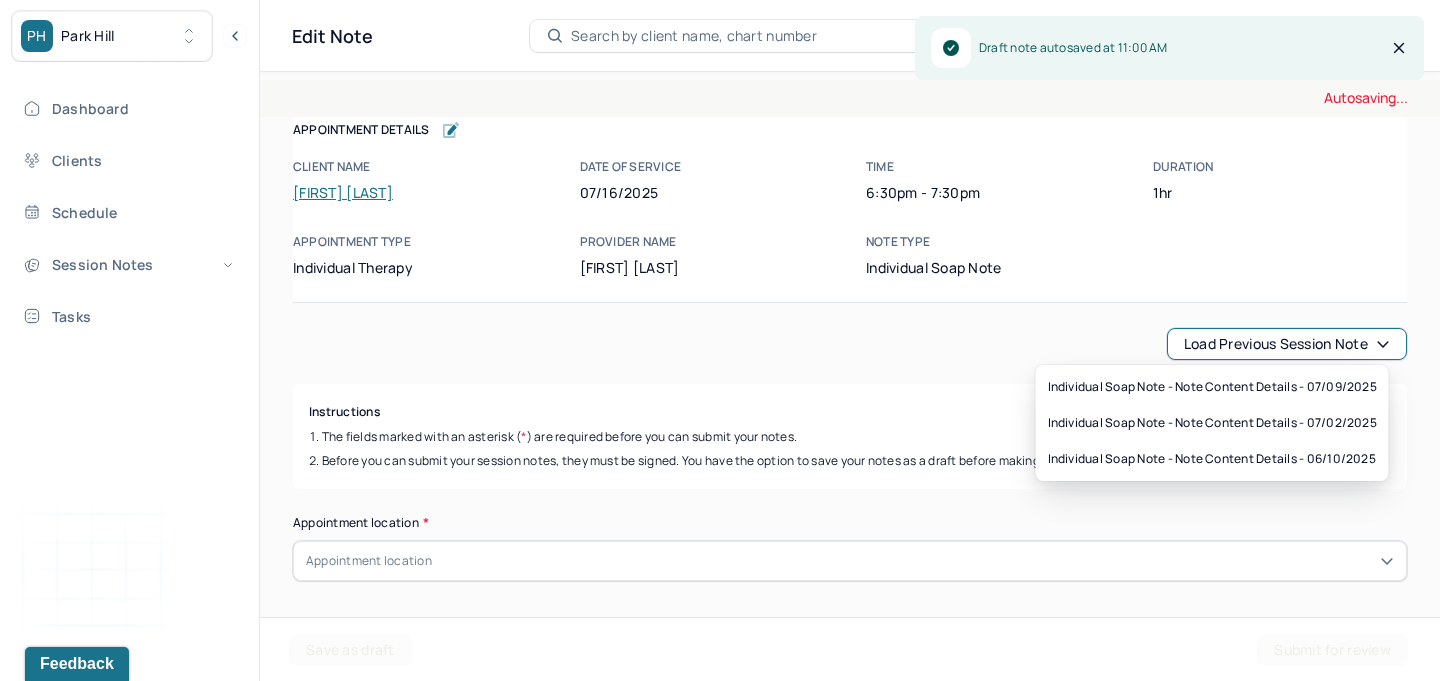 click on "Load previous session note" at bounding box center [1287, 344] 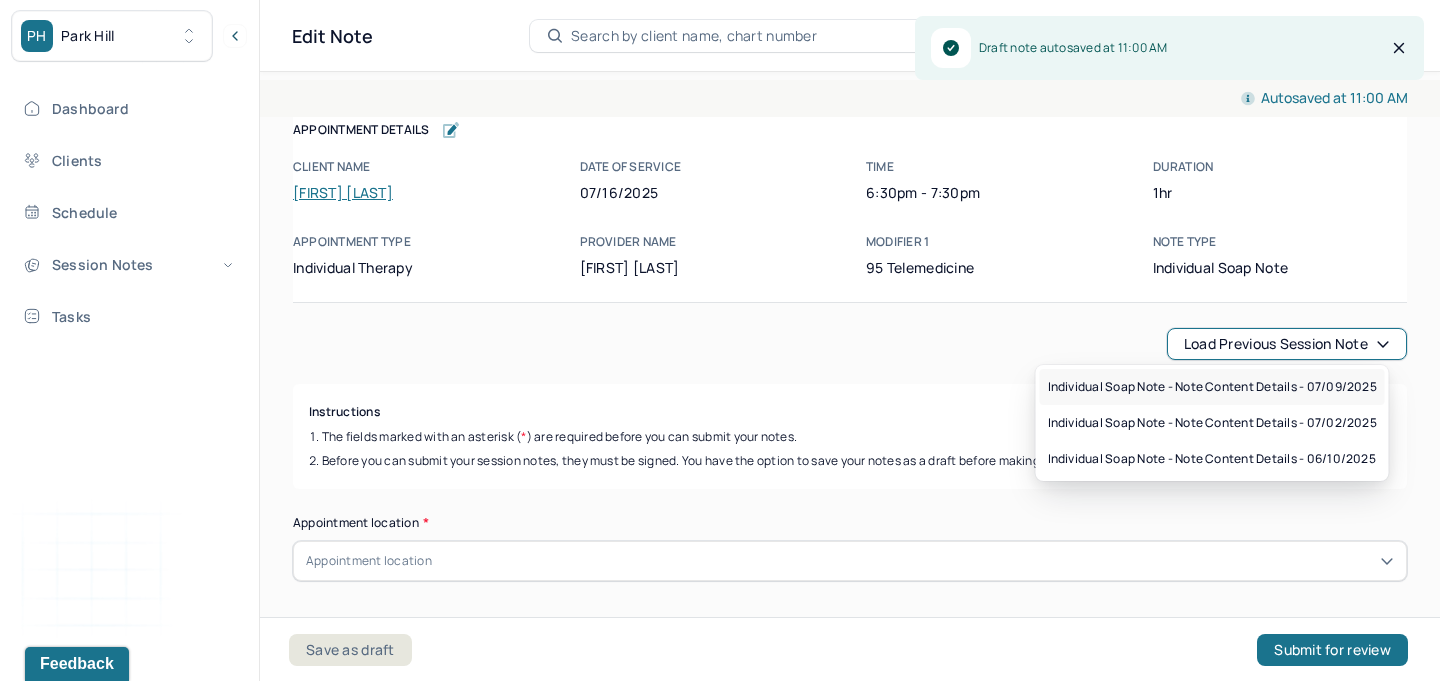 click on "Individual soap note   - Note content Details -   07/09/2025" at bounding box center [1212, 387] 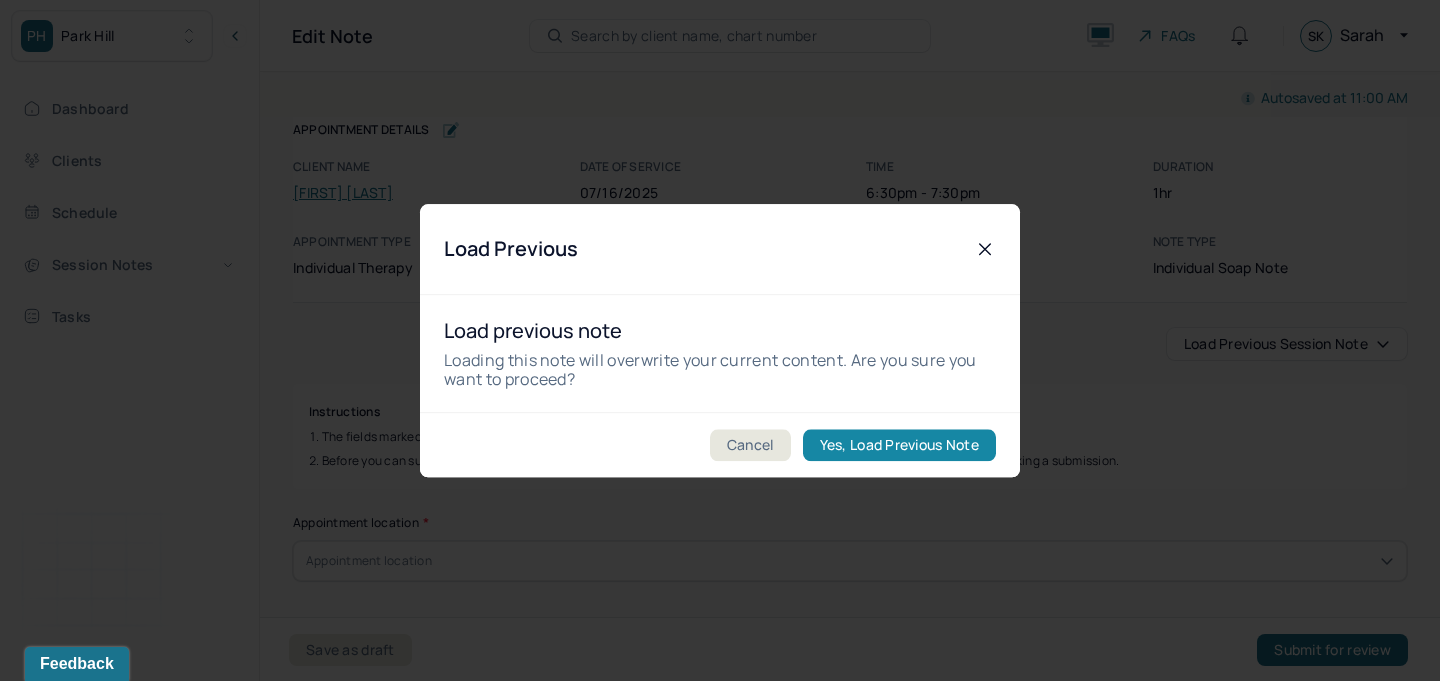 click on "Yes, Load Previous Note" at bounding box center (899, 445) 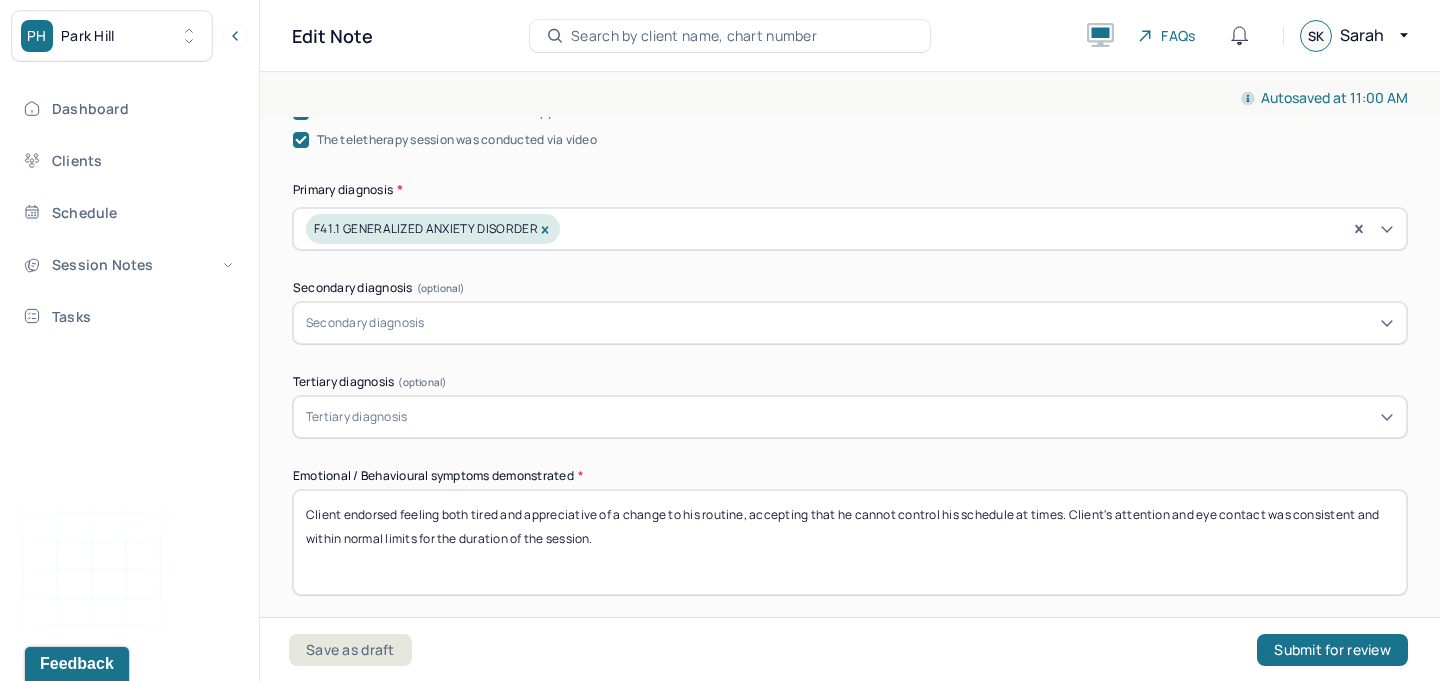 scroll, scrollTop: 757, scrollLeft: 0, axis: vertical 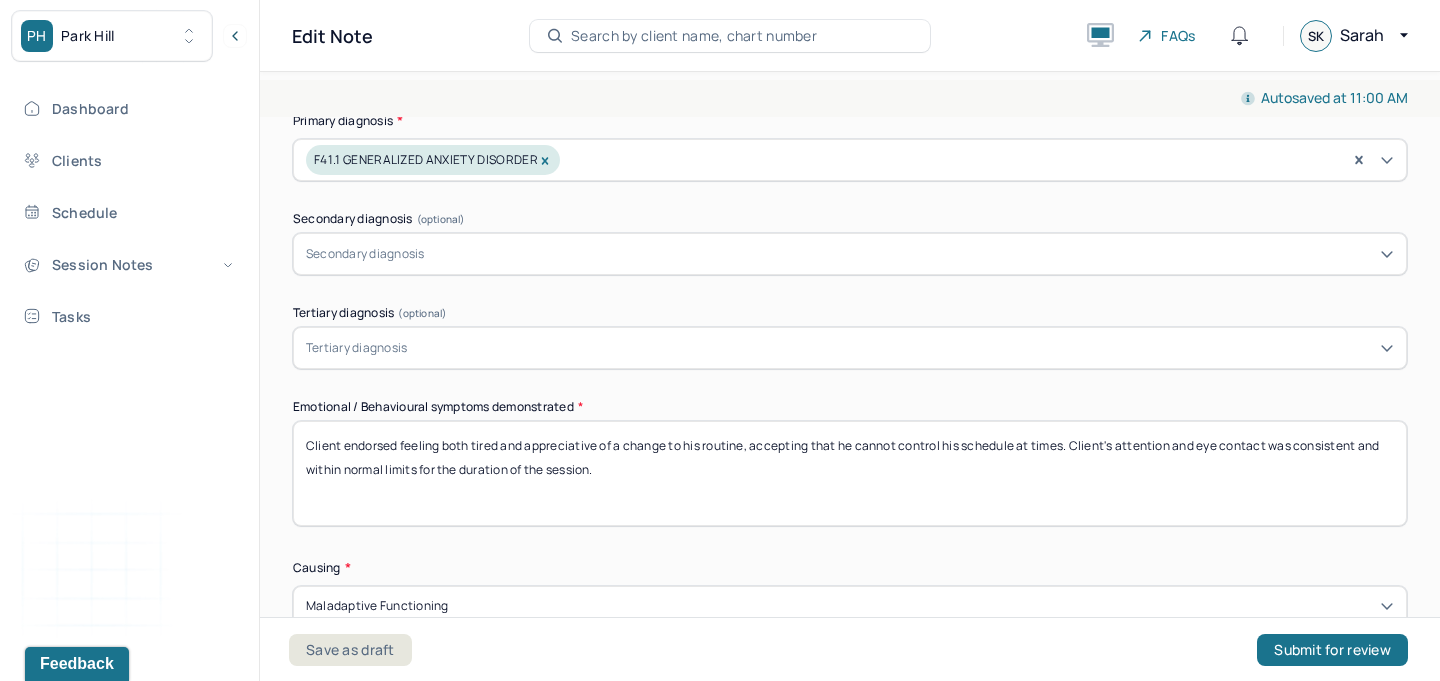 click on "Client endorsed feeling both tired and appreciative of a change to his routine, accepting that he cannot control his schedule at times. Client's attention and eye contact was consistent and within normal limits for the duration of the session." at bounding box center [850, 473] 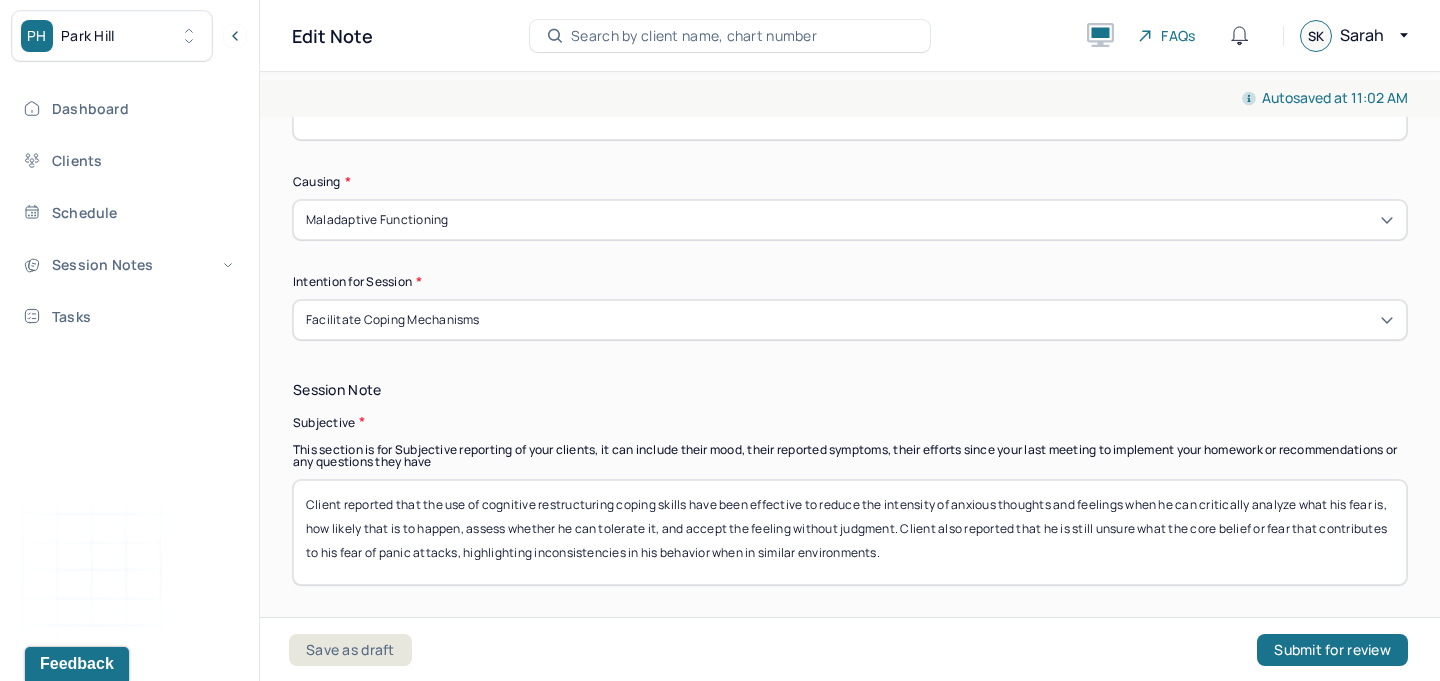 scroll, scrollTop: 1146, scrollLeft: 0, axis: vertical 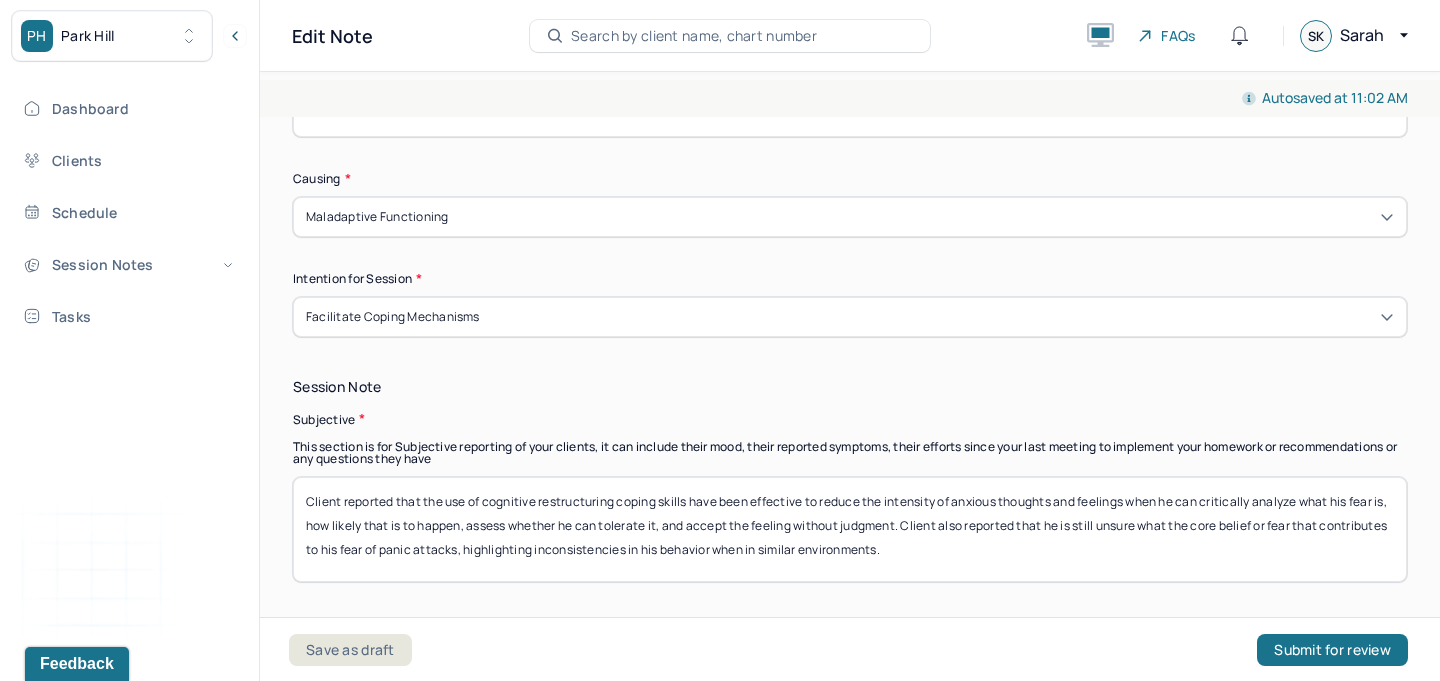 type on "Client endorsed a decrease in anxiety symptoms related to a fear of having a panic attack, but was more concerned with elevated anxiety symptoms related to his hobbies and personal life. Client's attention and eye contact were consistent and within normal limits for the duration of the session." 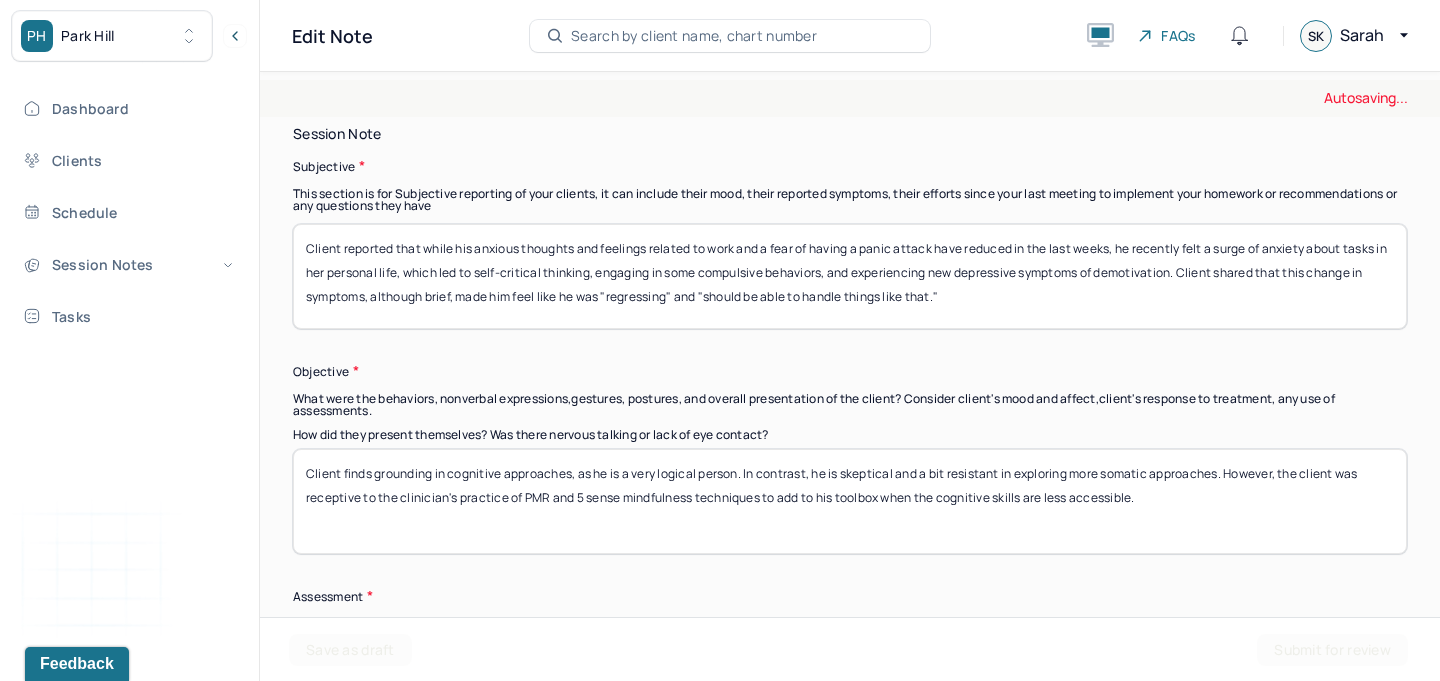 scroll, scrollTop: 1433, scrollLeft: 0, axis: vertical 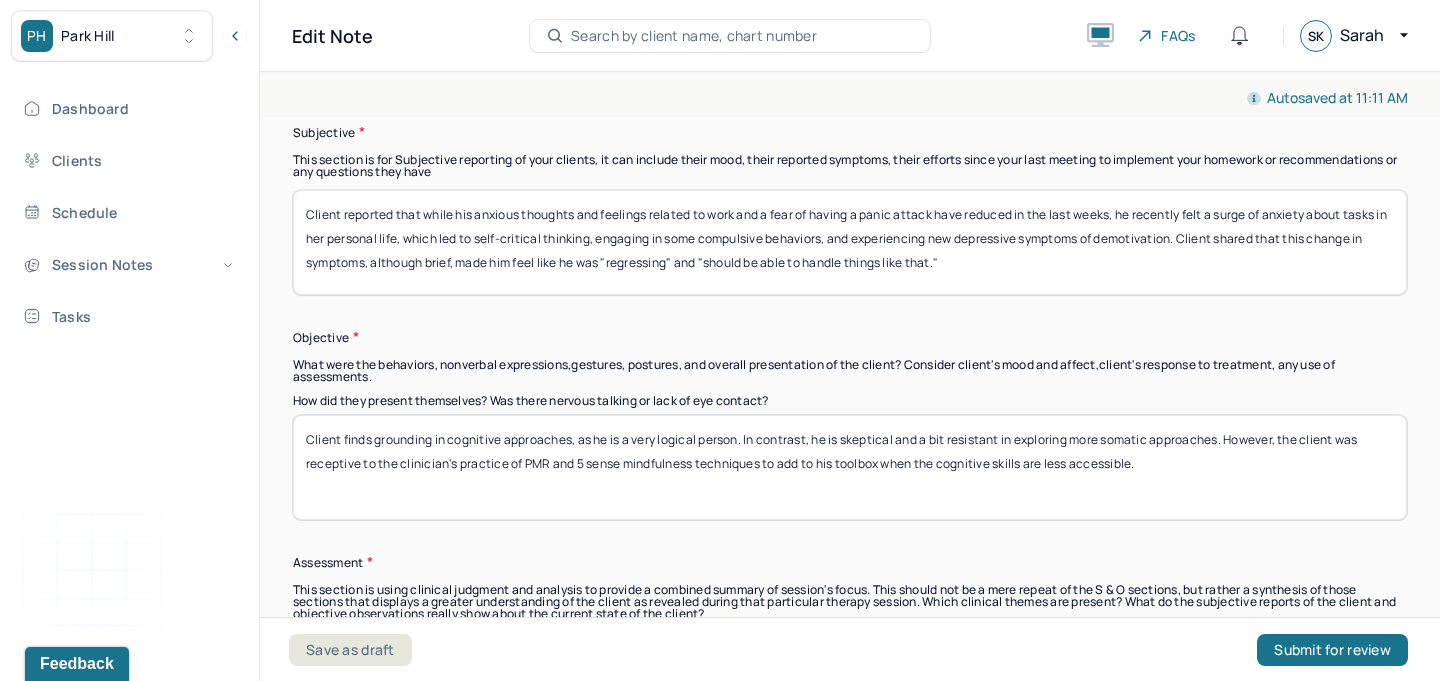type on "Client reported that while his anxious thoughts and feelings related to work and a fear of having a panic attack have reduced in the last weeks, he recently felt a surge of anxiety about tasks in her personal life, which led to self-critical thinking, engaging in some compulsive behaviors, and experiencing new depressive symptoms of demotivation. Client shared that this change in symptoms, although brief, made him feel like he was "regressing" and "should be able to handle things like that."" 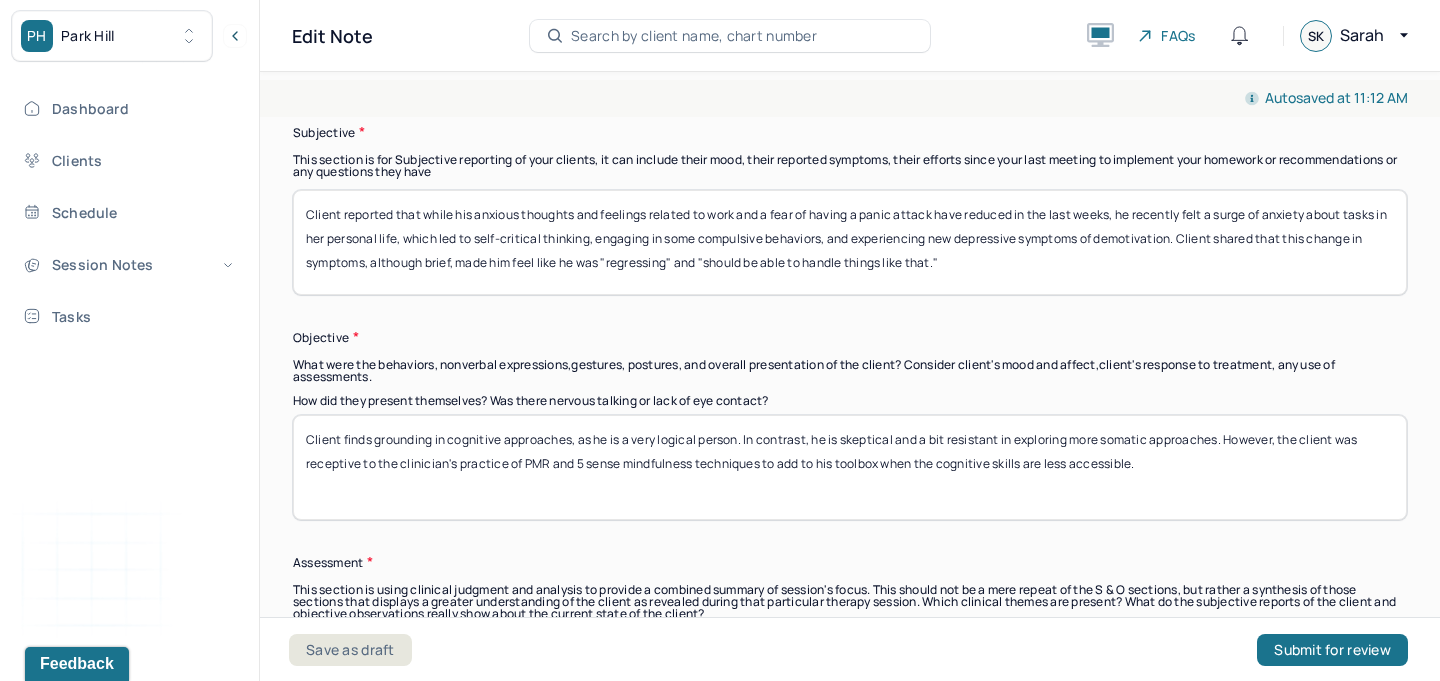 click on "Client finds grounding in cognitive approaches, as he is a very logical person. In contrast, he is skeptical and a bit resistant in exploring more somatic approaches. However, the client was receptive to the clinician's practice of PMR and 5 sense mindfulness techniques to add to his toolbox when the cognitive skills are less accessible." at bounding box center [850, 467] 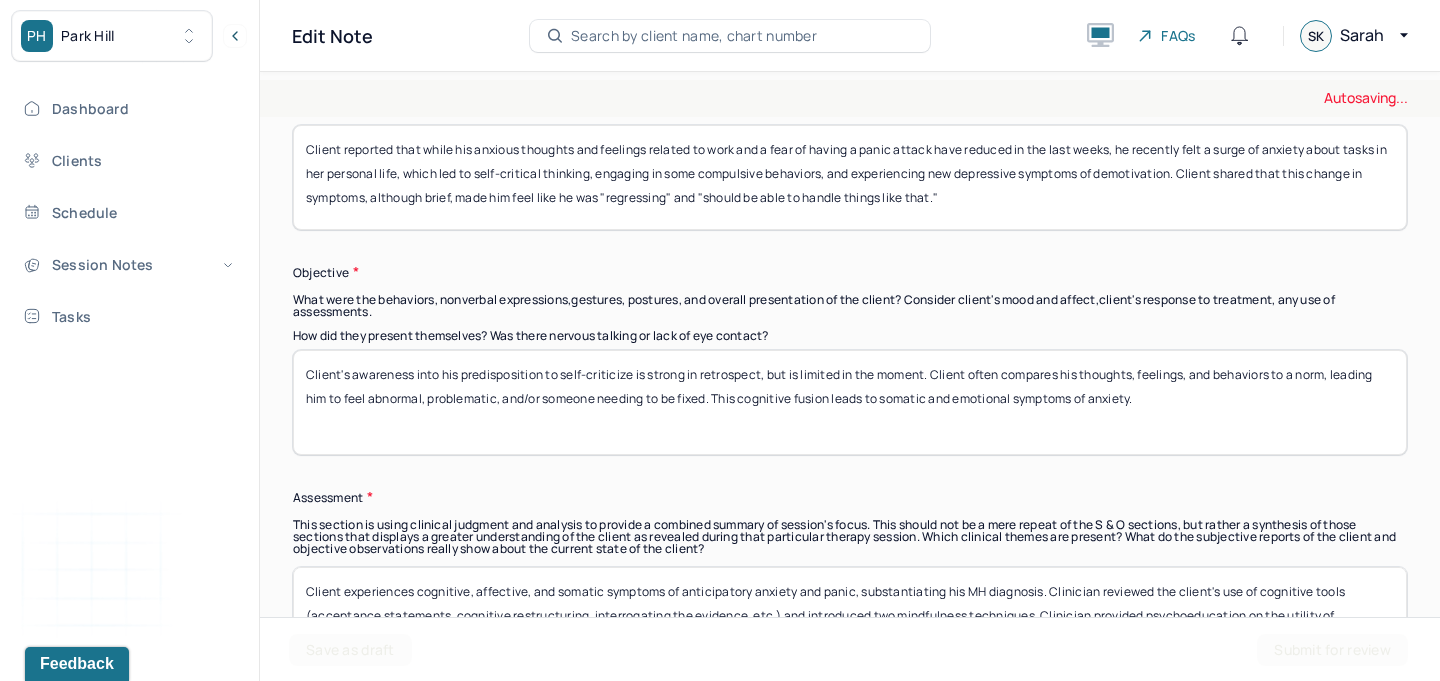 scroll, scrollTop: 1632, scrollLeft: 0, axis: vertical 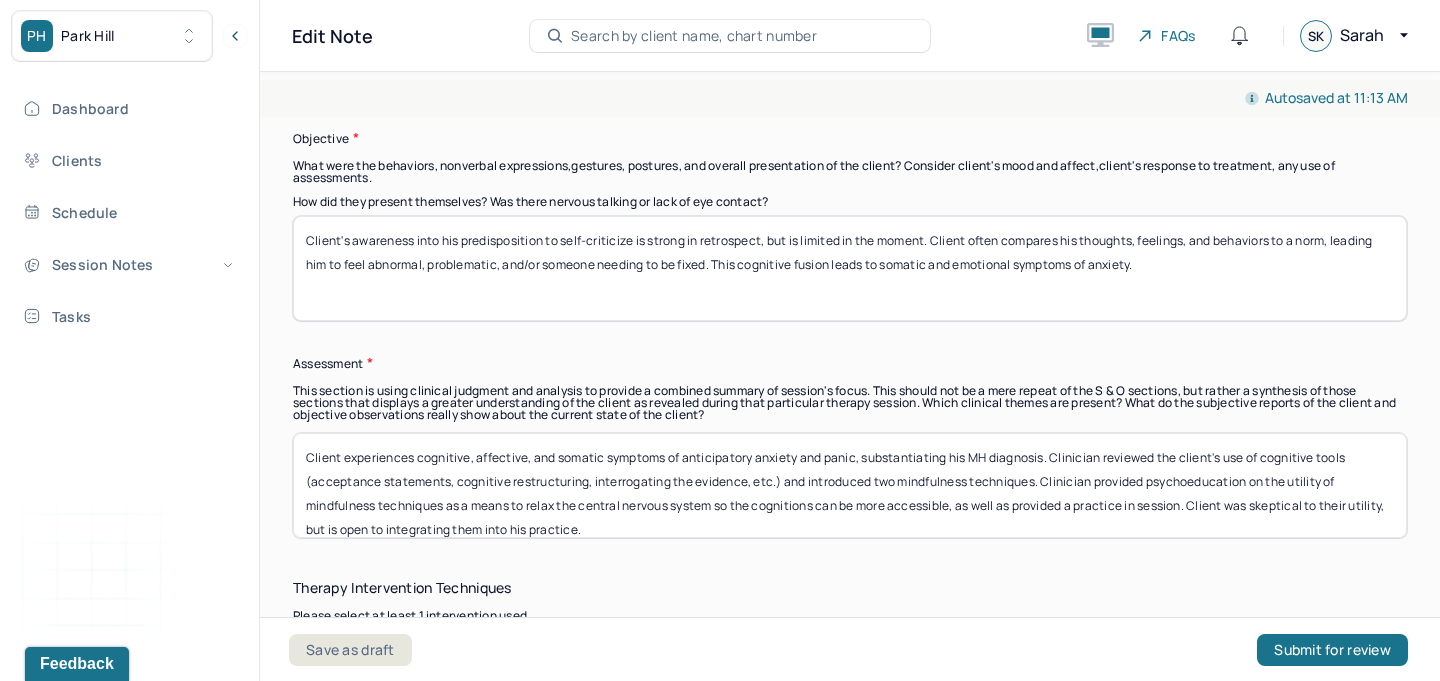 type on "Client's awareness into his predisposition to self-criticize is strong in retrospect, but is limited in the moment. Client often compares his thoughts, feelings, and behaviors to a norm, leading him to feel abnormal, problematic, and/or someone needing to be fixed. This cognitive fusion leads to somatic and emotional symptoms of anxiety." 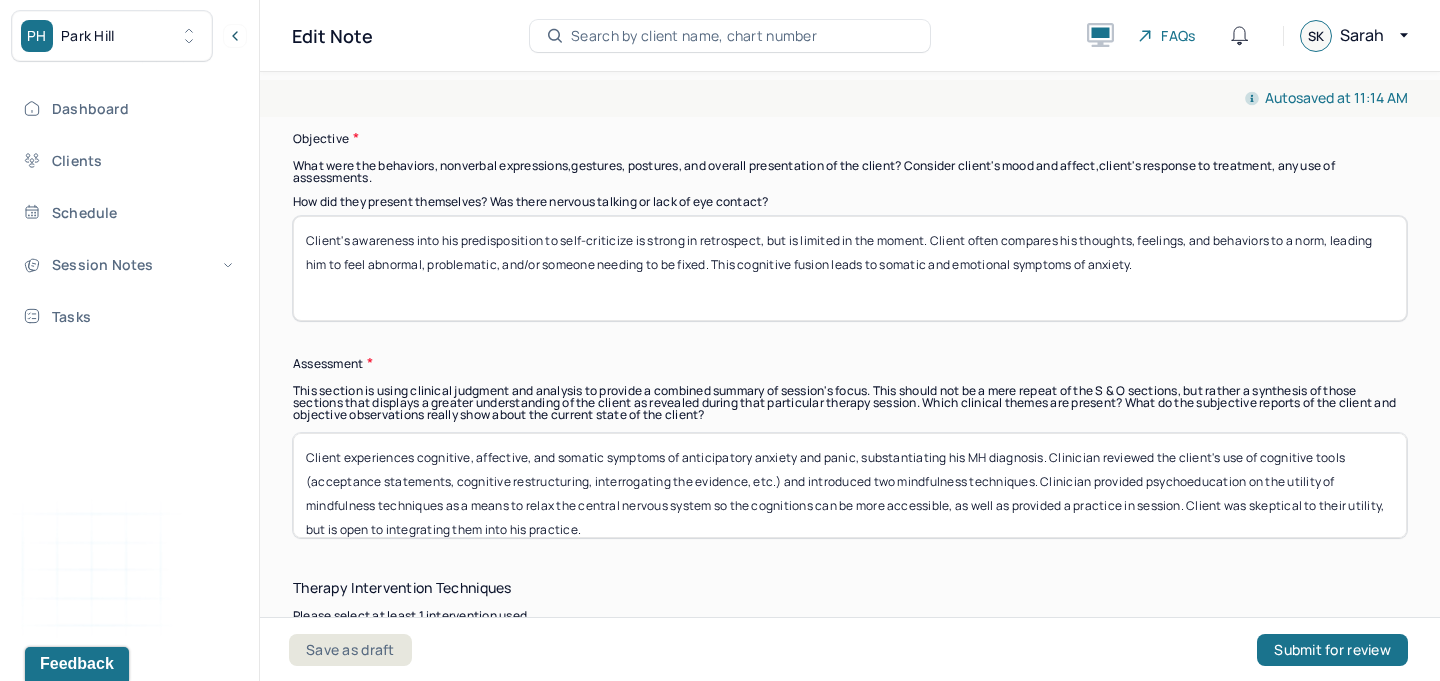 click on "Client experiences cognitive, affective, and somatic symptoms of anticipatory anxiety and panic, substantiating his MH diagnosis. Clinician reviewed the client's use of cognitive tools (acceptance statements, cognitive restructuring, interrogating the evidence, etc.) and introduced two mindfulness techniques. Clinician provided psychoeducation on the utility of mindfulness techniques as a means to relax the central nervous system so the cognitions can be more accessible, as well as provided a practice in session. Client was skeptical to their utility, but is open to integrating them into his practice." at bounding box center (850, 485) 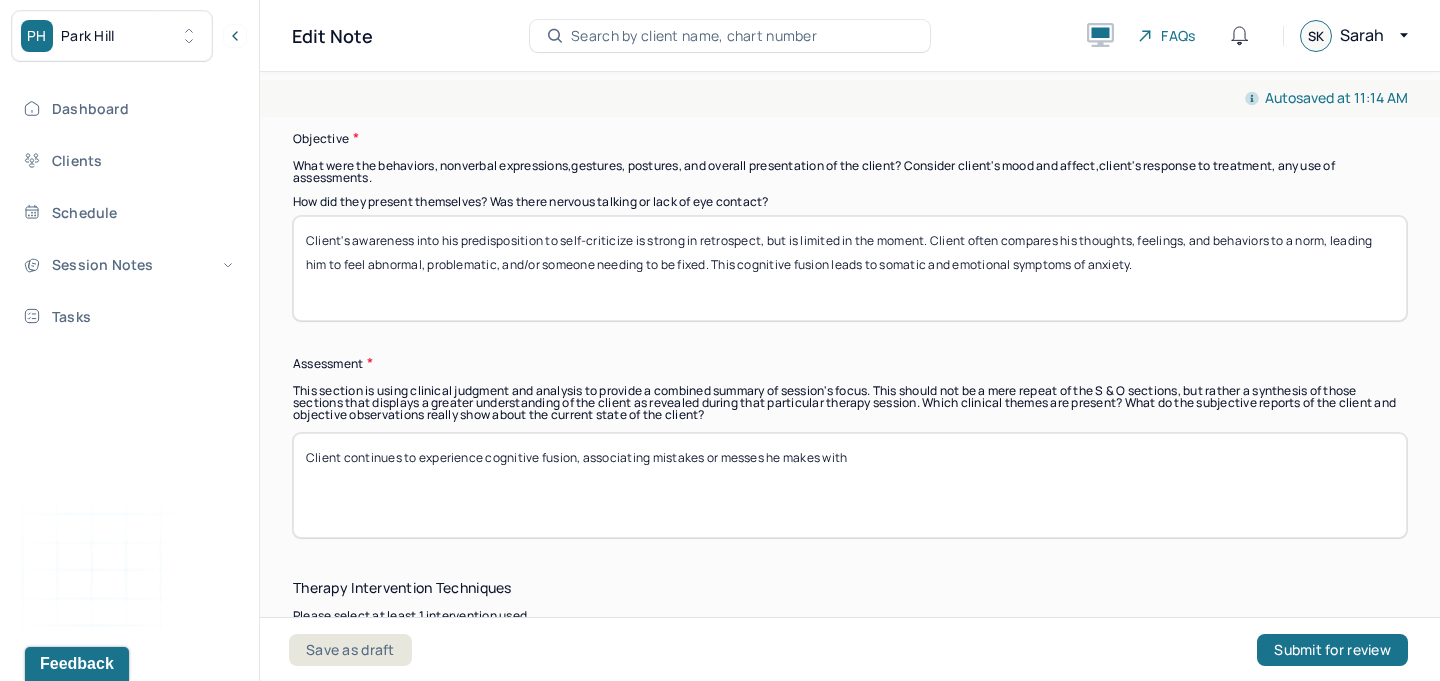 click on "Client continues to experience cognitive fusion, associating mistakes or messes he makes with" at bounding box center [850, 485] 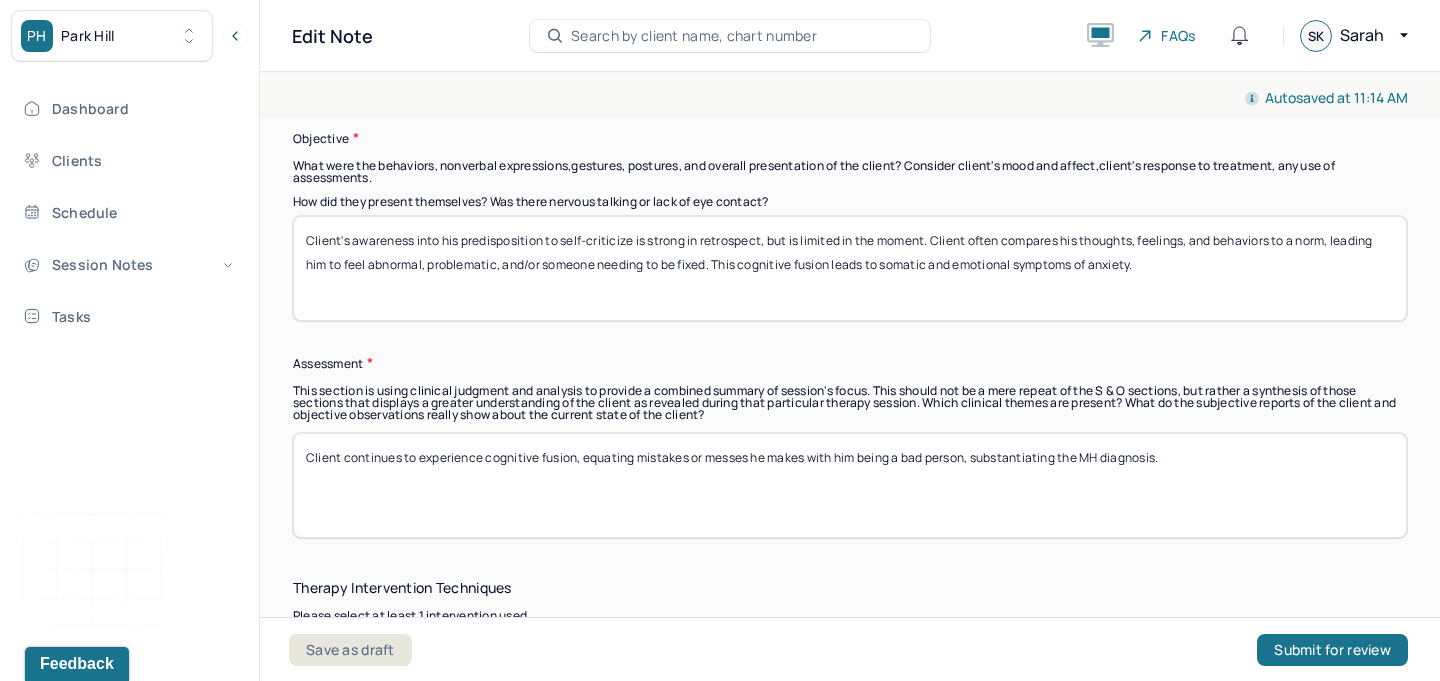 click on "Client continues to experience cognitive fusion, equating mistakes or messes he makes with him being a bad person, substantiating the MH diagnosis." at bounding box center [850, 485] 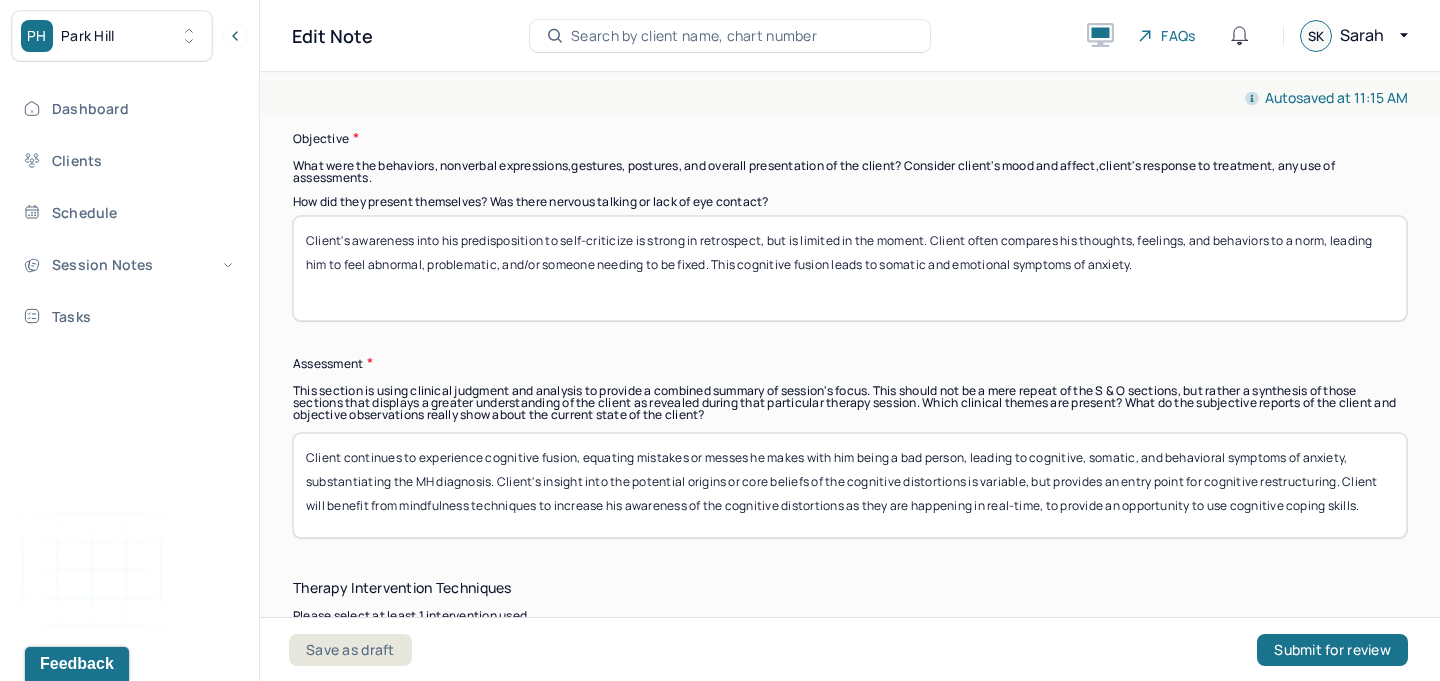scroll, scrollTop: 16, scrollLeft: 0, axis: vertical 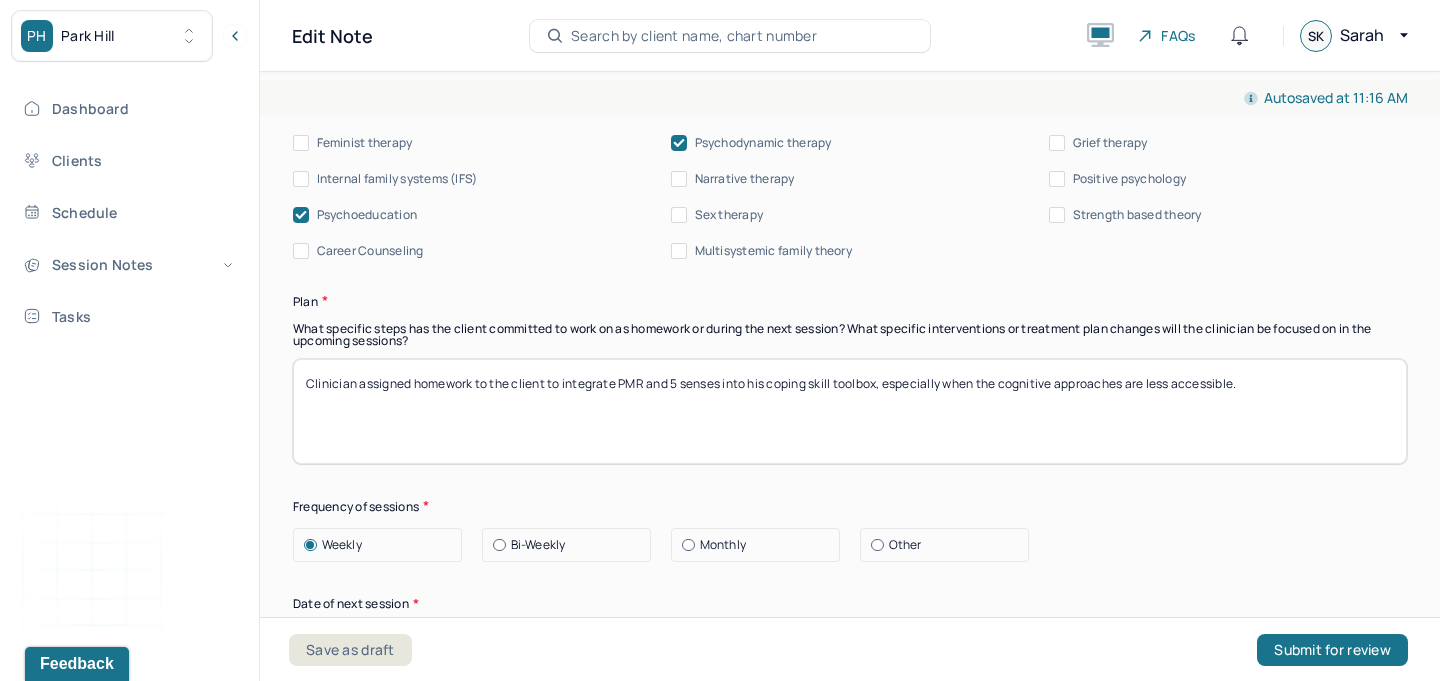 type on "Client continues to experience cognitive fusion, equating mistakes or messes he makes with him being a bad person, leading to cognitive, somatic, and behavioral symptoms of anxiety, substantiating the MH diagnosis. Client's insight into the potential origins or core beliefs of the cognitive distortions is variable, but provides an entry point for cognitive restructuring. Client will benefit from mindfulness techniques to increase his awareness of the cognitive distortions as they are happening in real-time, to provide an opportunity to use cognitive coping skills." 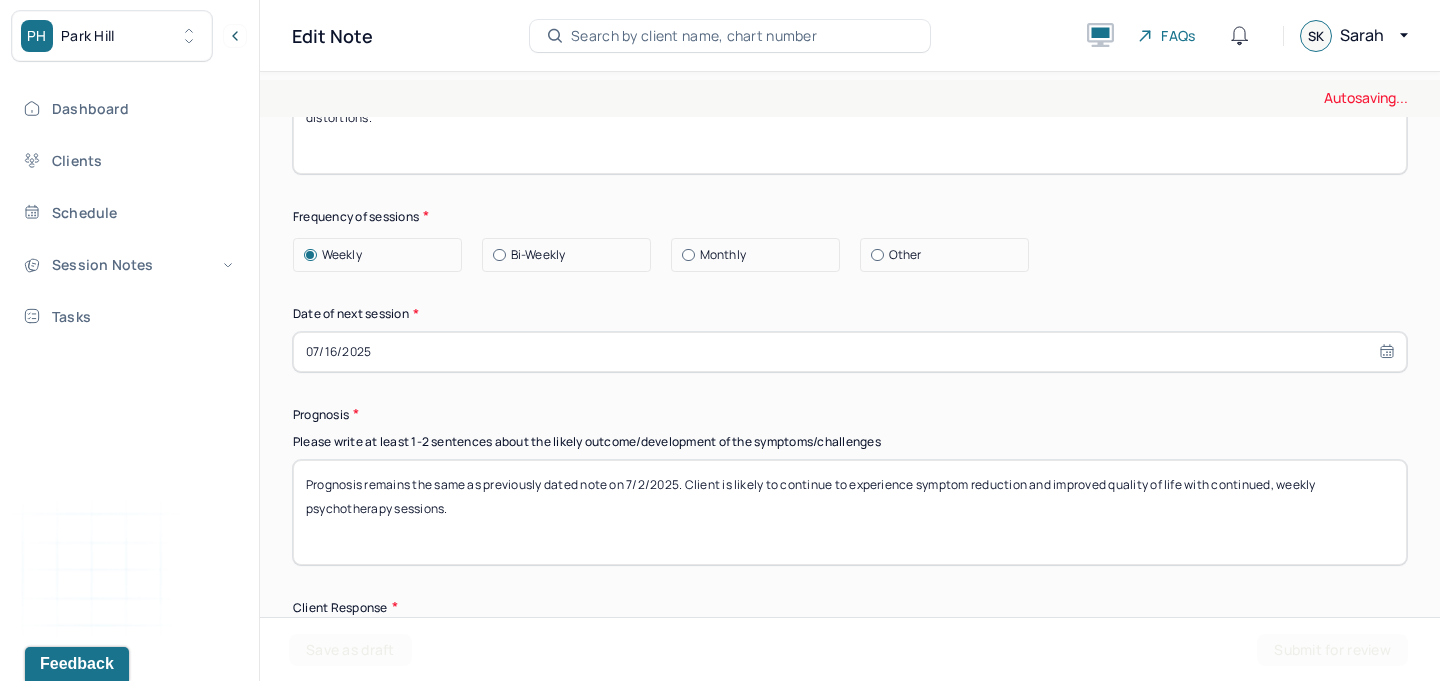 scroll, scrollTop: 2707, scrollLeft: 0, axis: vertical 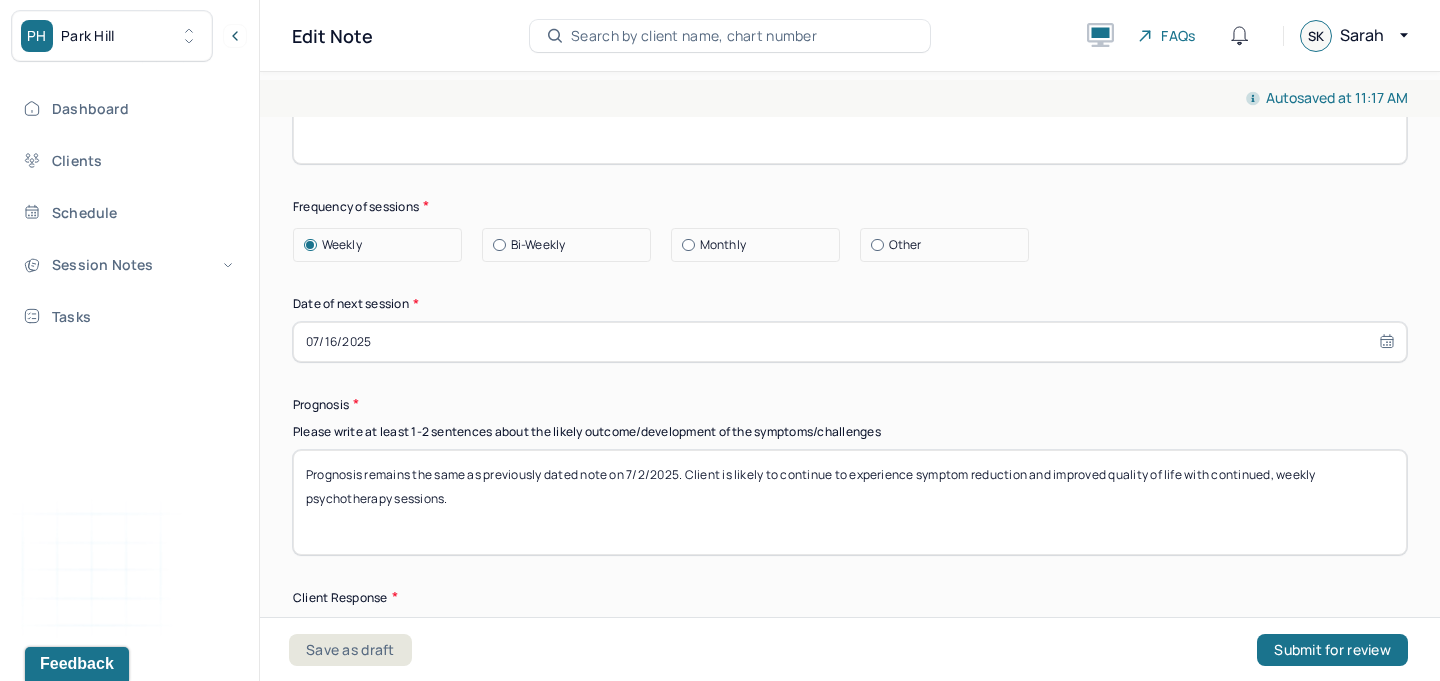 type on "Clinician assigned homework for the client to use 2 guided mindfulness exercises in the next week to begin practicing mindfulness, as a means to increase his awareness of cognitive distortions." 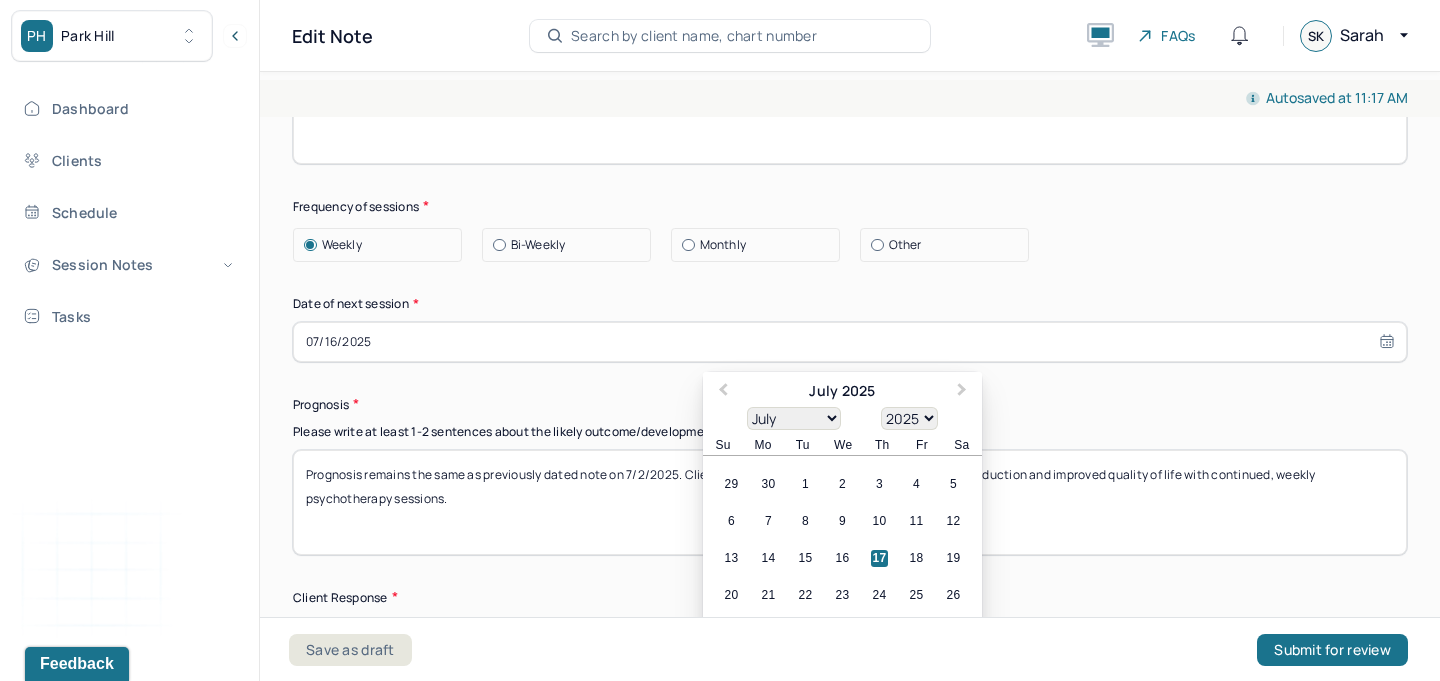 click on "20 21 22 23 24 25 26" at bounding box center [842, 595] 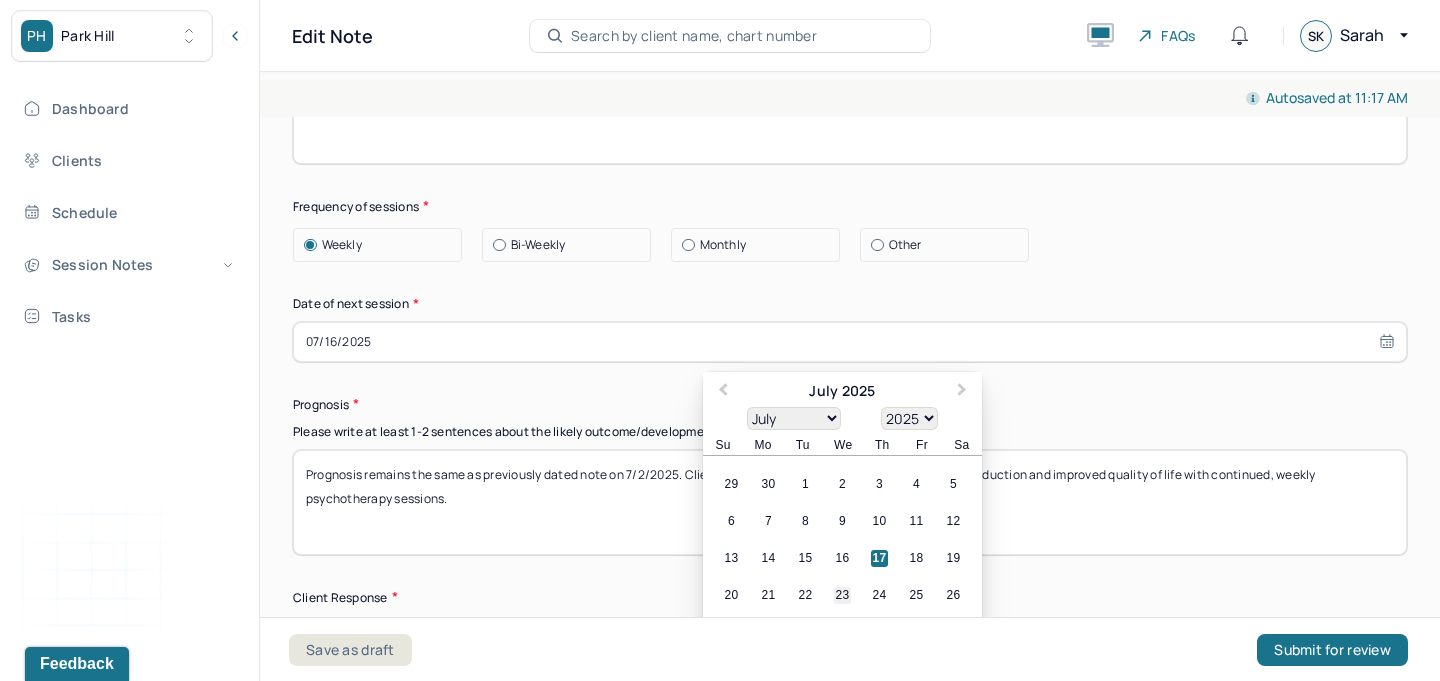 click on "23" at bounding box center [842, 595] 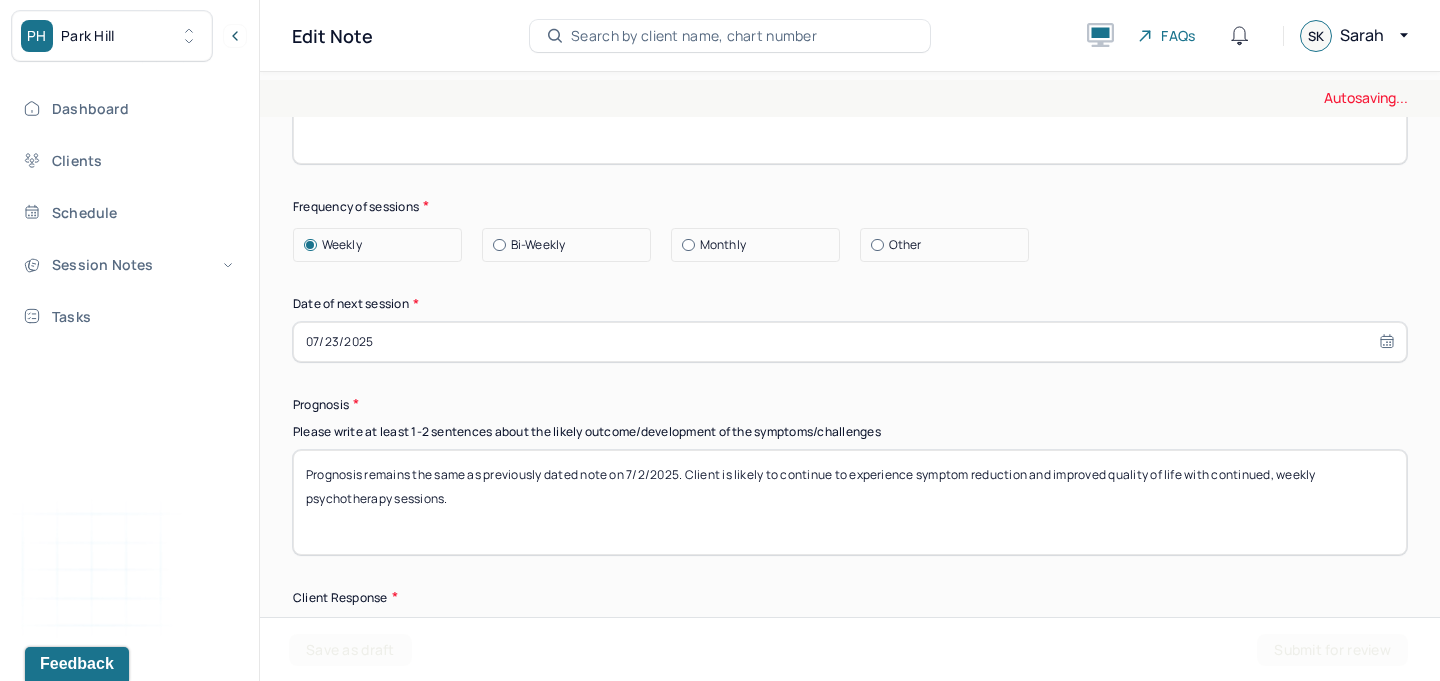 click on "Prognosis remains the same as previously dated note on 7/2/2025. Client is likely to continue to experience symptom reduction and improved quality of life with continued, weekly psychotherapy sessions." at bounding box center (850, 502) 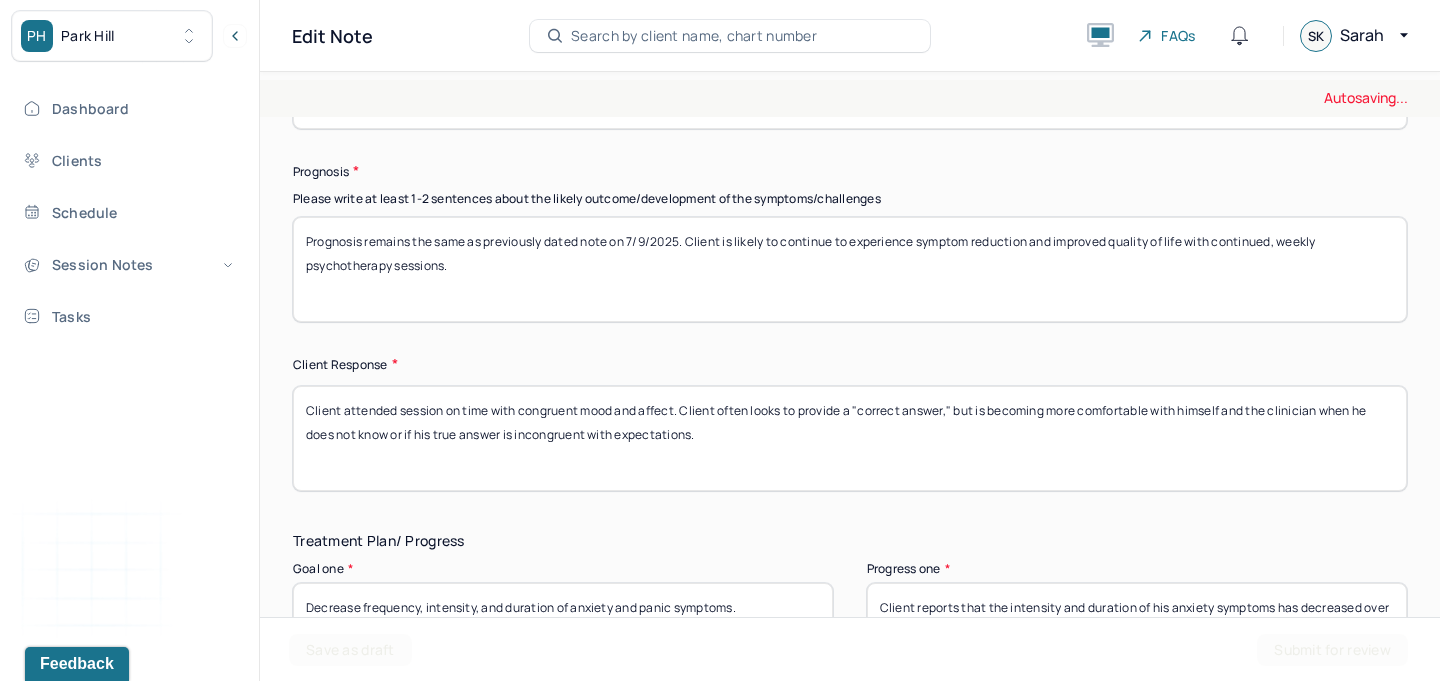 scroll, scrollTop: 2942, scrollLeft: 0, axis: vertical 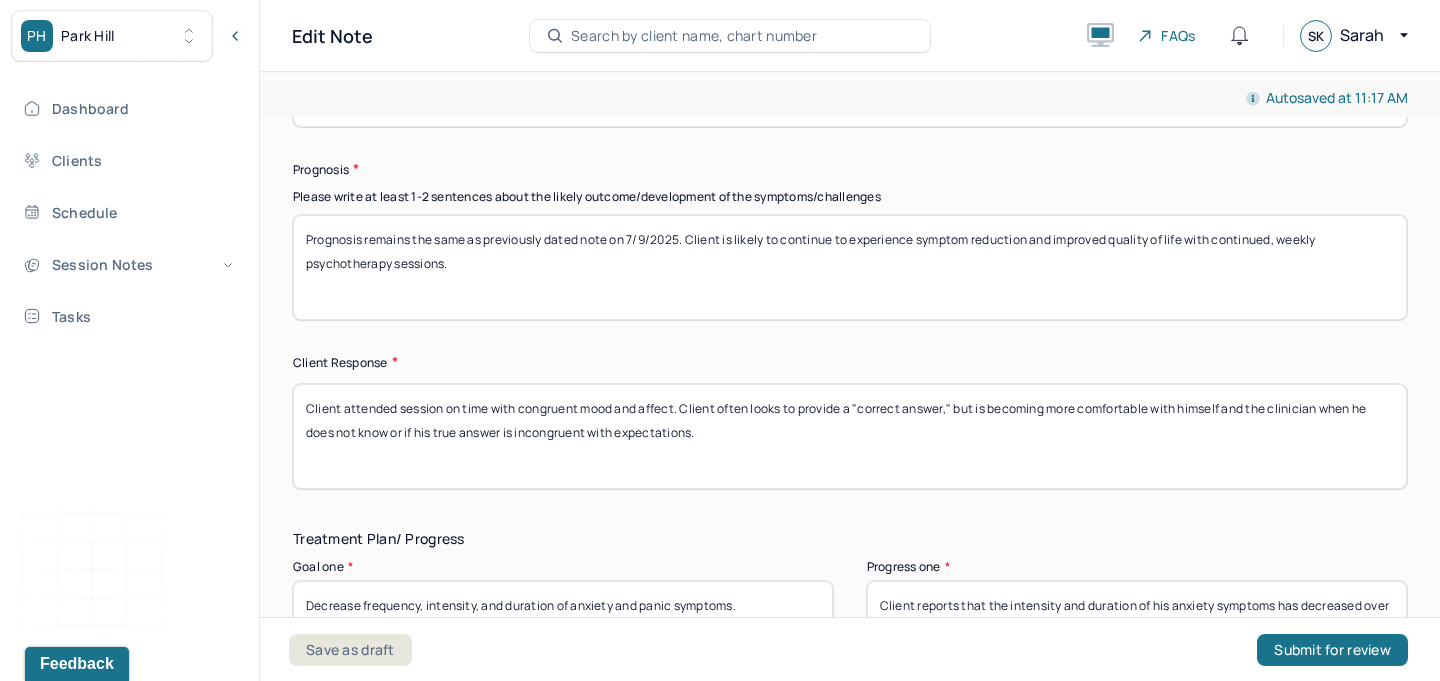 type on "Prognosis remains the same as previously dated note on 7/9/2025. Client is likely to continue to experience symptom reduction and improved quality of life with continued, weekly psychotherapy sessions." 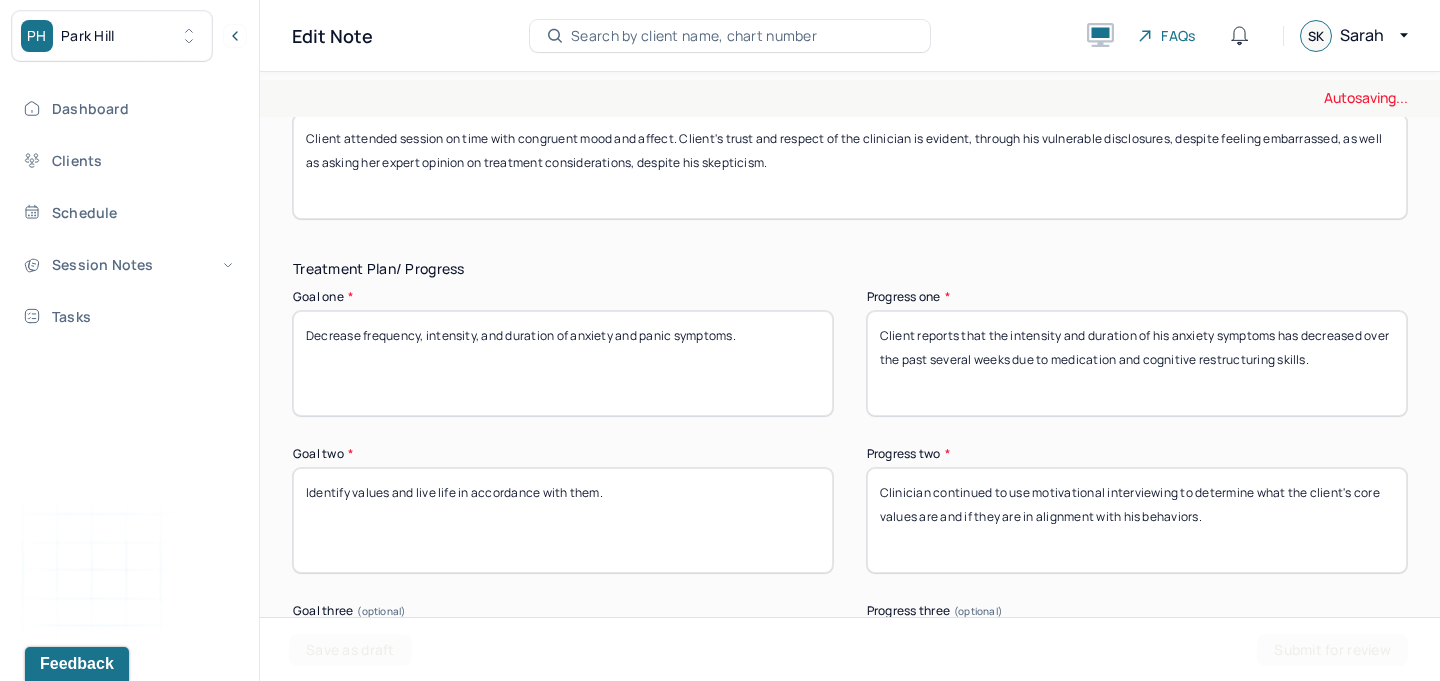 scroll, scrollTop: 3213, scrollLeft: 0, axis: vertical 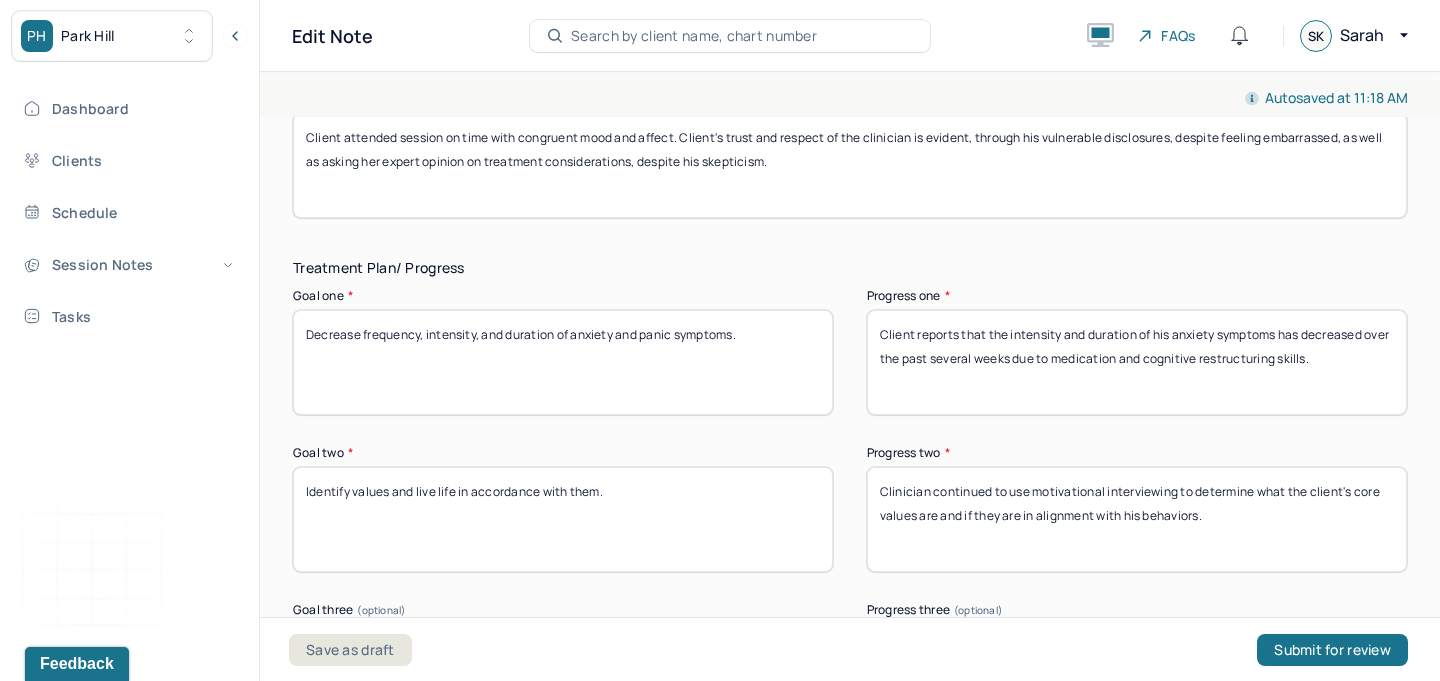 type on "Client attended session on time with congruent mood and affect. Client's trust and respect of the clinician is evident, through his vulnerable disclosures, despite feeling embarrassed, as well as asking her expert opinion on treatment considerations, despite his skepticism." 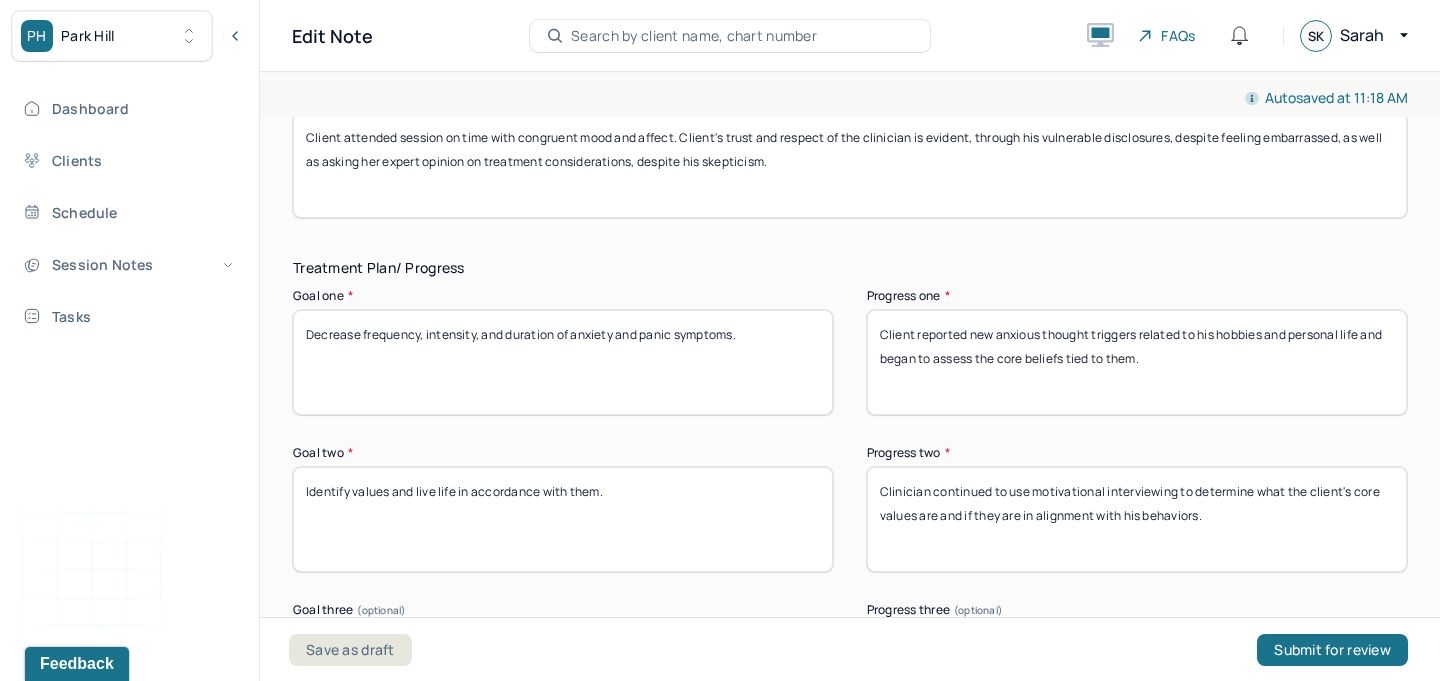 type on "Client reported new anxious thought triggers related to his hobbies and personal life and began to assess the core beliefs tied to them." 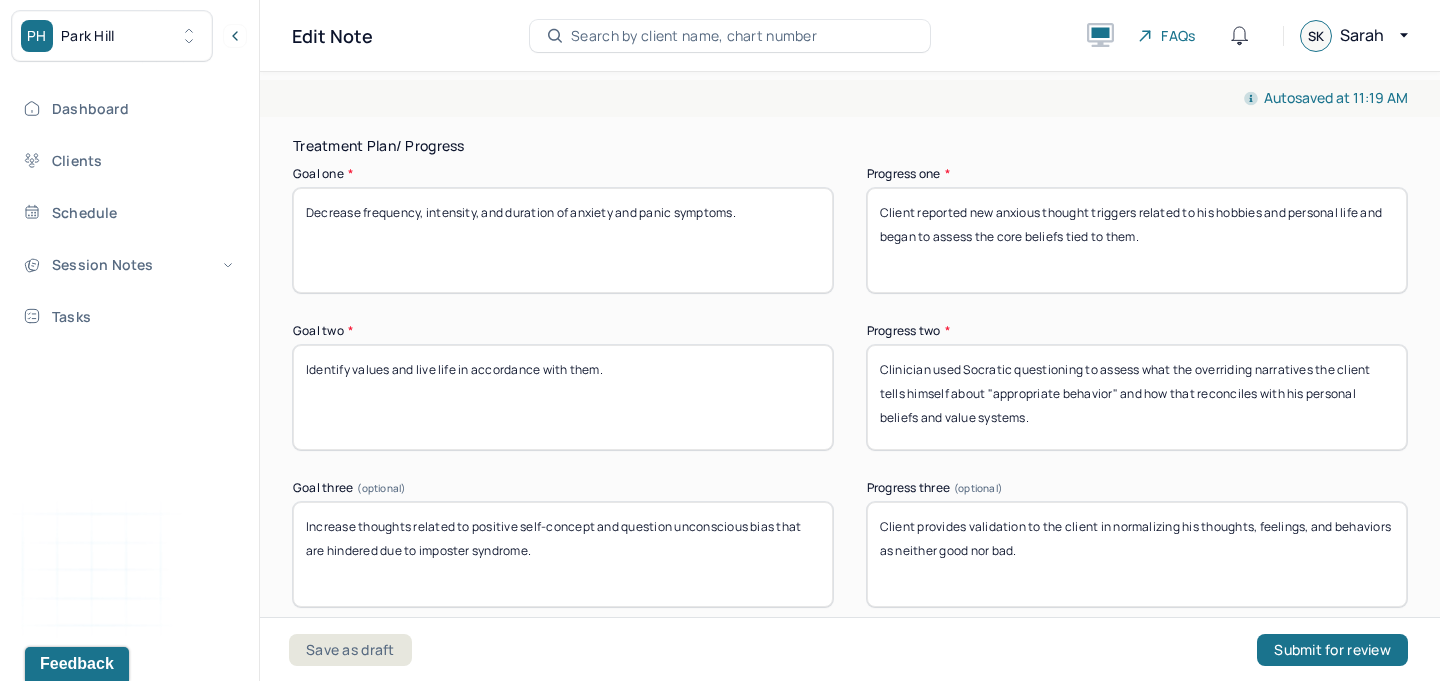 scroll, scrollTop: 3400, scrollLeft: 0, axis: vertical 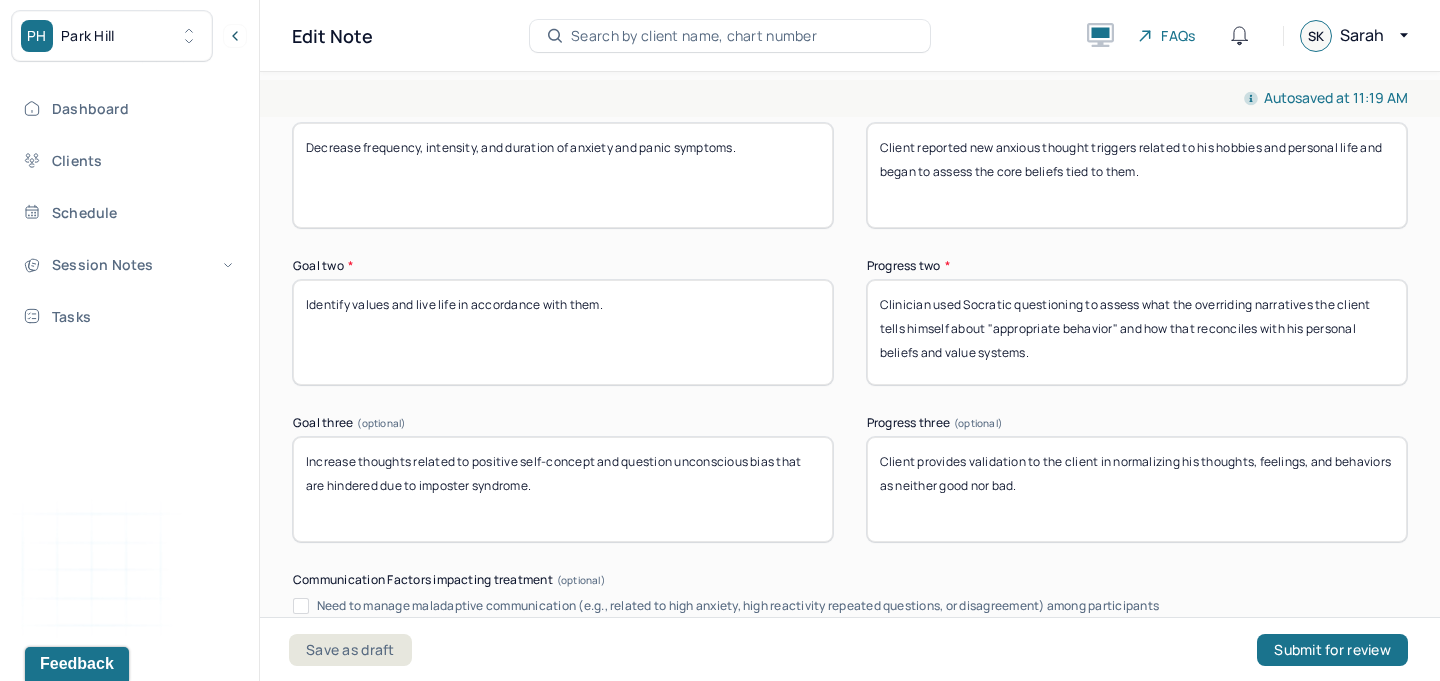type on "Clinician used Socratic questioning to assess what the overriding narratives the client tells himself about "appropriate behavior" and how that reconciles with his personal beliefs and value systems." 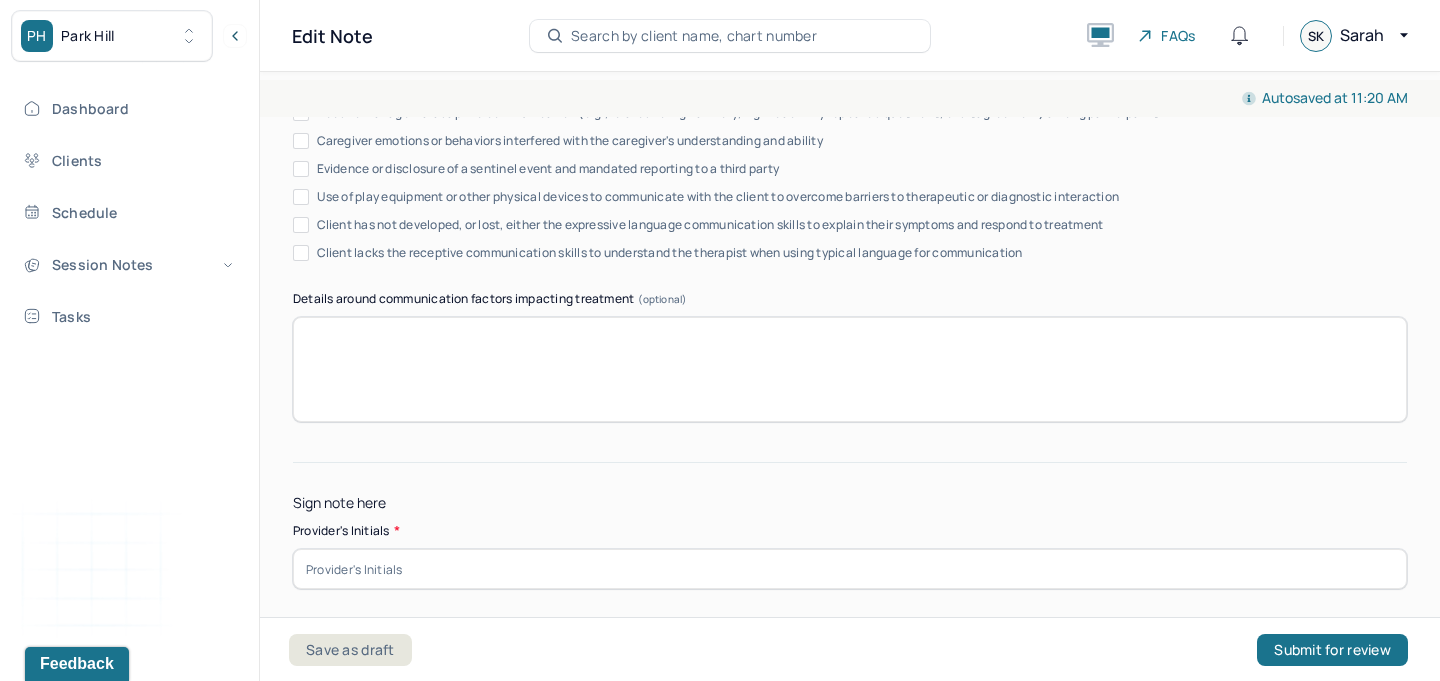 scroll, scrollTop: 3978, scrollLeft: 0, axis: vertical 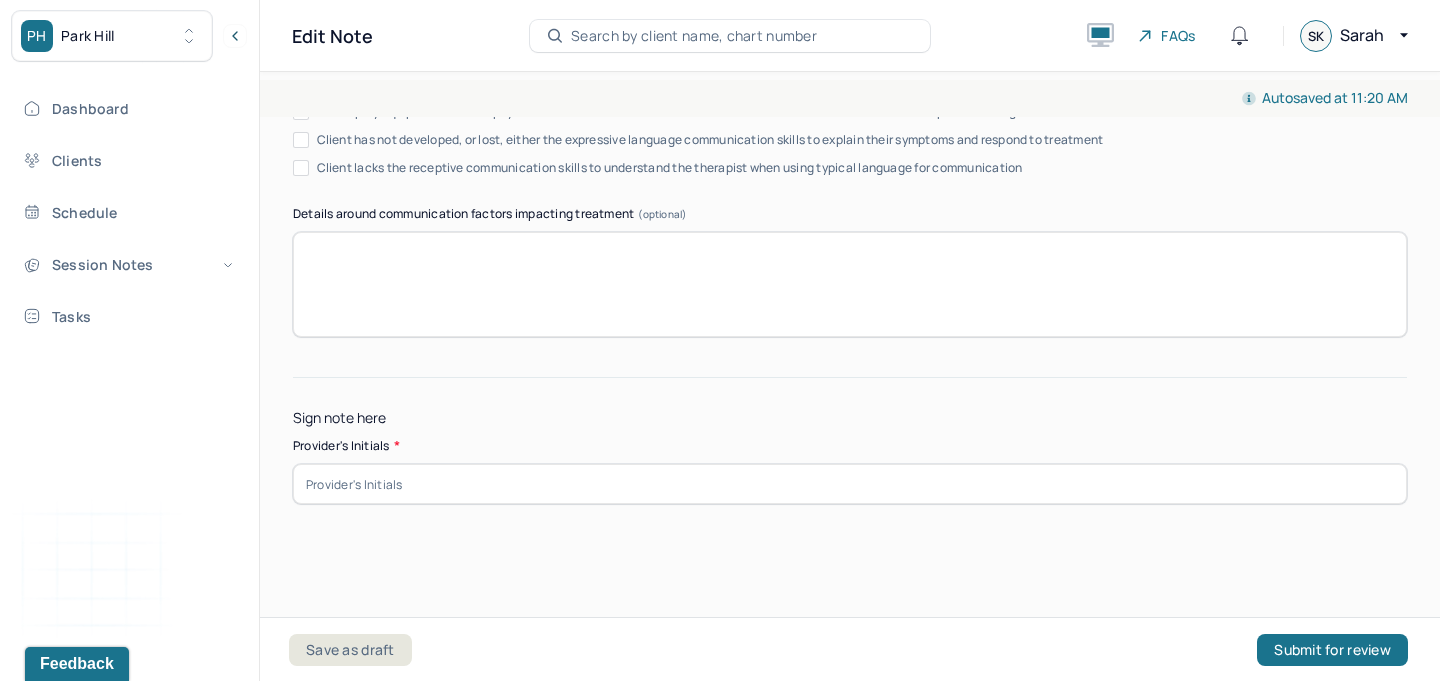type on "Clinician highlighted the client's strengths in completing homework, utilizing coping skills, and candidly reporting thoughts, feelings, and behaviors with limited conscious guardedness." 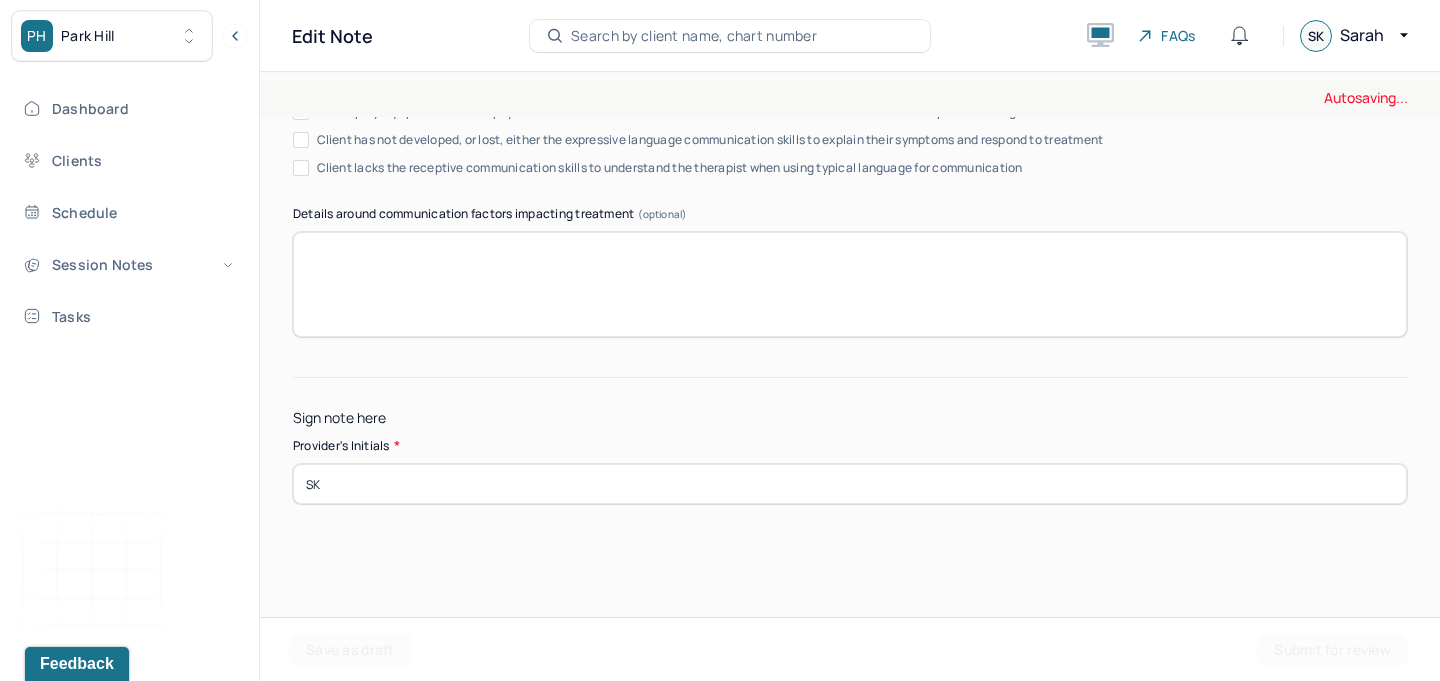 type on "SK" 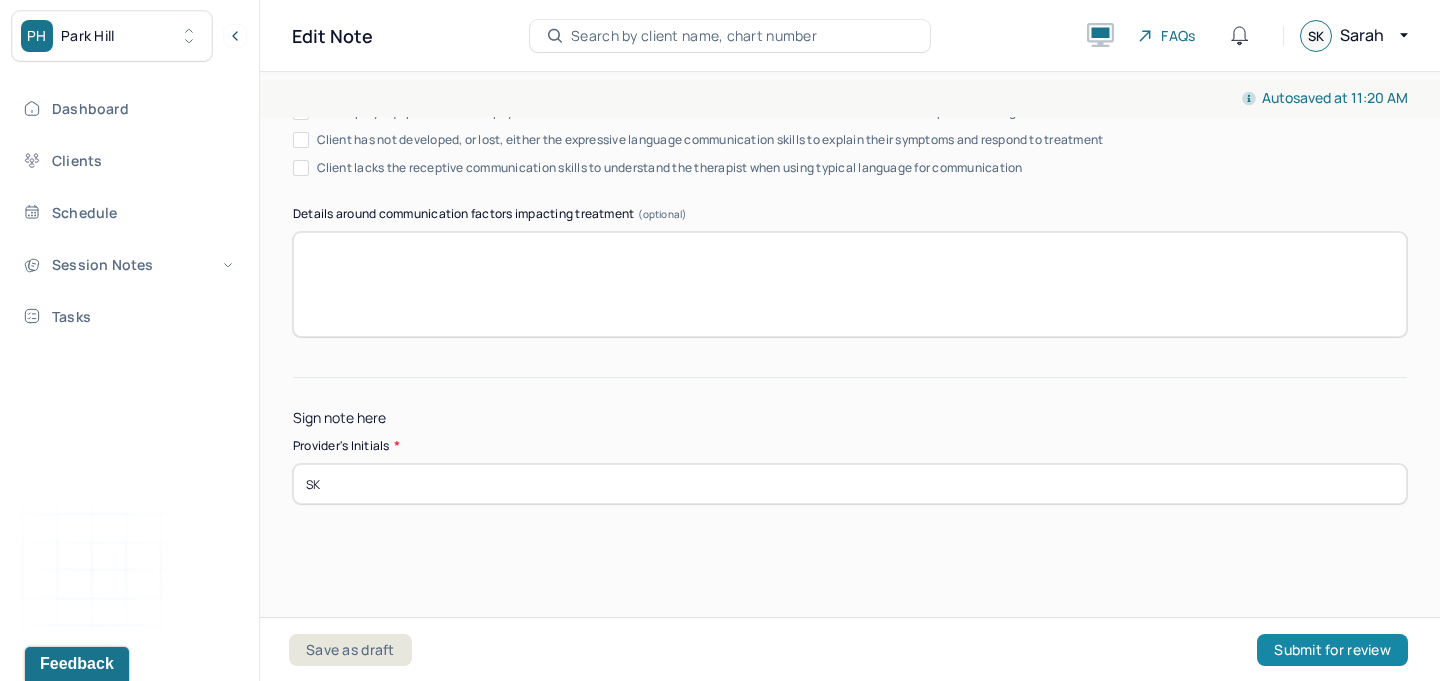 click on "Submit for review" at bounding box center [1332, 650] 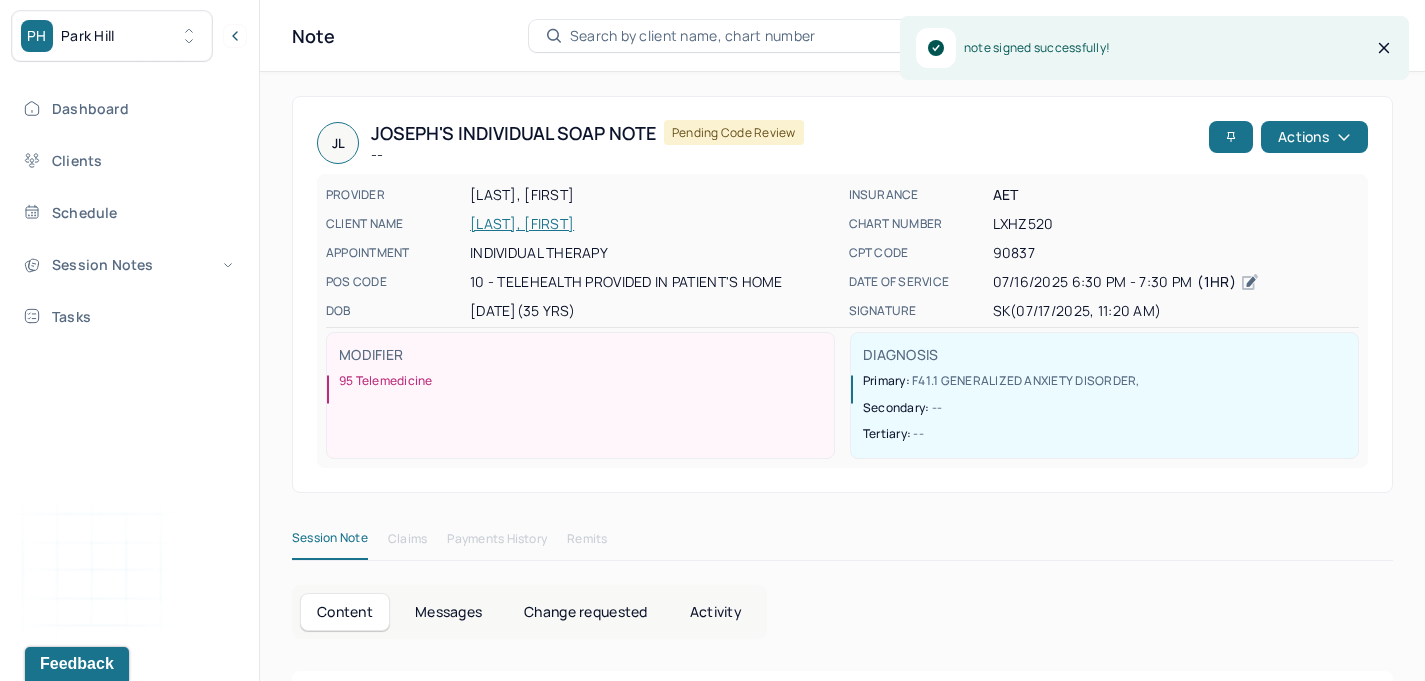 click on "Park Hill" at bounding box center (88, 36) 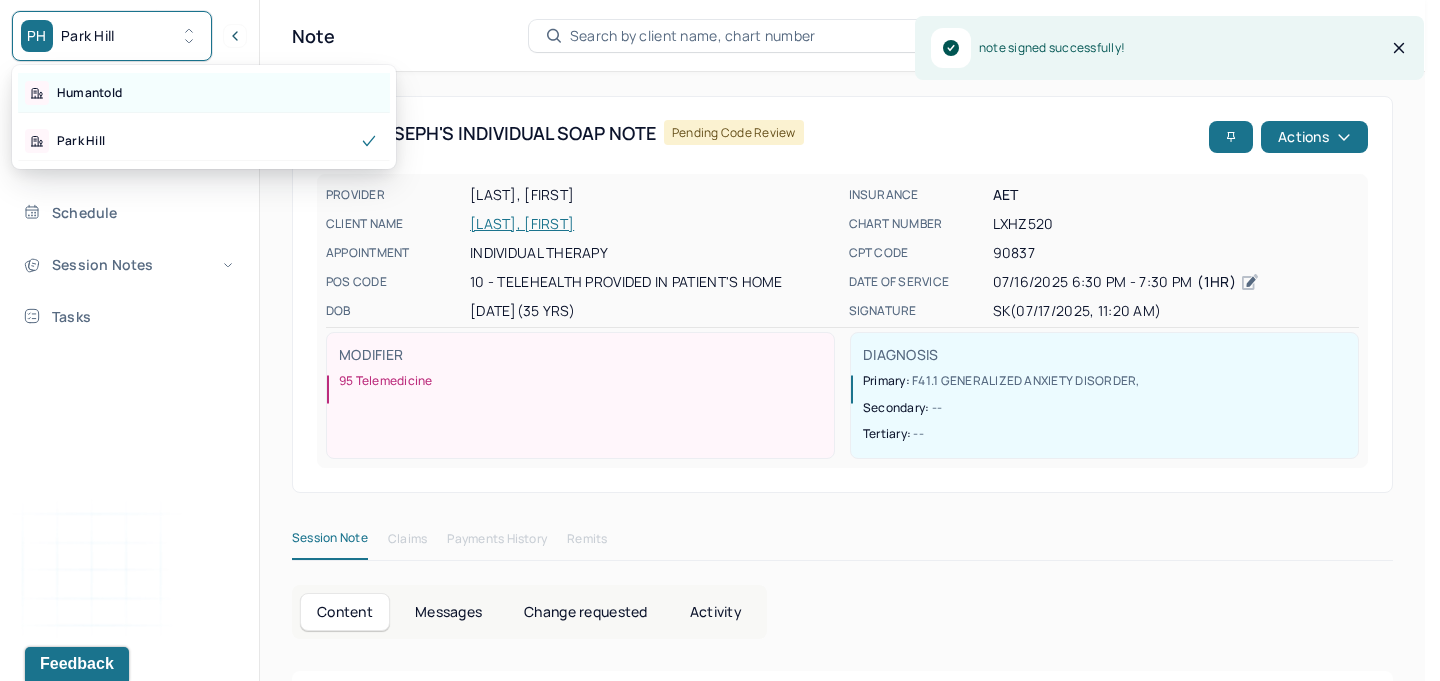 click on "Humantold" at bounding box center (89, 93) 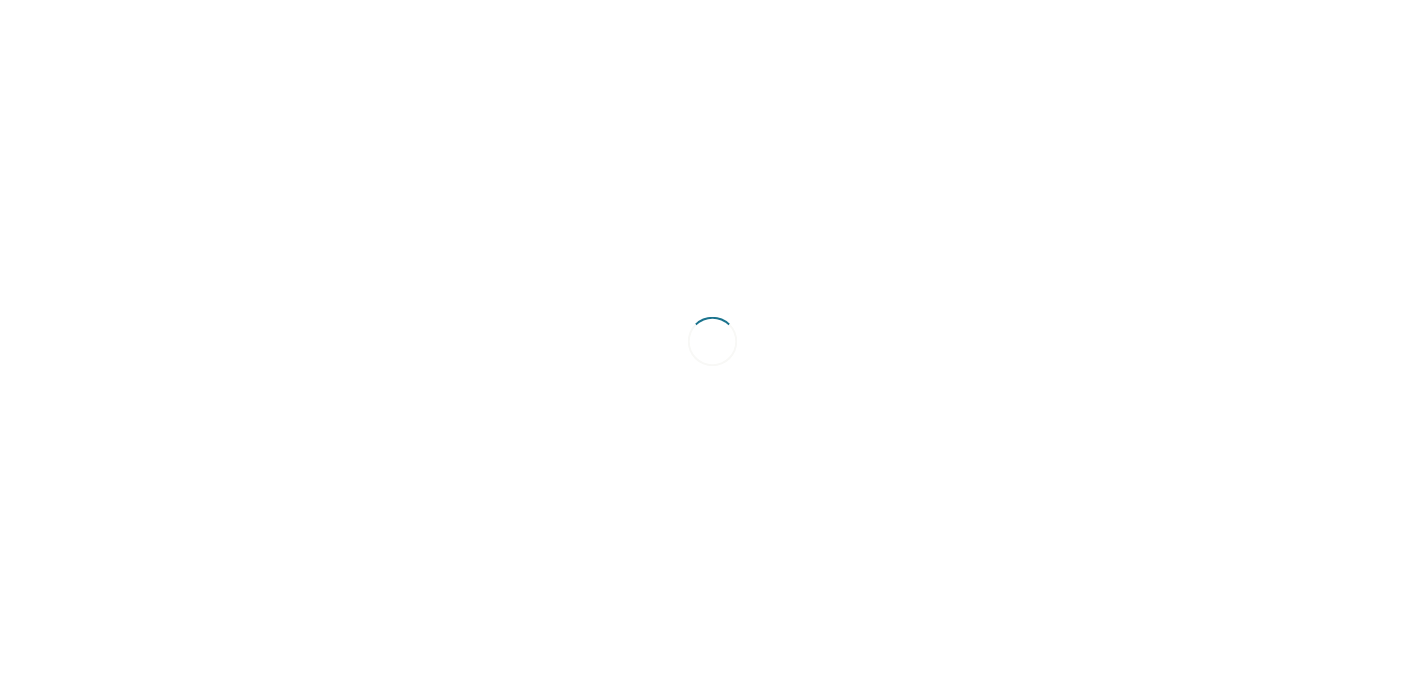 scroll, scrollTop: 0, scrollLeft: 0, axis: both 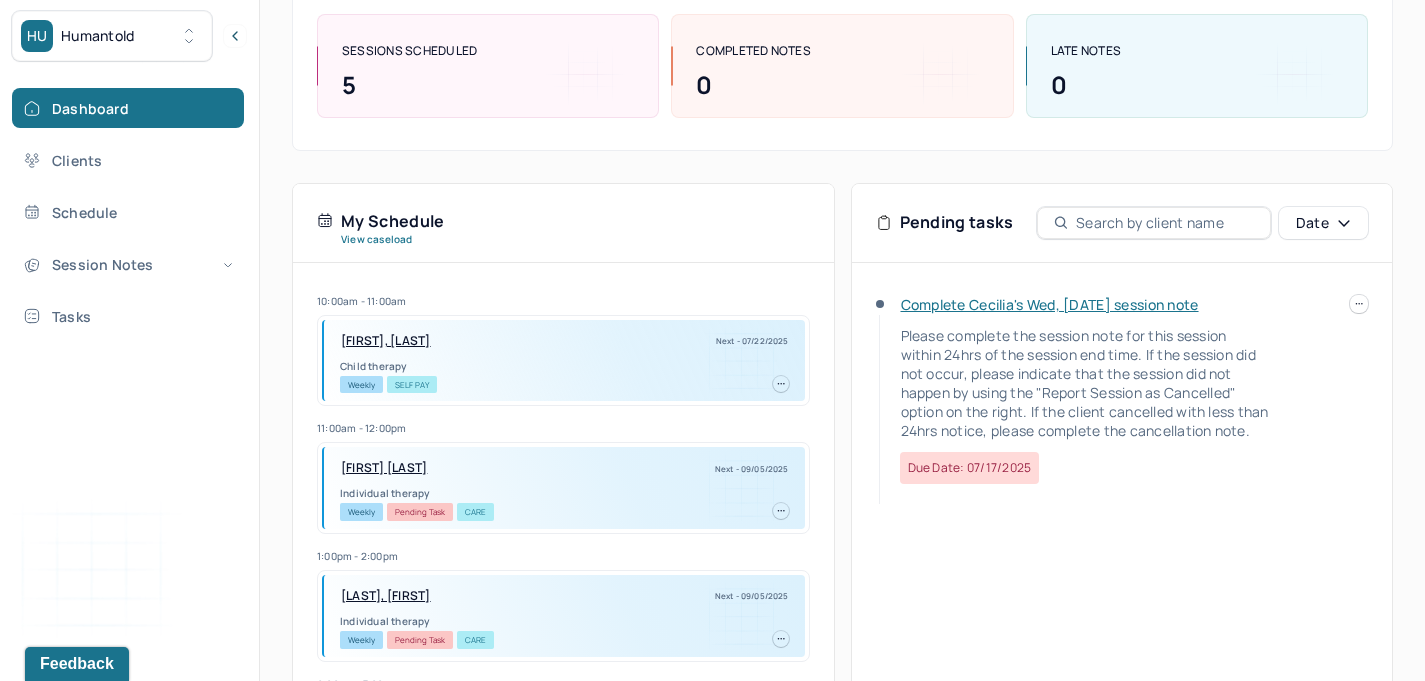 click on "Complete Cecilia's Wed, [DATE] session note" at bounding box center [1050, 304] 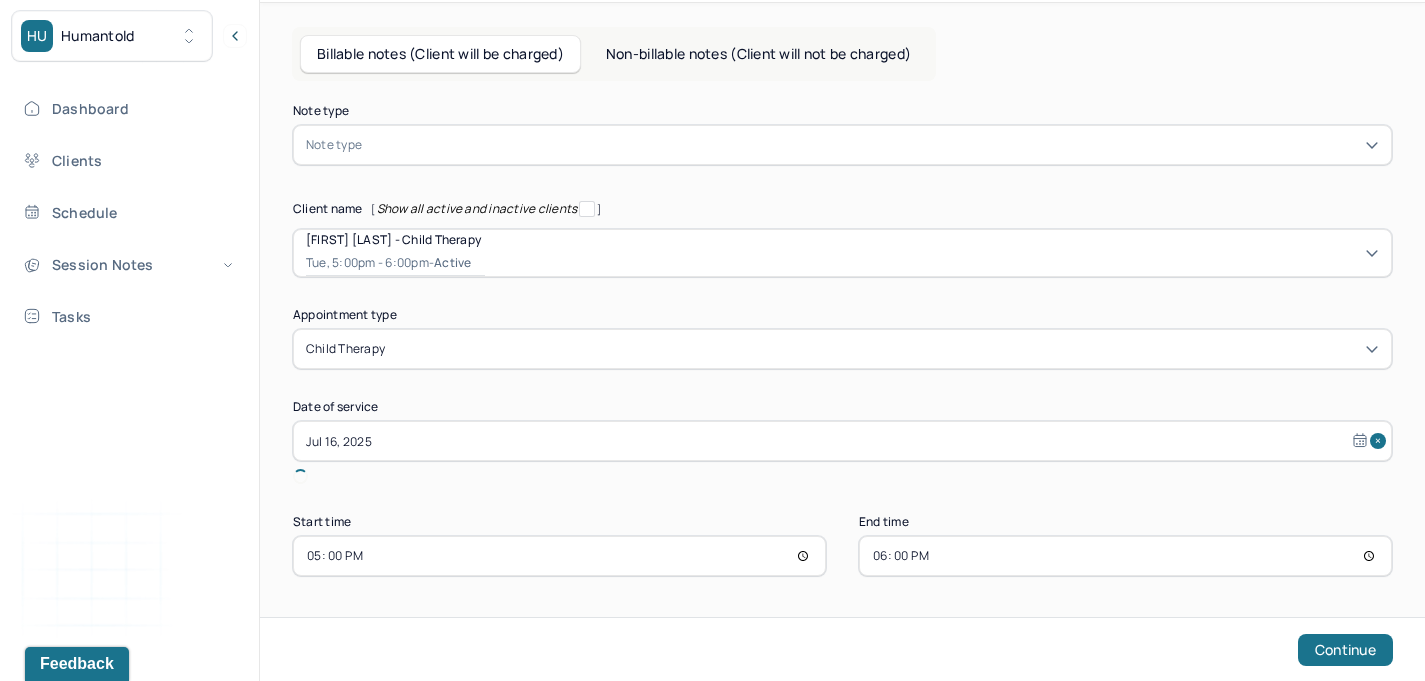 scroll, scrollTop: 46, scrollLeft: 0, axis: vertical 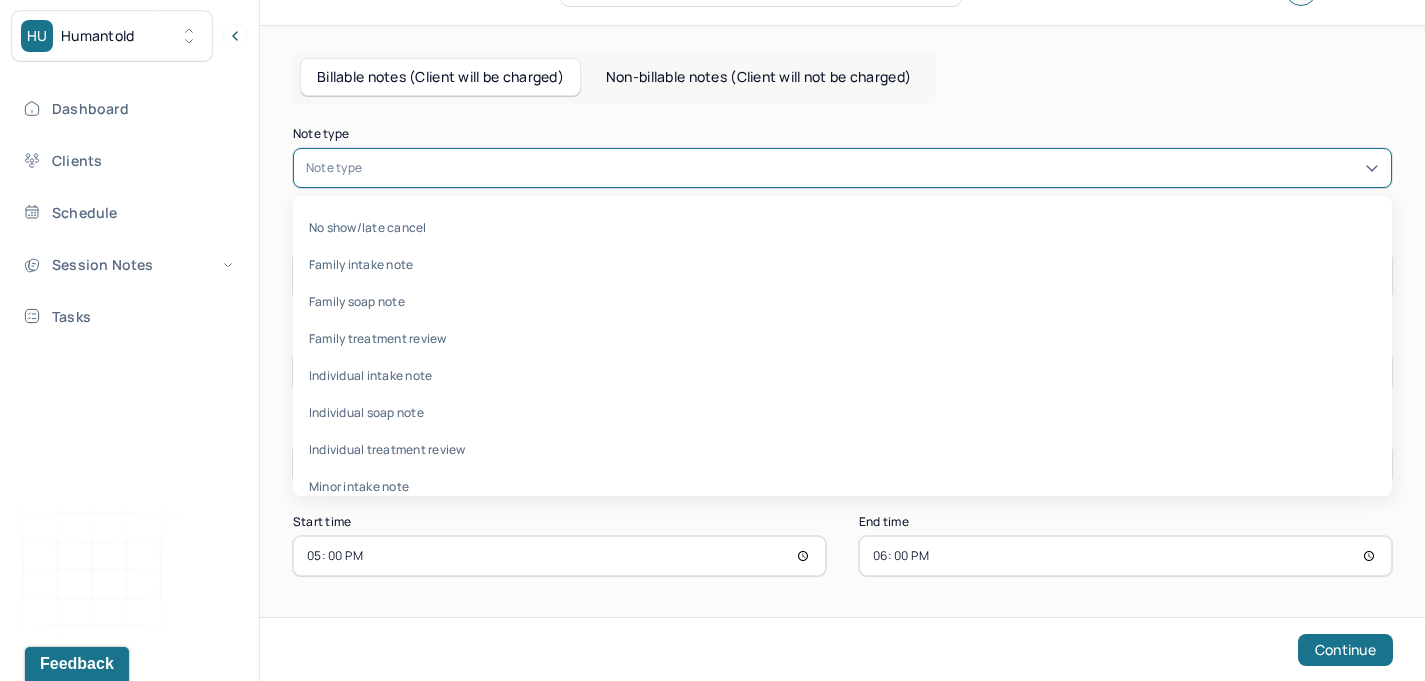 click at bounding box center [872, 168] 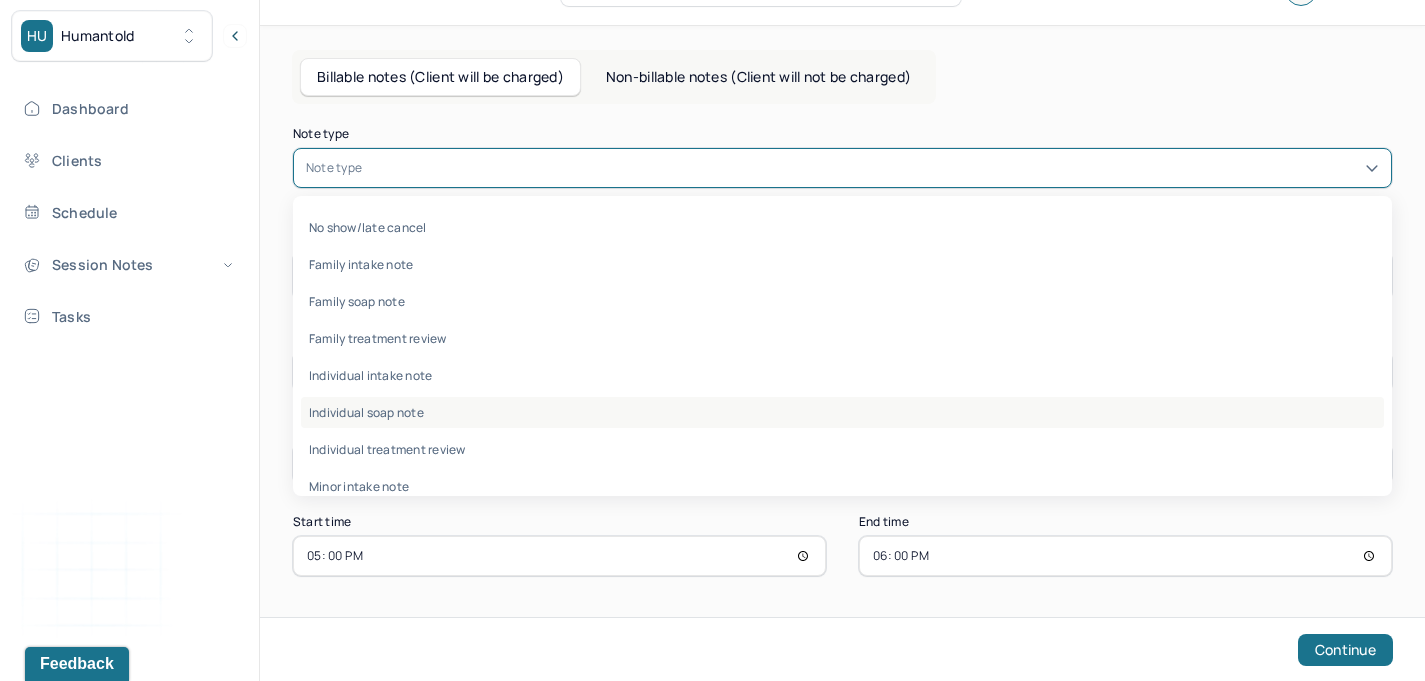 click on "Individual soap note" at bounding box center [842, 412] 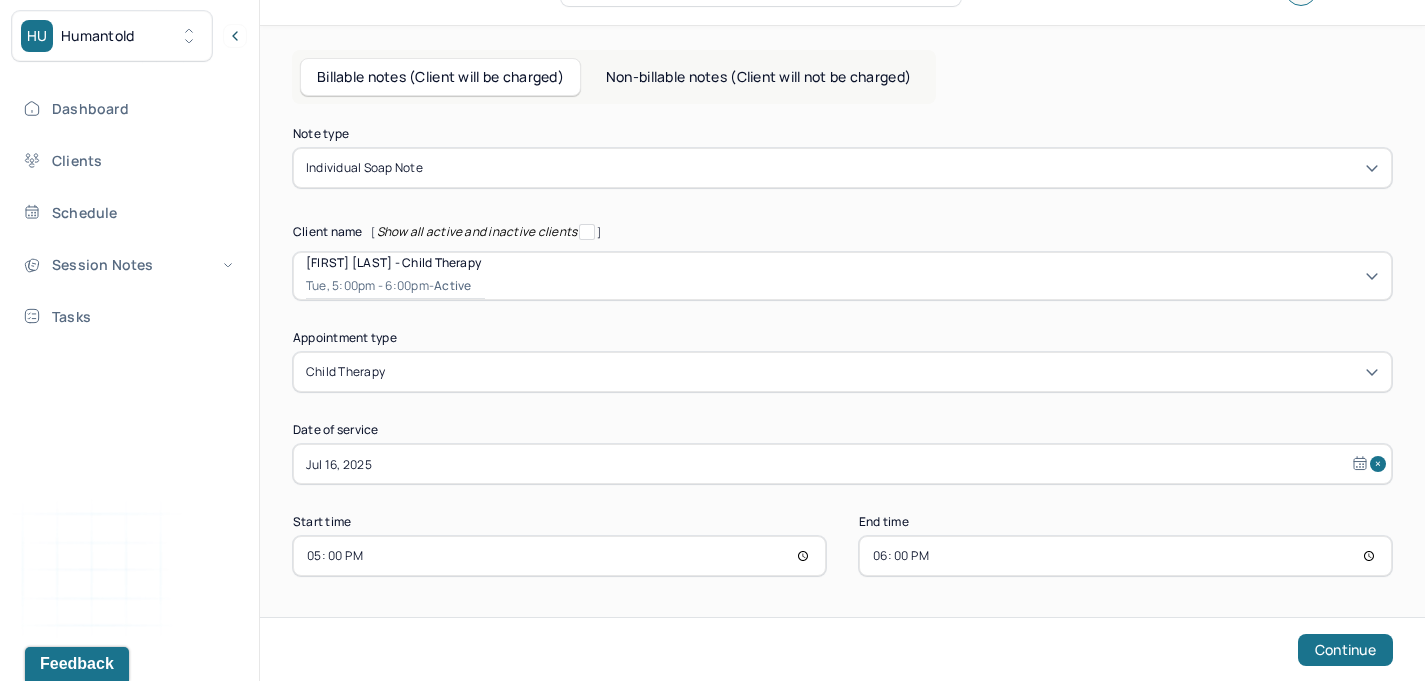 click on "17:00" at bounding box center [559, 556] 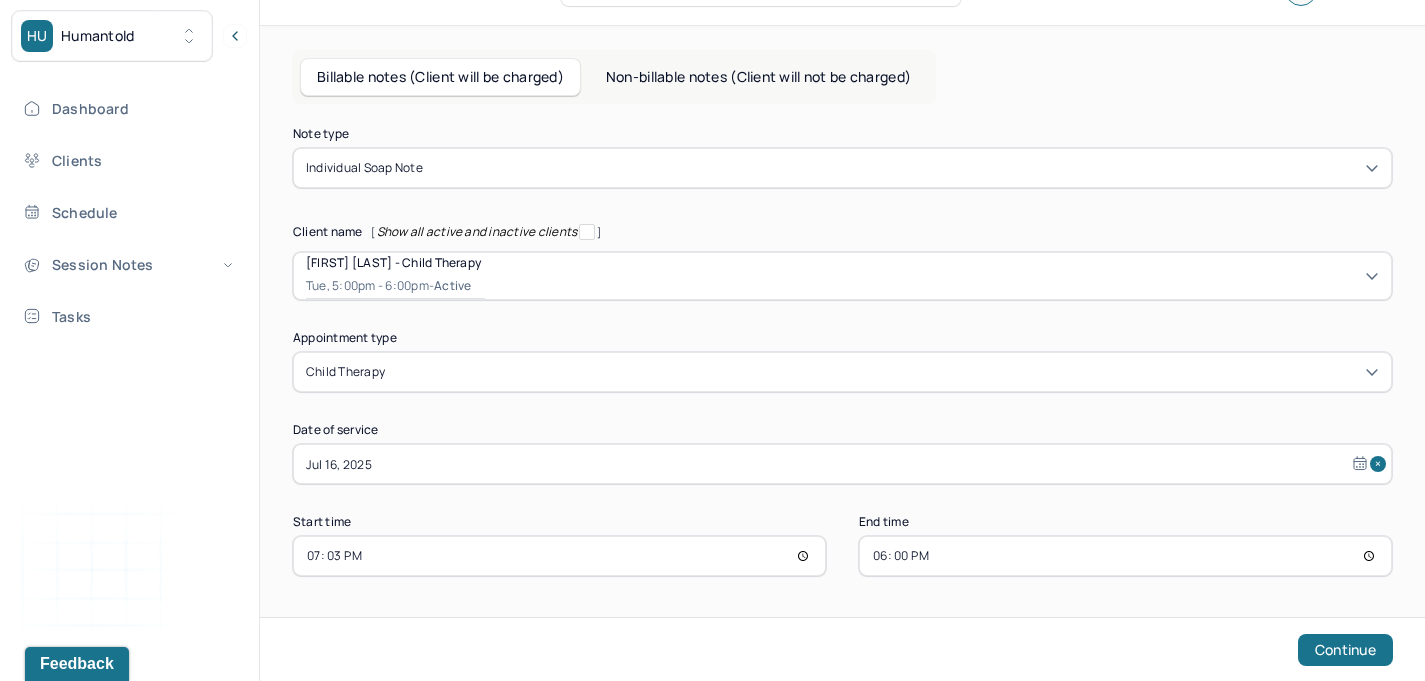 type on "19:30" 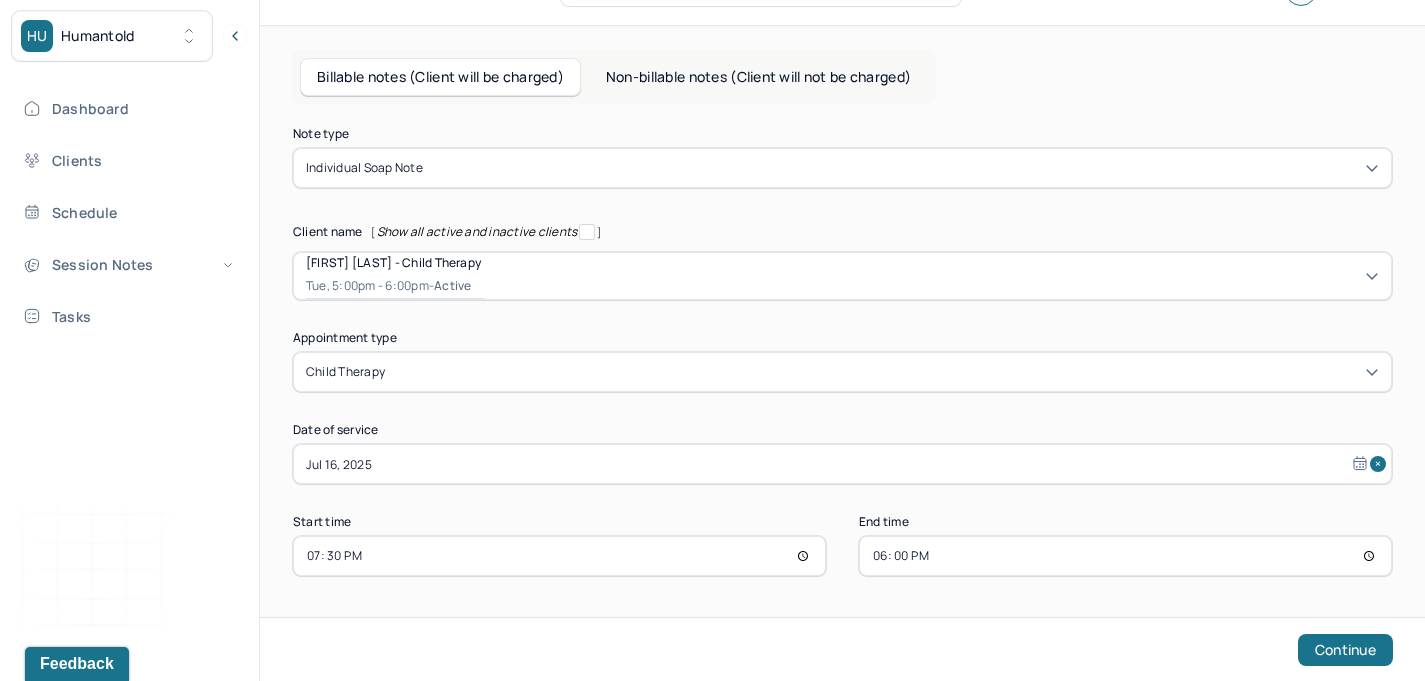 click on "18:00" at bounding box center (1125, 556) 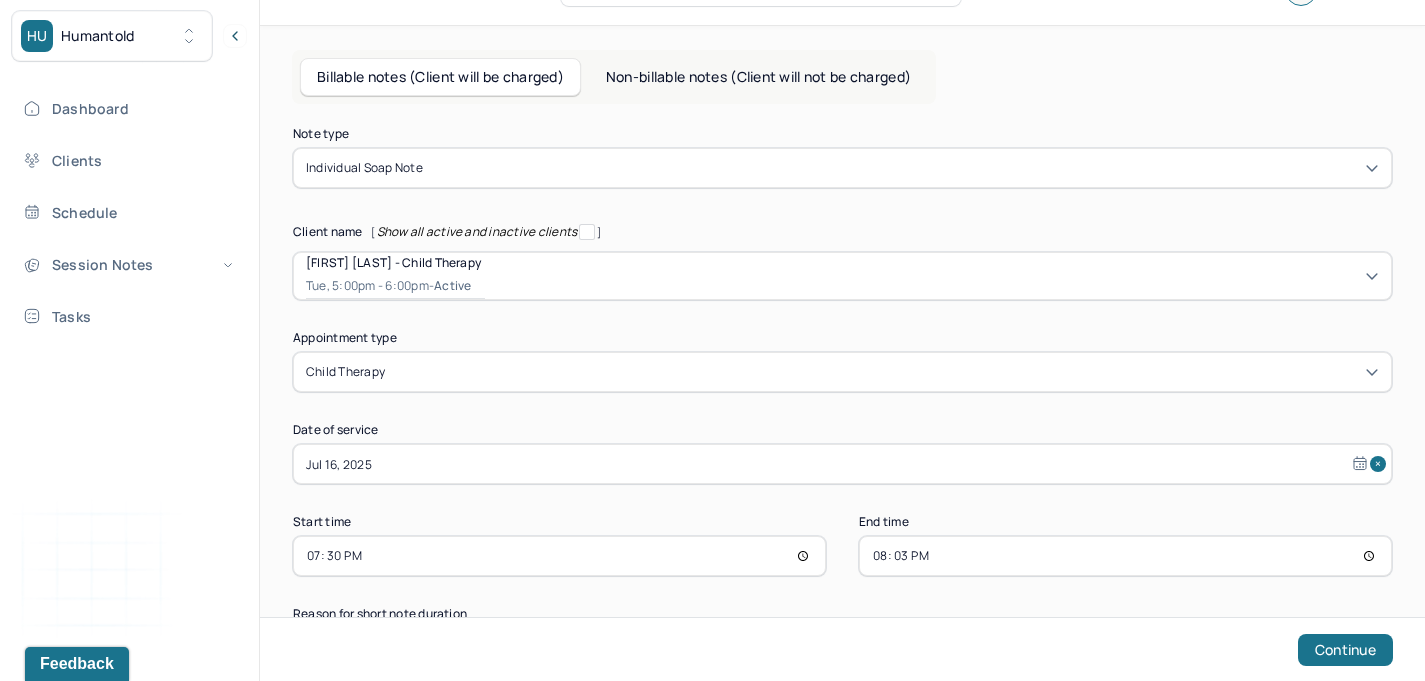 type on "20:39" 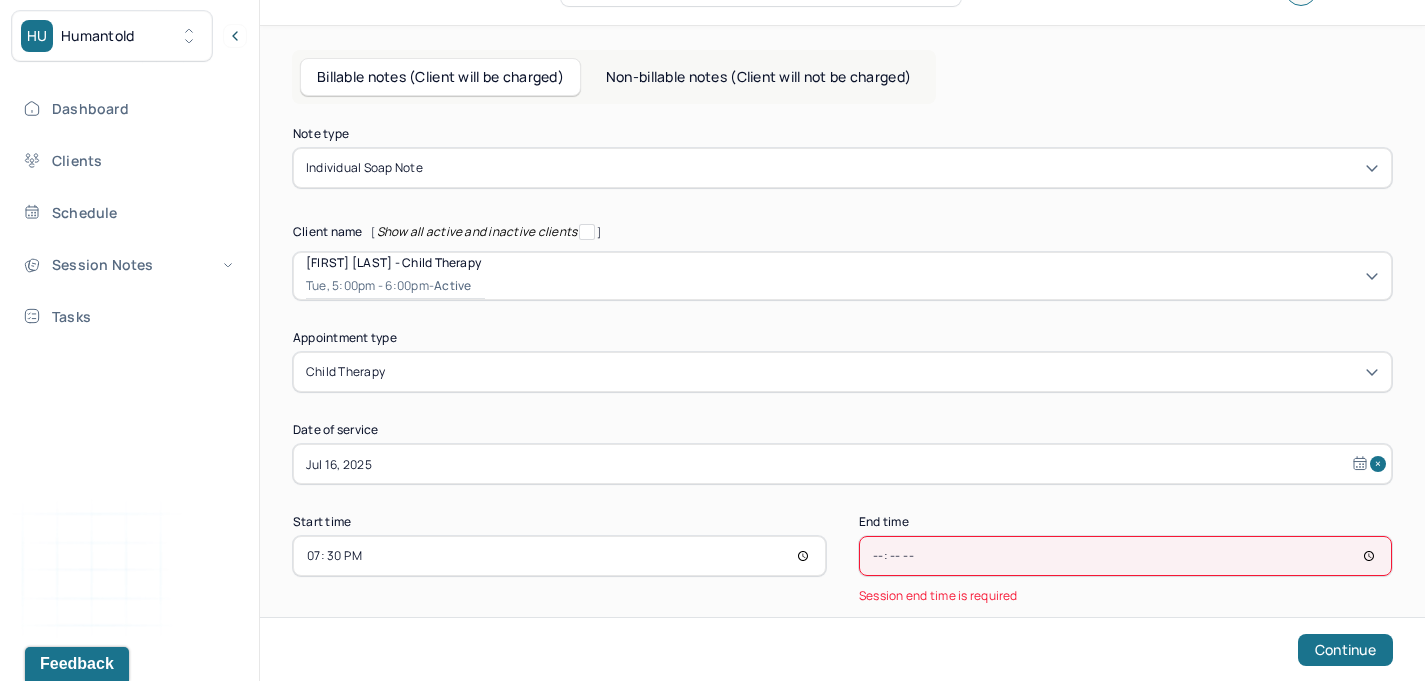 type on "20:30" 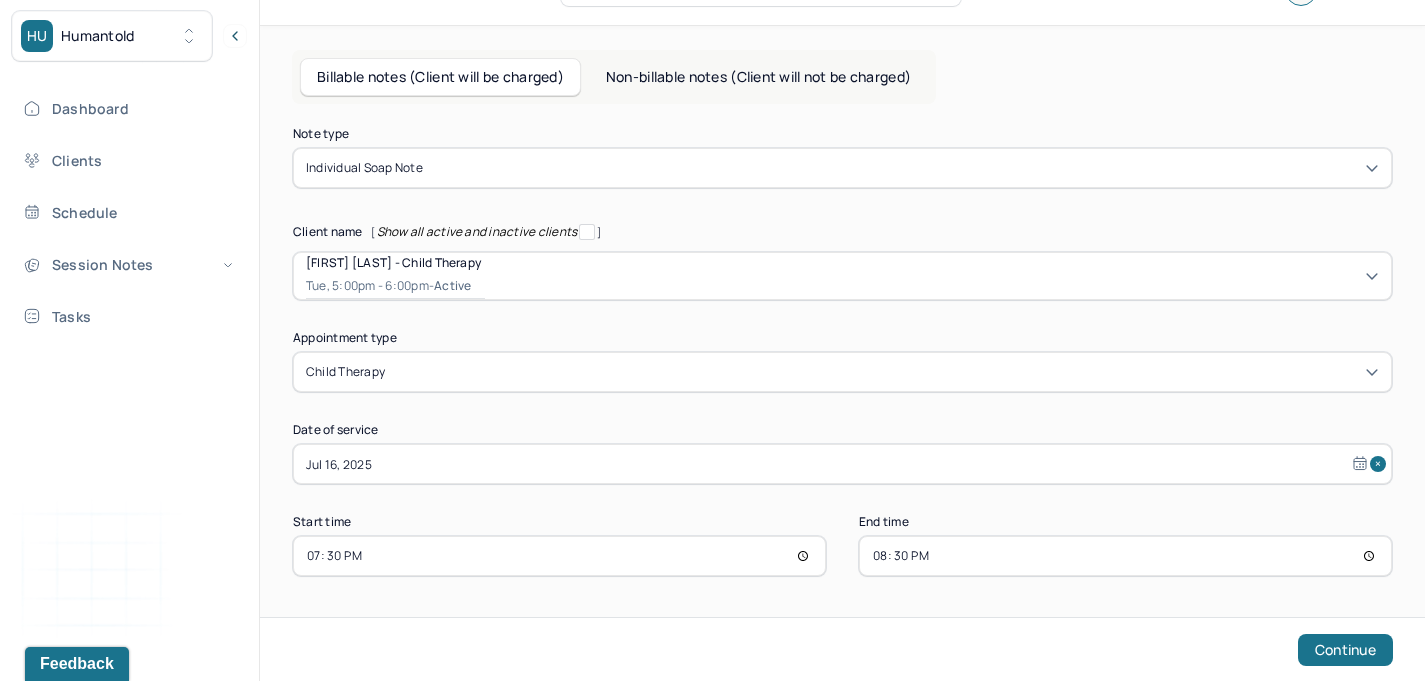 click on "Note type Individual soap note Client name [ Show all active and inactive clients ] Cecilia Logan - Child therapy Tue, 5:00pm - 6:00pm  -  active Supervisee name Sarah Kinane Appointment type child therapy Date of service Jul 16, 2025 Start time 19:30 End time 20:30   Continue" at bounding box center (842, 352) 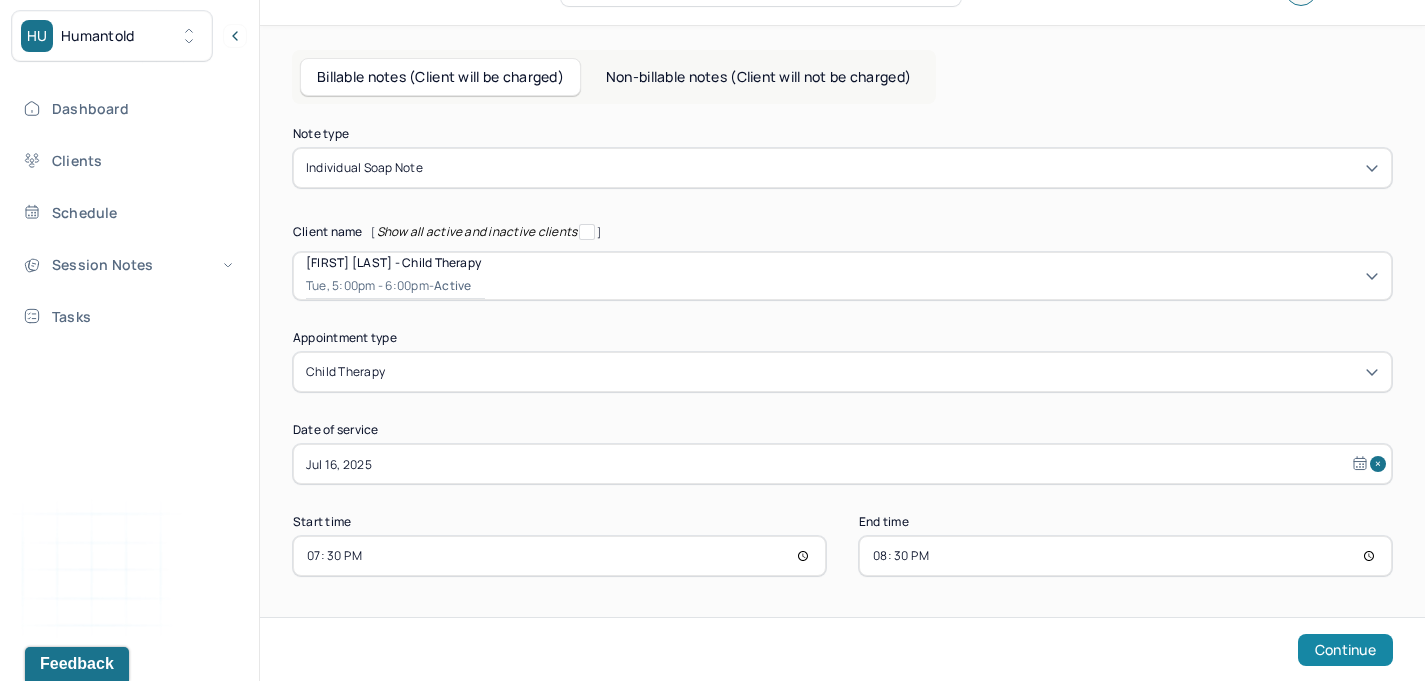 click on "Continue" at bounding box center [1345, 650] 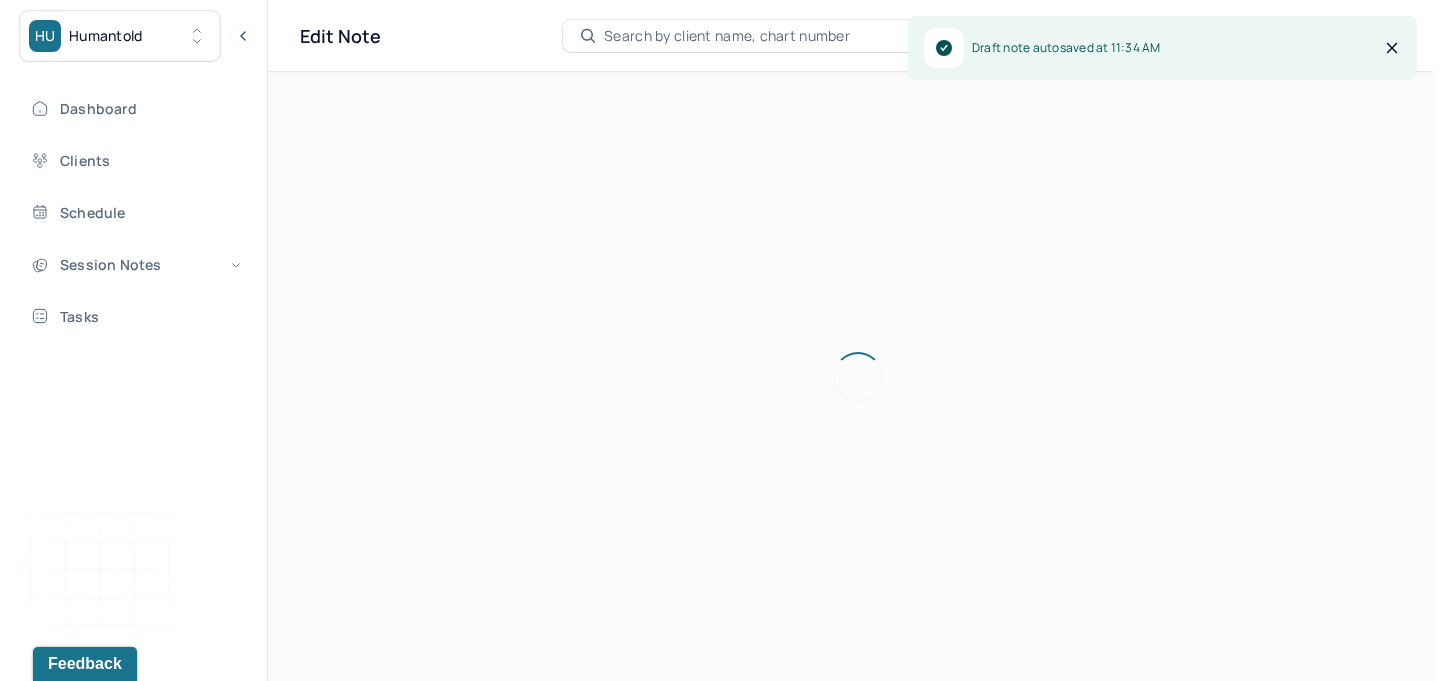 scroll, scrollTop: 0, scrollLeft: 0, axis: both 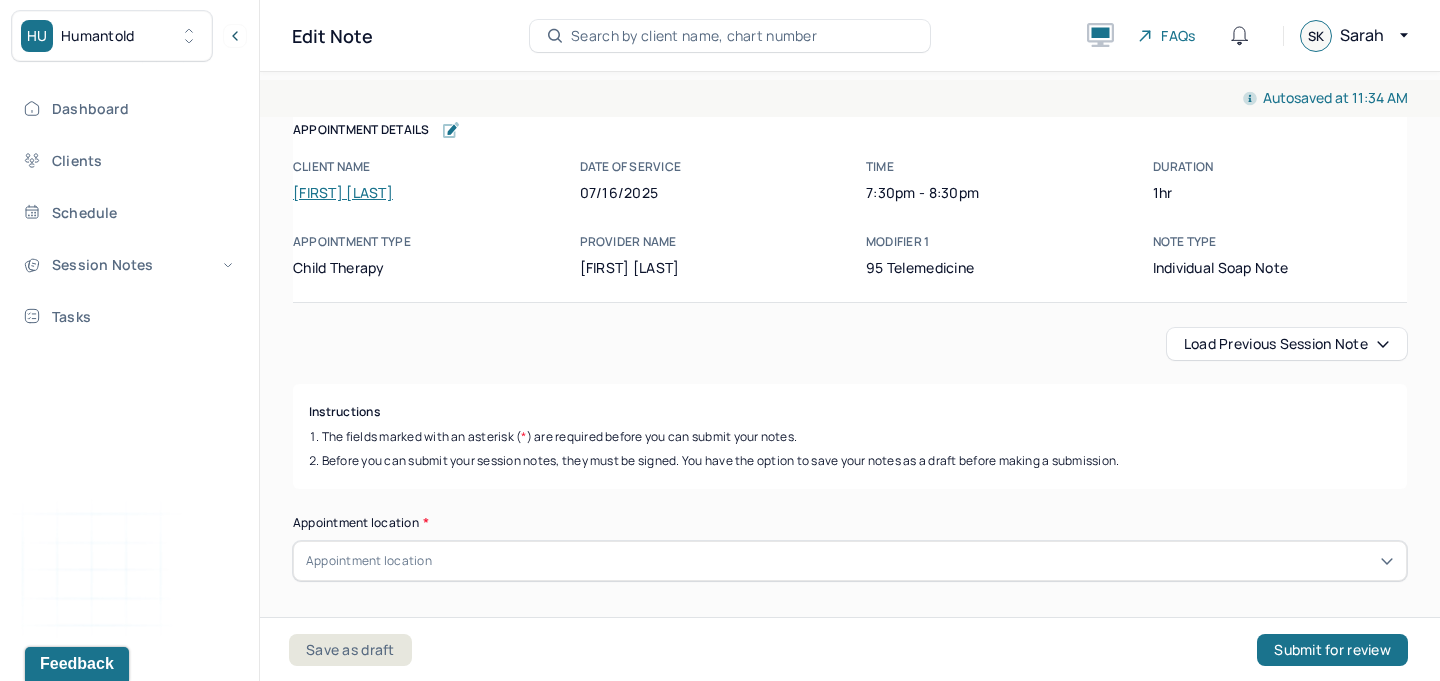 click on "Load previous session note" at bounding box center (1287, 344) 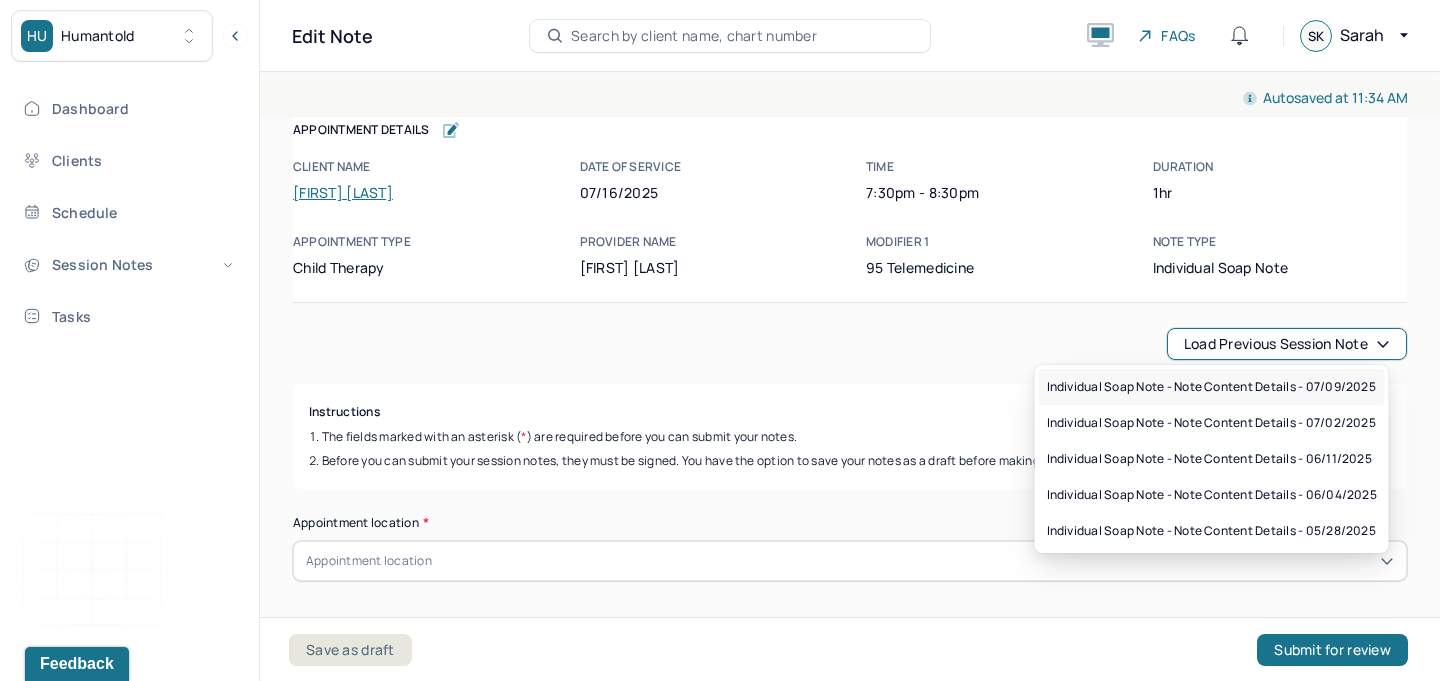 click on "Individual soap note   - Note content Details -   07/09/2025" at bounding box center (1211, 387) 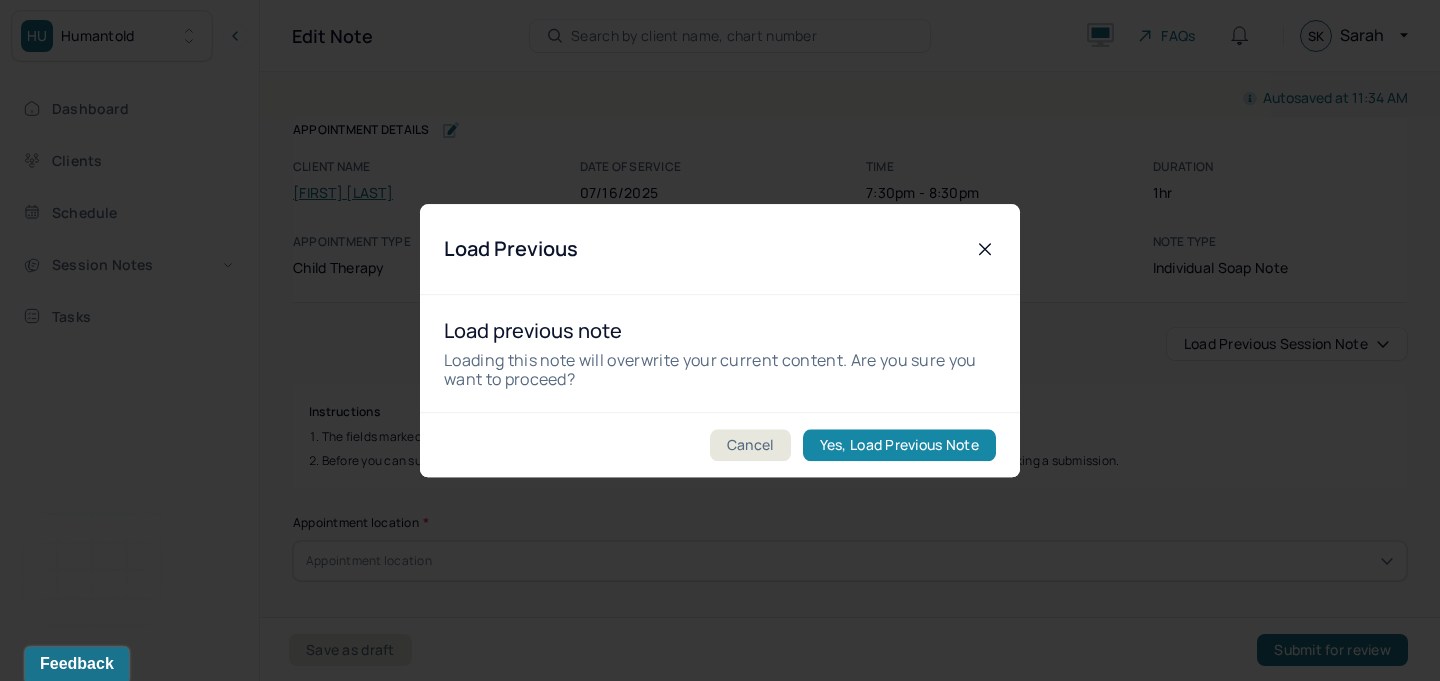 click on "Yes, Load Previous Note" at bounding box center (899, 445) 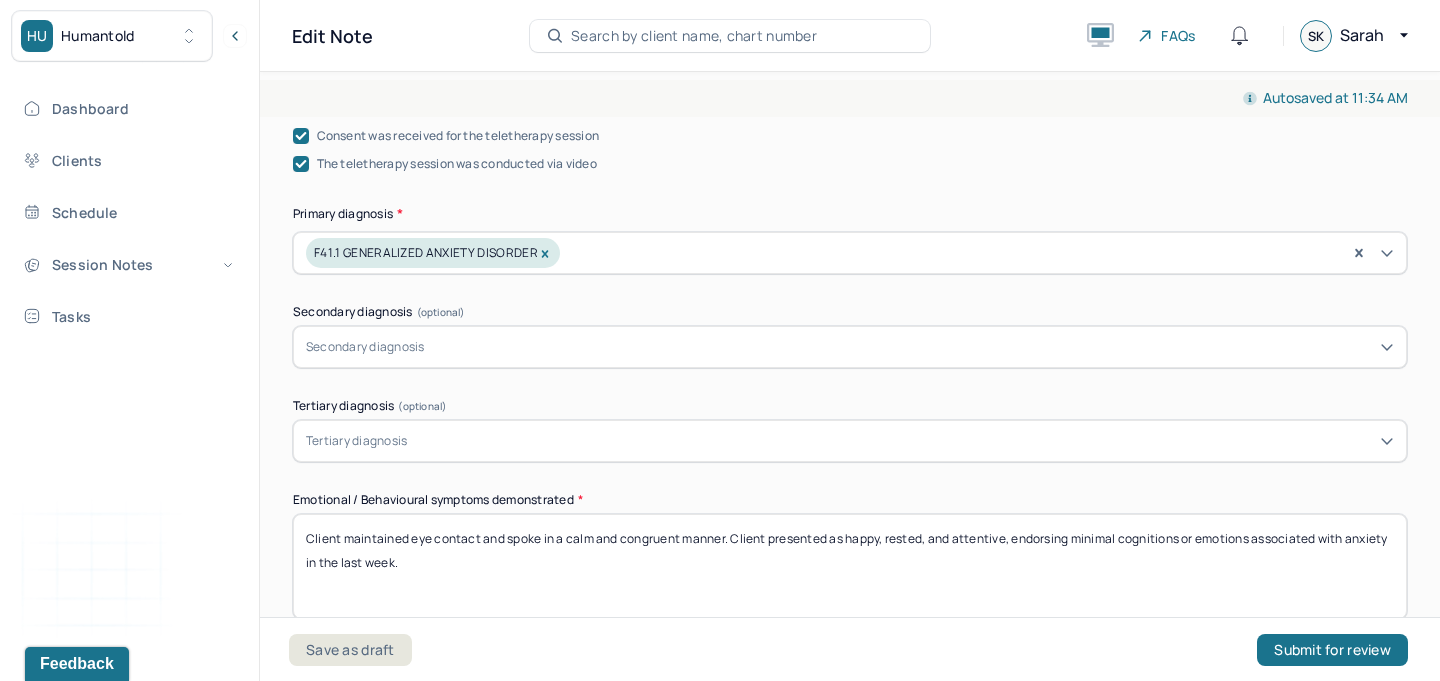 scroll, scrollTop: 737, scrollLeft: 0, axis: vertical 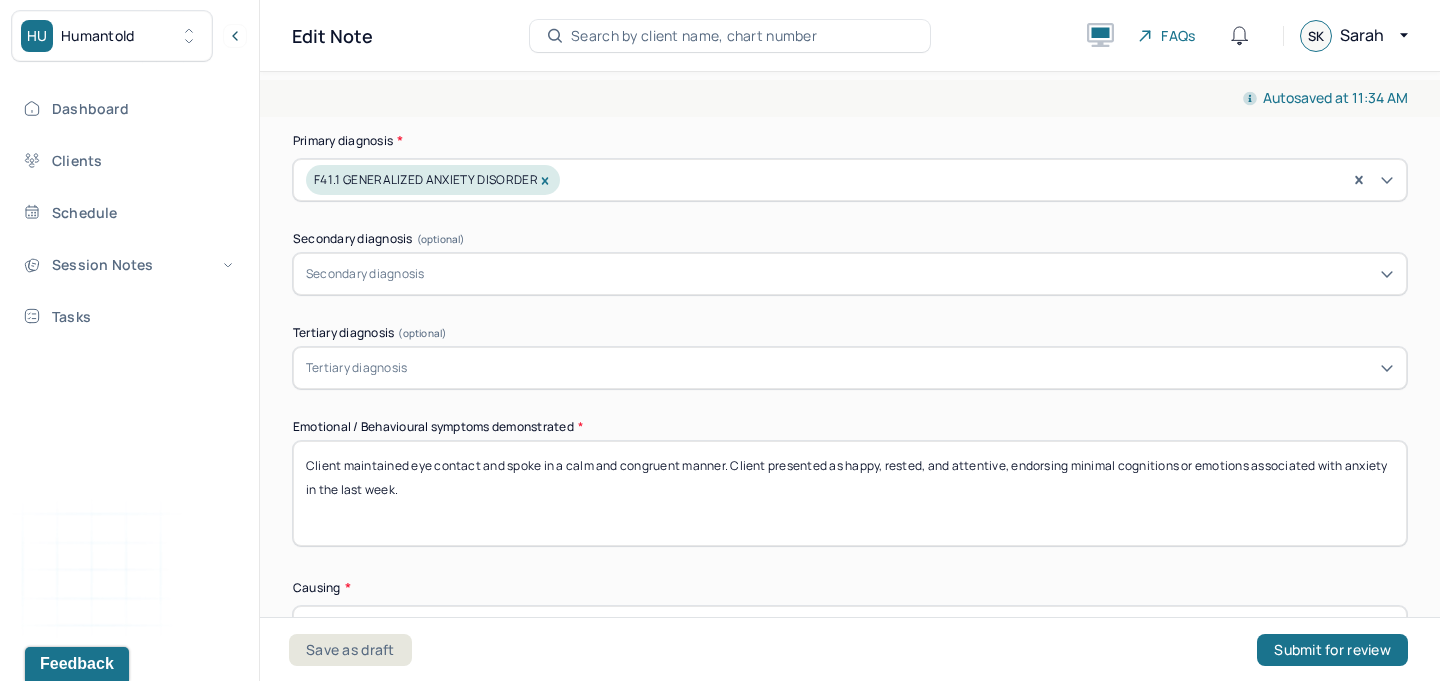 click on "Client maintained eye contact and spoke in a calm and congruent manner. Client presented as happy, rested, and attentive, endorsing minimal cognitions or emotions associated with anxiety in the last week." at bounding box center [850, 493] 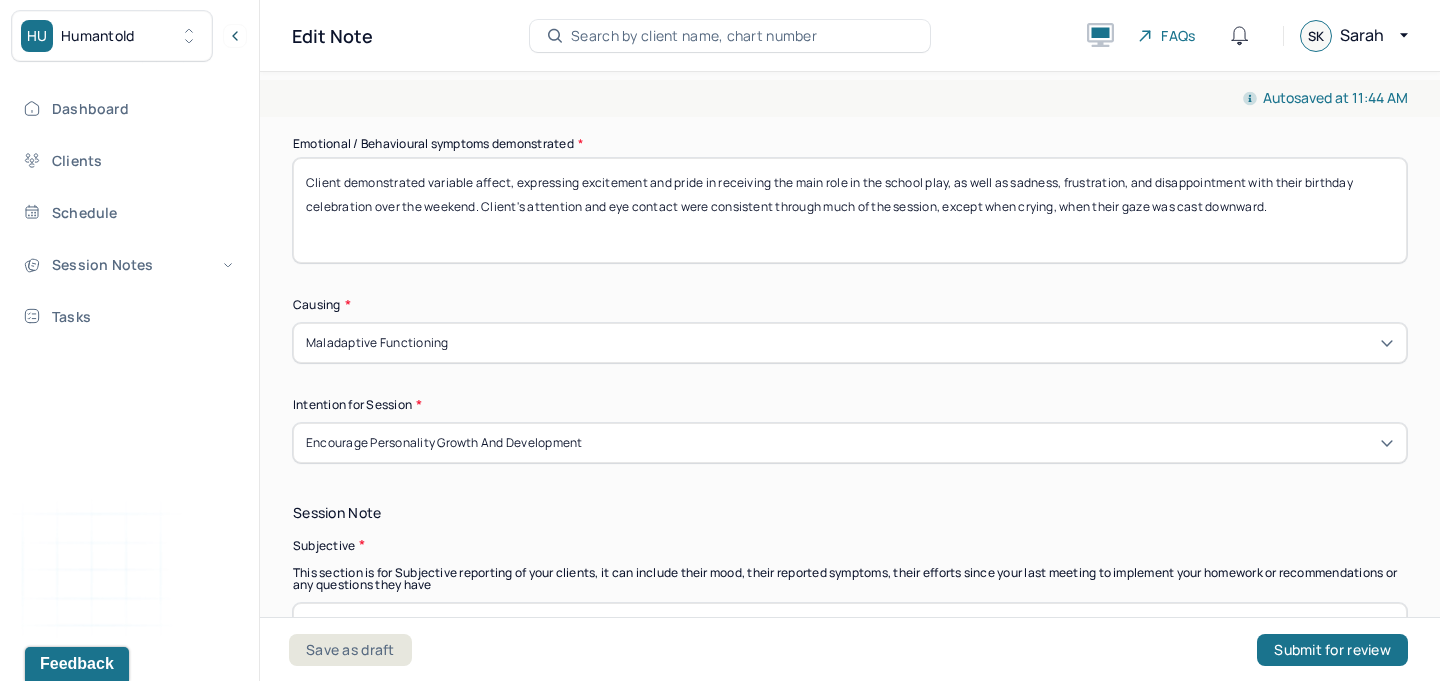 scroll, scrollTop: 1119, scrollLeft: 0, axis: vertical 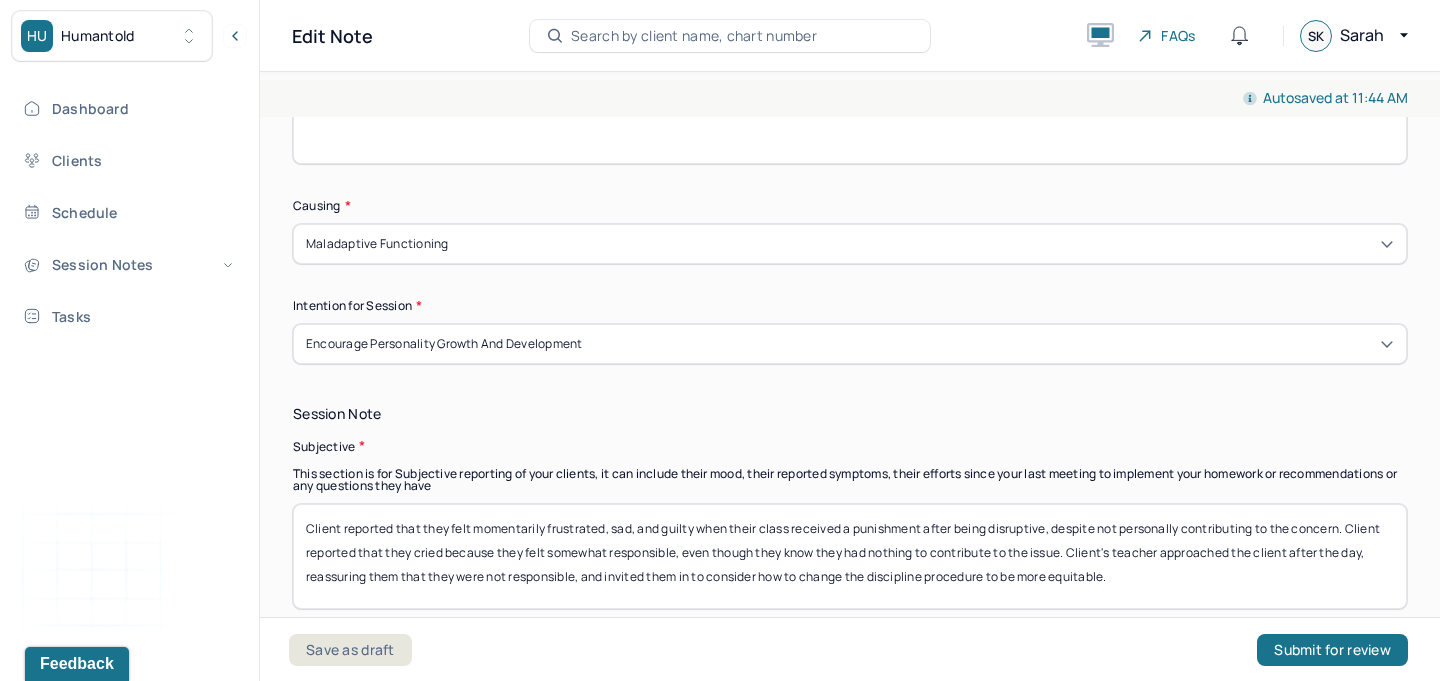 type on "Client demonstrated variable affect, expressing excitement and pride in receiving the main role in the school play, as well as sadness, frustration, and disappointment with their birthday celebration over the weekend. Client's attention and eye contact were consistent through much of the session, except when crying, when their gaze was cast downward." 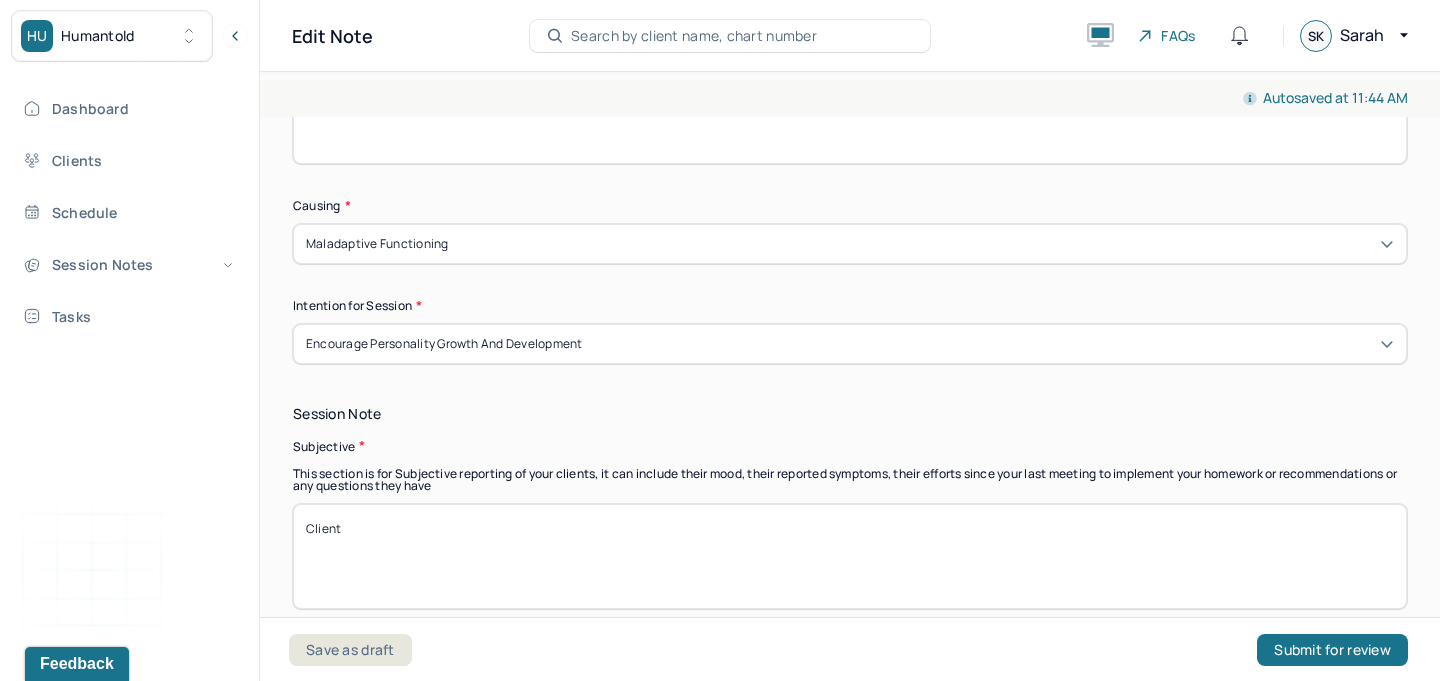 click on "Encourage personality growth and development" at bounding box center (850, 344) 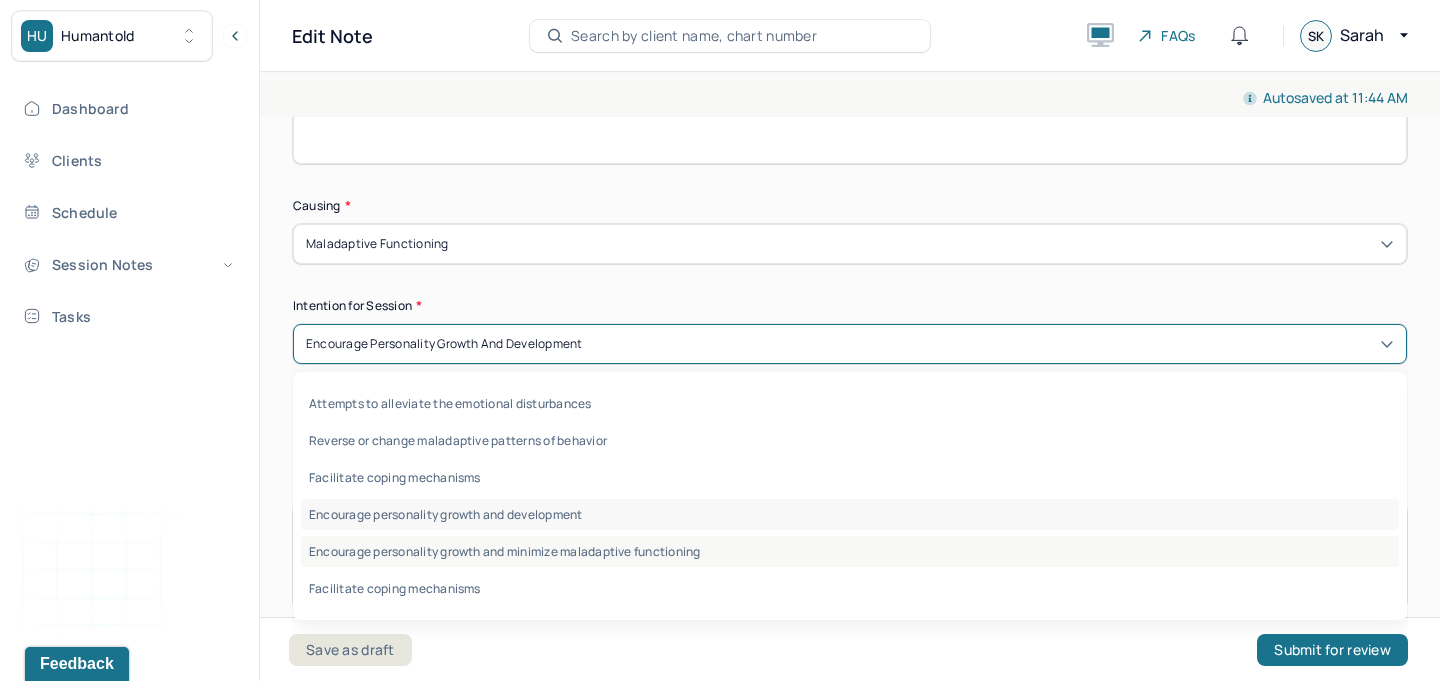click on "Encourage personality growth and minimize maladaptive functioning" at bounding box center (850, 551) 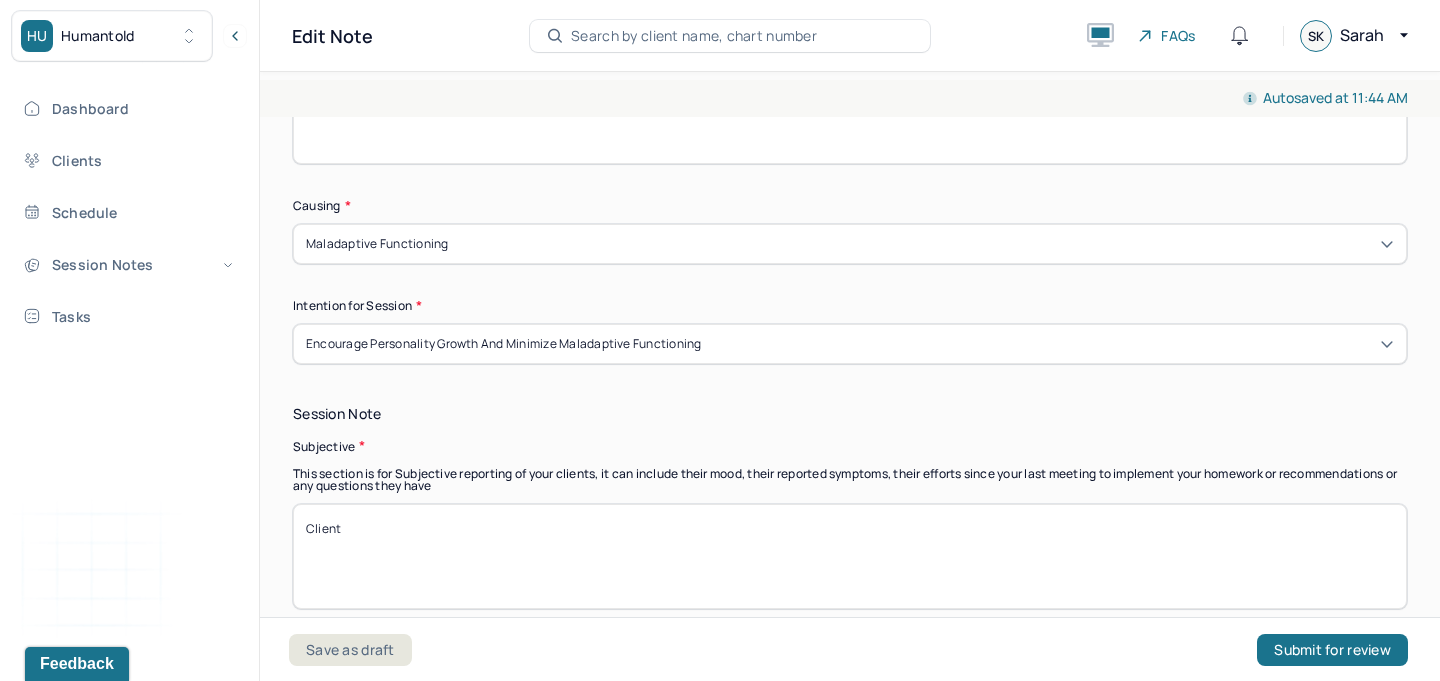 click on "Client" at bounding box center (850, 556) 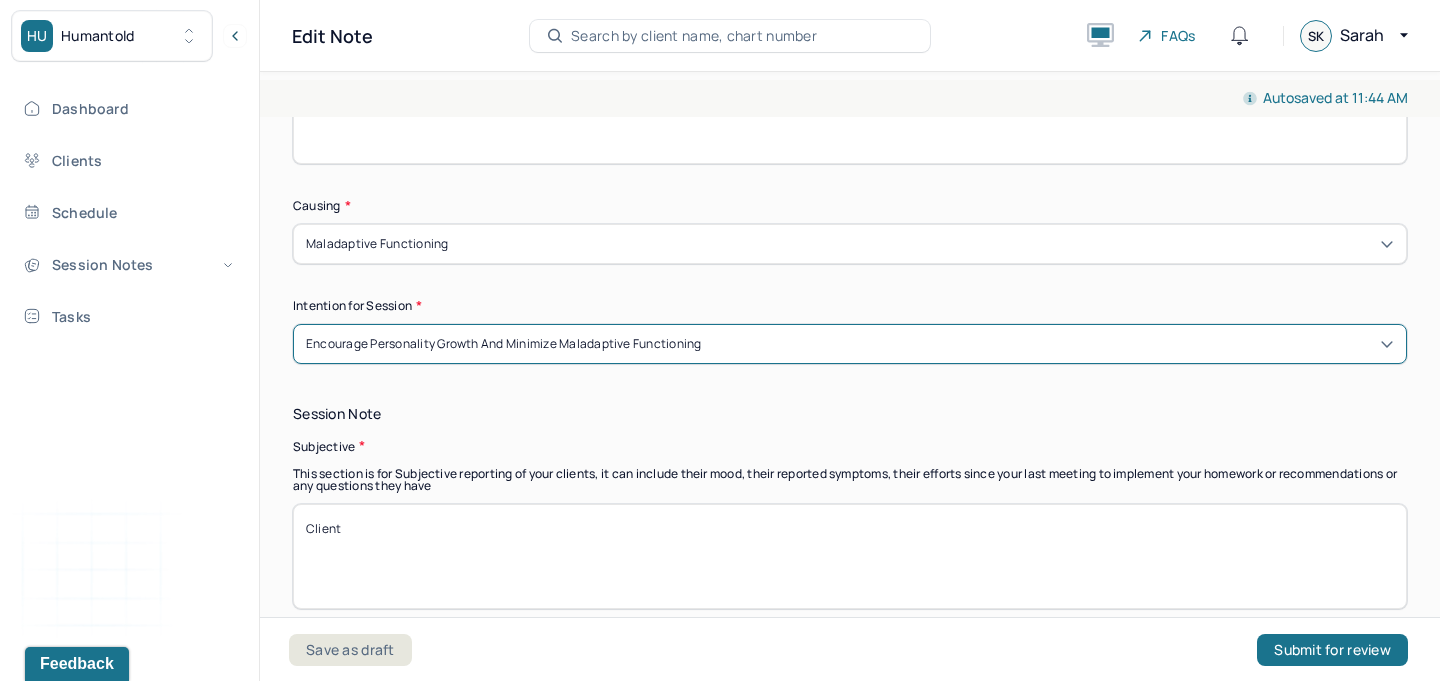 click on "Encourage personality growth and minimize maladaptive functioning" at bounding box center [850, 344] 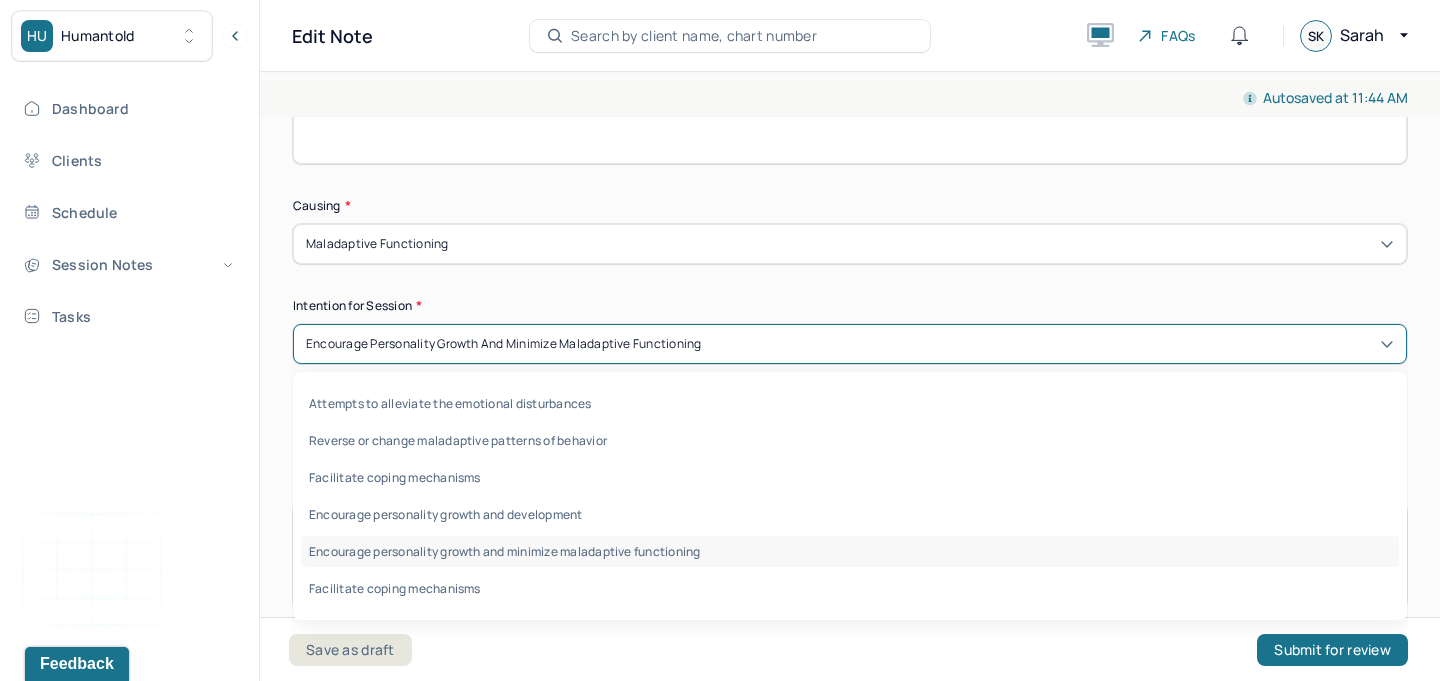 click on "Encourage personality growth and minimize maladaptive functioning" at bounding box center [504, 344] 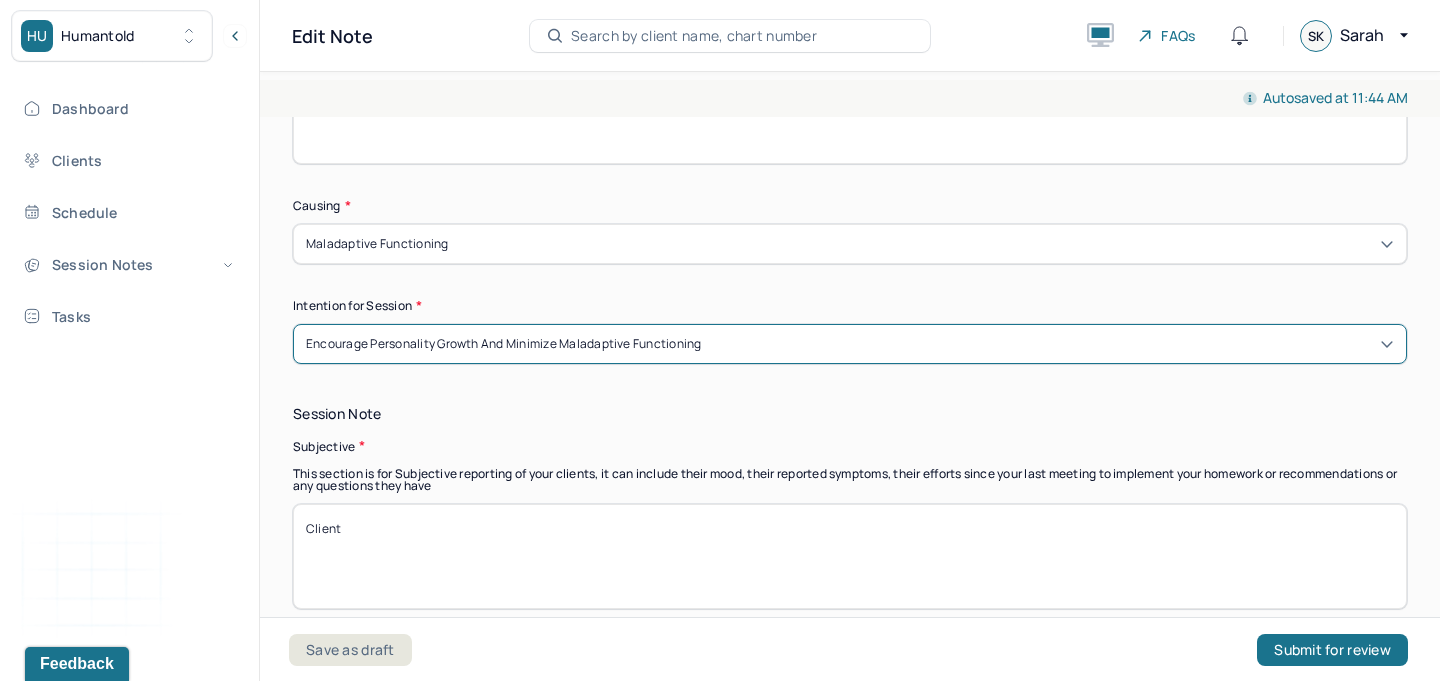 click on "Encourage personality growth and minimize maladaptive functioning" at bounding box center [504, 344] 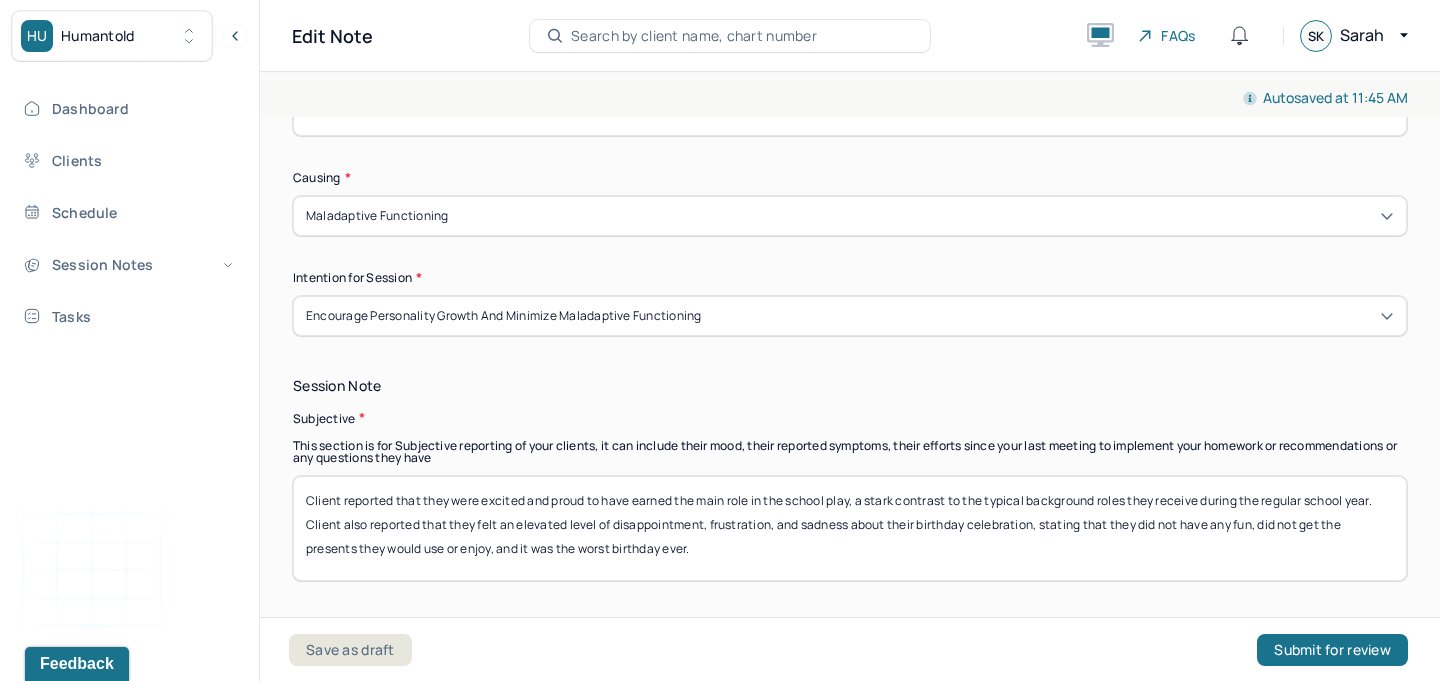 scroll, scrollTop: 1403, scrollLeft: 0, axis: vertical 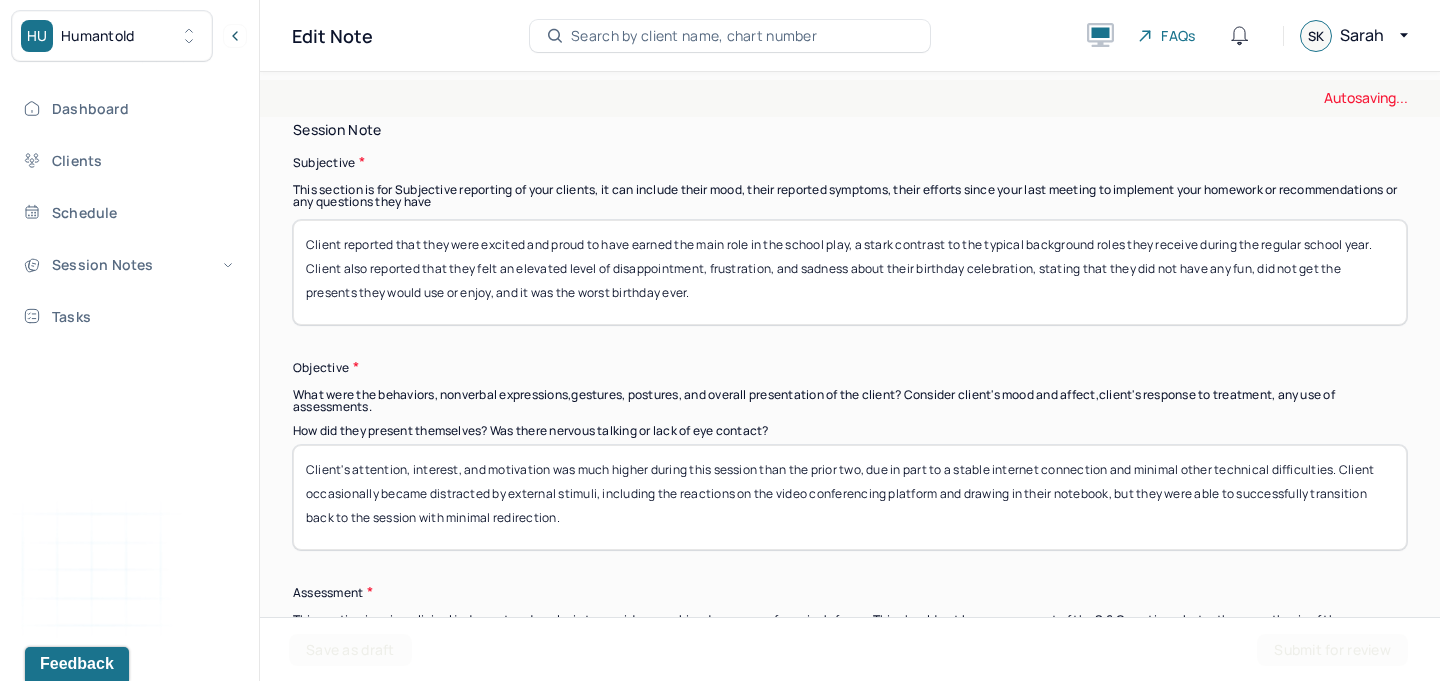 type on "Client reported that they were excited and proud to have earned the main role in the school play, a stark contrast to the typical background roles they receive during the regular school year. Client also reported that they felt an elevated level of disappointment, frustration, and sadness about their birthday celebration, stating that they did not have any fun, did not get the presents they would use or enjoy, and it was the worst birthday ever." 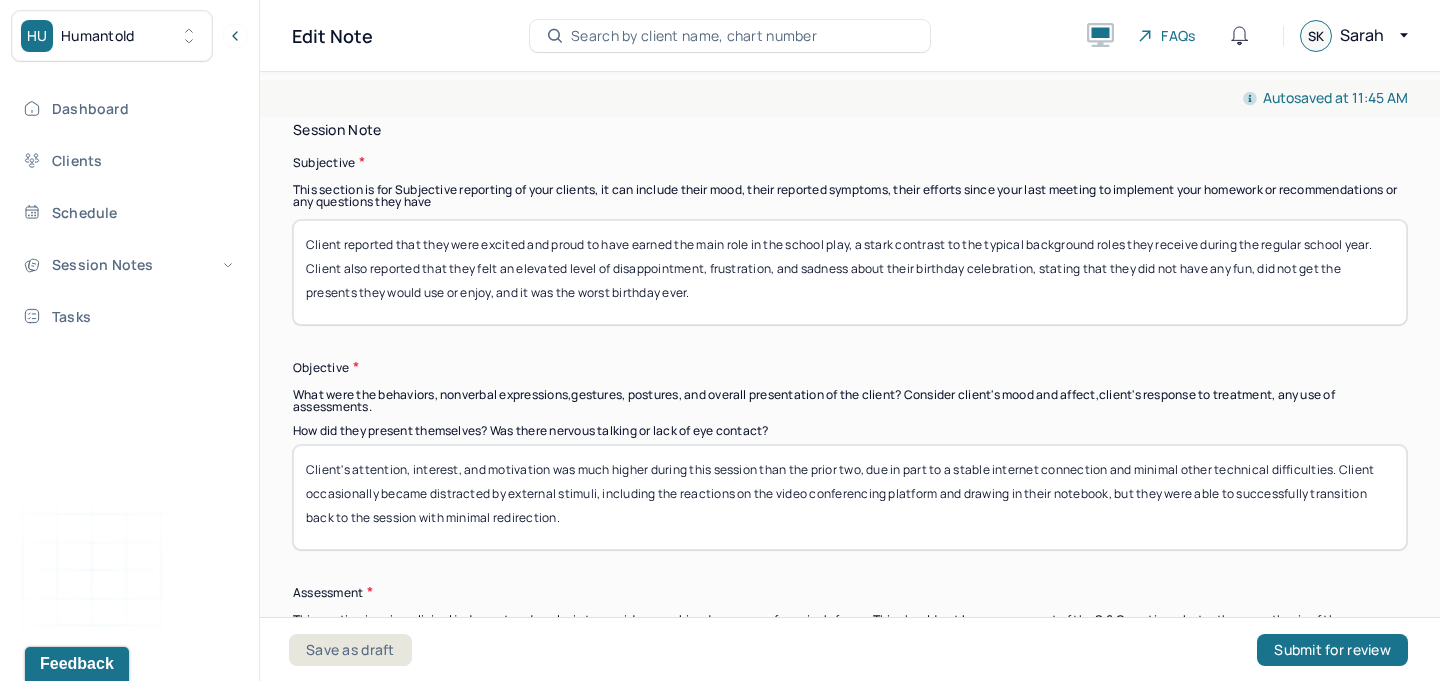 click on "Client's attention, interest, and motivation was much higher during this session than the prior two, due in part to a stable internet connection and minimal other technical difficulties. Client occasionally became distracted by external stimuli, including the reactions on the video conferencing platform and drawing in their notebook, but they were able to successfully transition back to the session with minimal redirection." at bounding box center (850, 497) 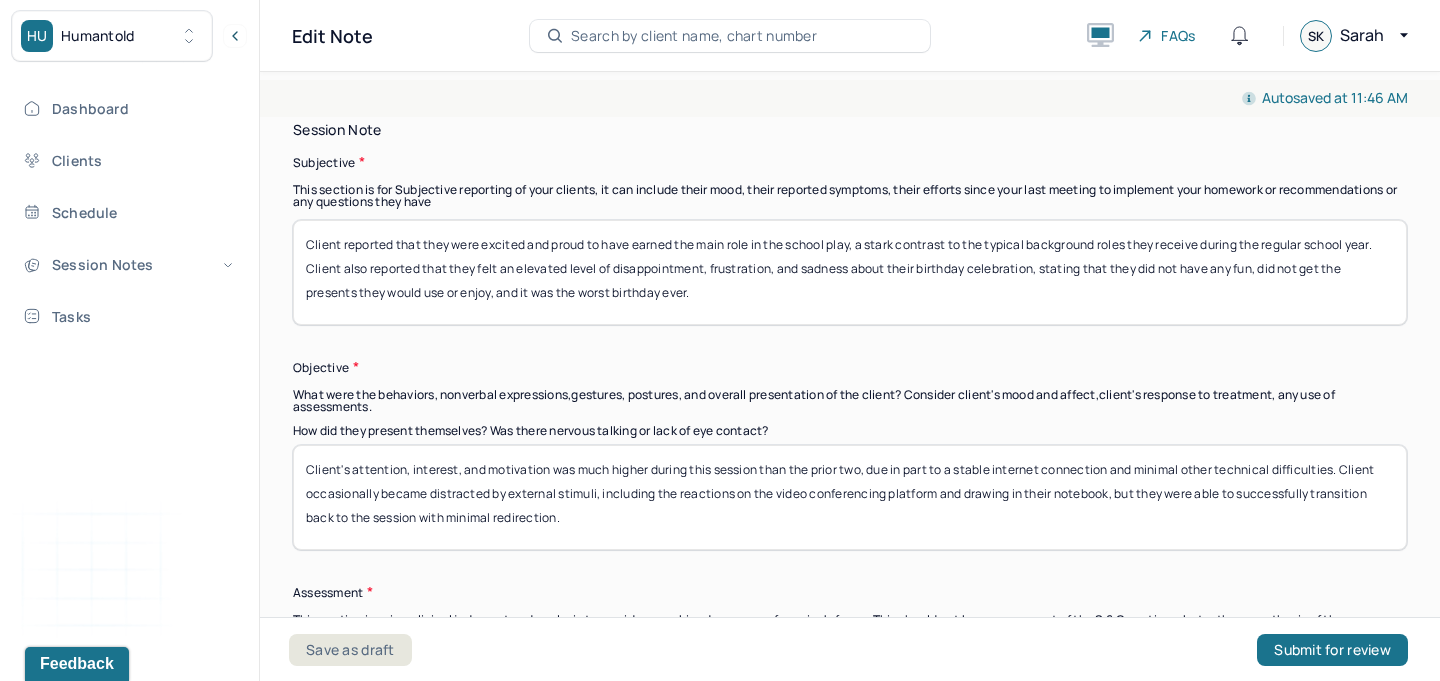 click on "Client's attention, interest, and motivation was much higher during this session than the prior two, due in part to a stable internet connection and minimal other technical difficulties. Client occasionally became distracted by external stimuli, including the reactions on the video conferencing platform and drawing in their notebook, but they were able to successfully transition back to the session with minimal redirection." at bounding box center (850, 497) 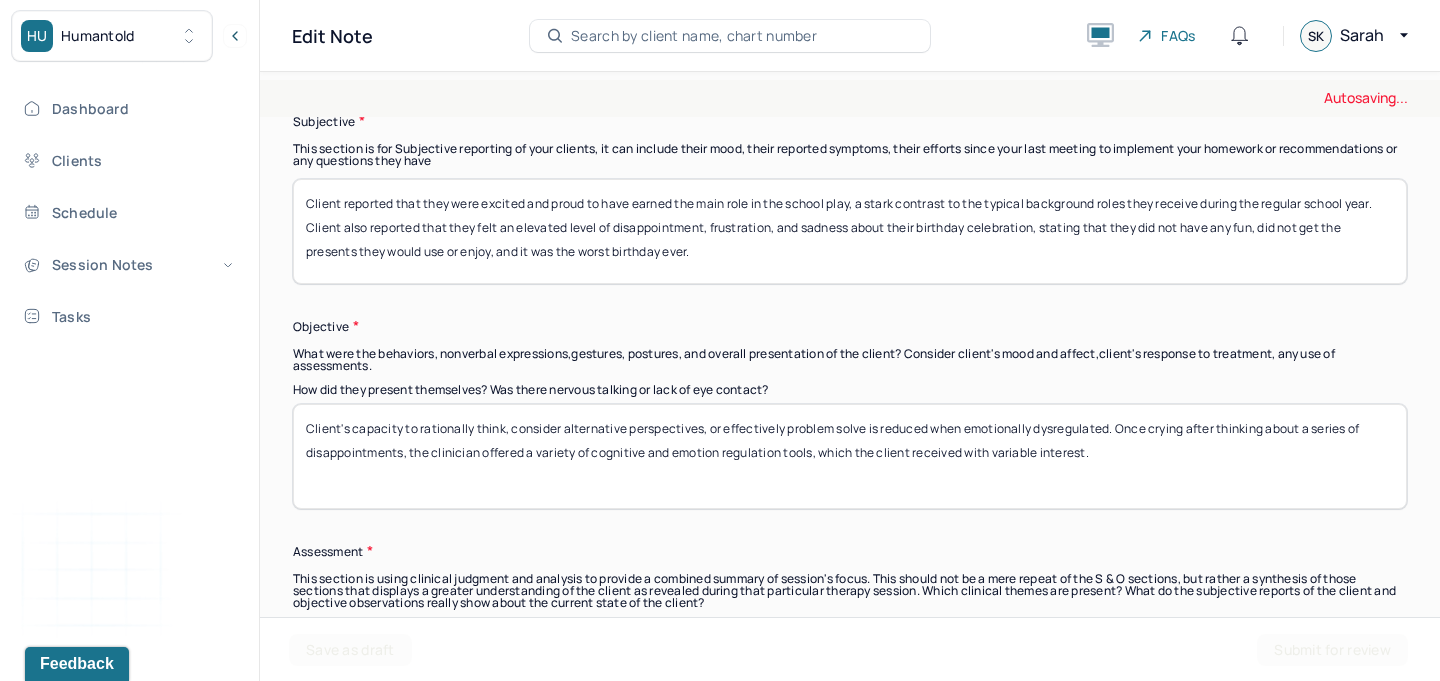 scroll, scrollTop: 1473, scrollLeft: 0, axis: vertical 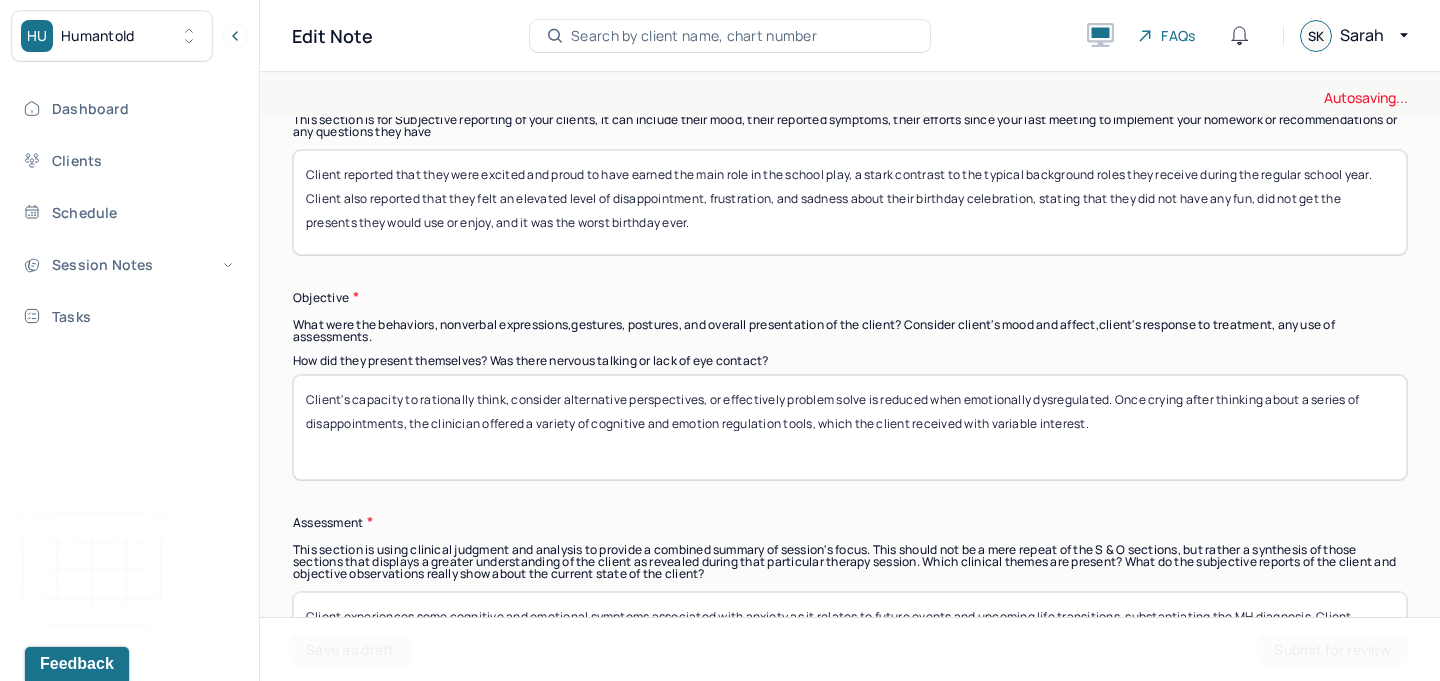 type on "Client's capacity to rationally think, consider alternative perspectives, or effectively problem solve is reduced when emotionally dysregulated. Once crying after thinking about a series of disappointments, the clinician offered a variety of cognitive and emotion regulation tools, which the client received with variable interest." 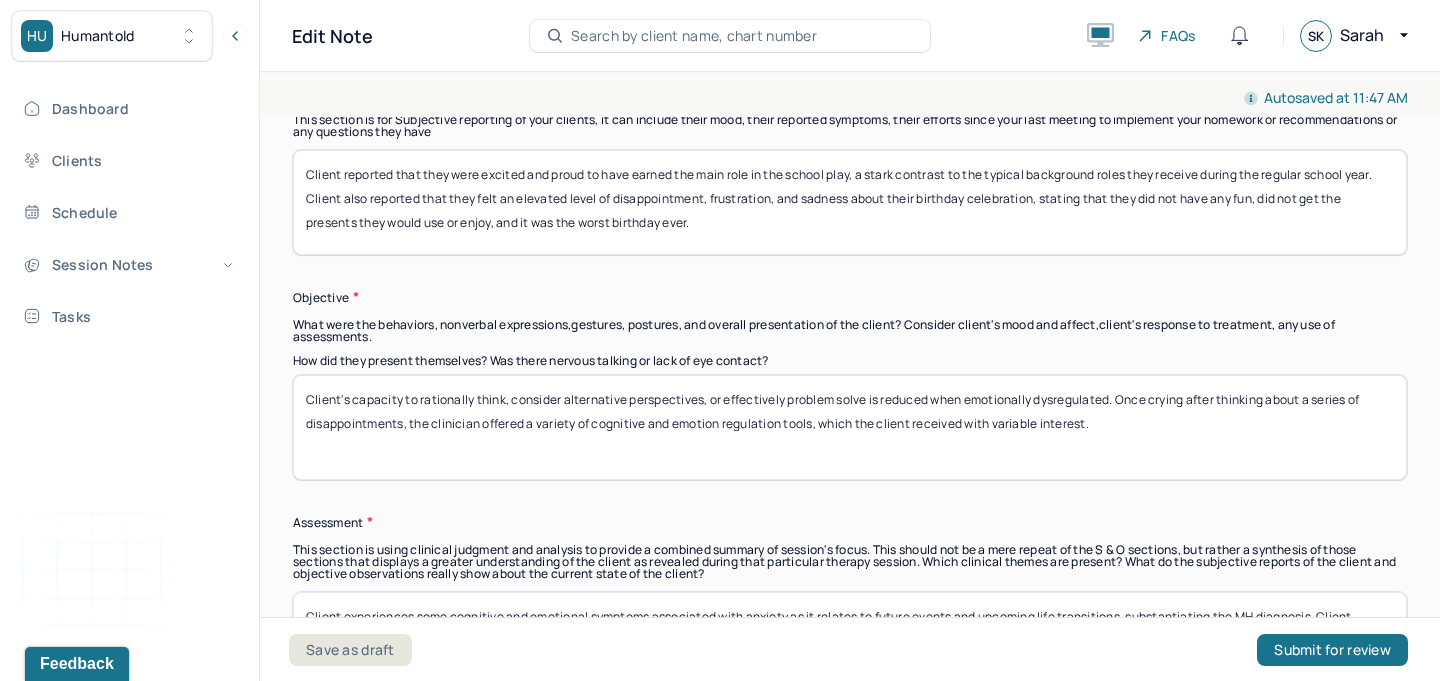 click on "Client experiences some cognitive and emotional symptoms associated with anxiety as it relates to future events and upcoming life transitions, substantiating the MH diagnosis. Client reports and reflects that their symptoms have greatly reduced and become more manageable with the recent addition of psychotropic medication. Clinician will again reach out to the client's parents to complete the appropriate HIPAA form so the clinician can coordinate care with the psychiatric provider. In session, client benefits from rapport building, emotional validation, and an open space to verbally process their thoughts and feelings, through a combination of psychodynamic, CBT, and ACT approaches." at bounding box center [850, 644] 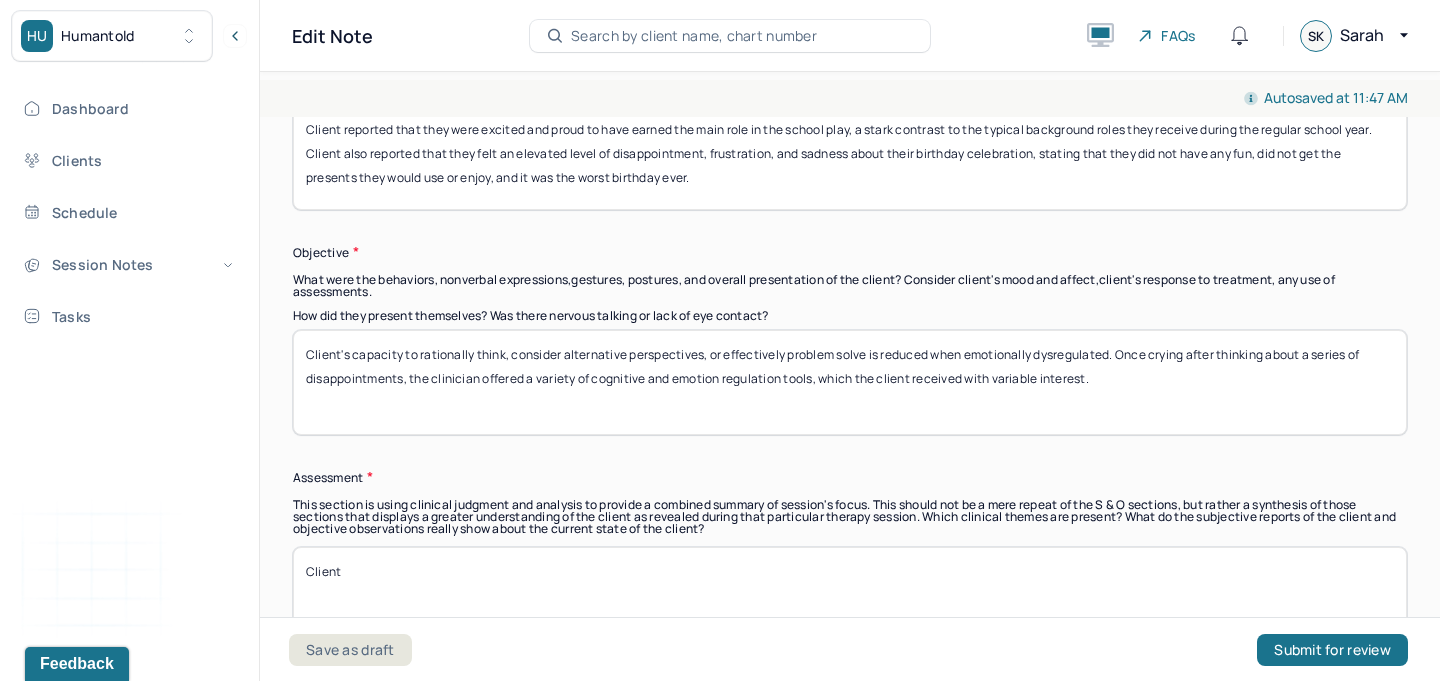 scroll, scrollTop: 1571, scrollLeft: 0, axis: vertical 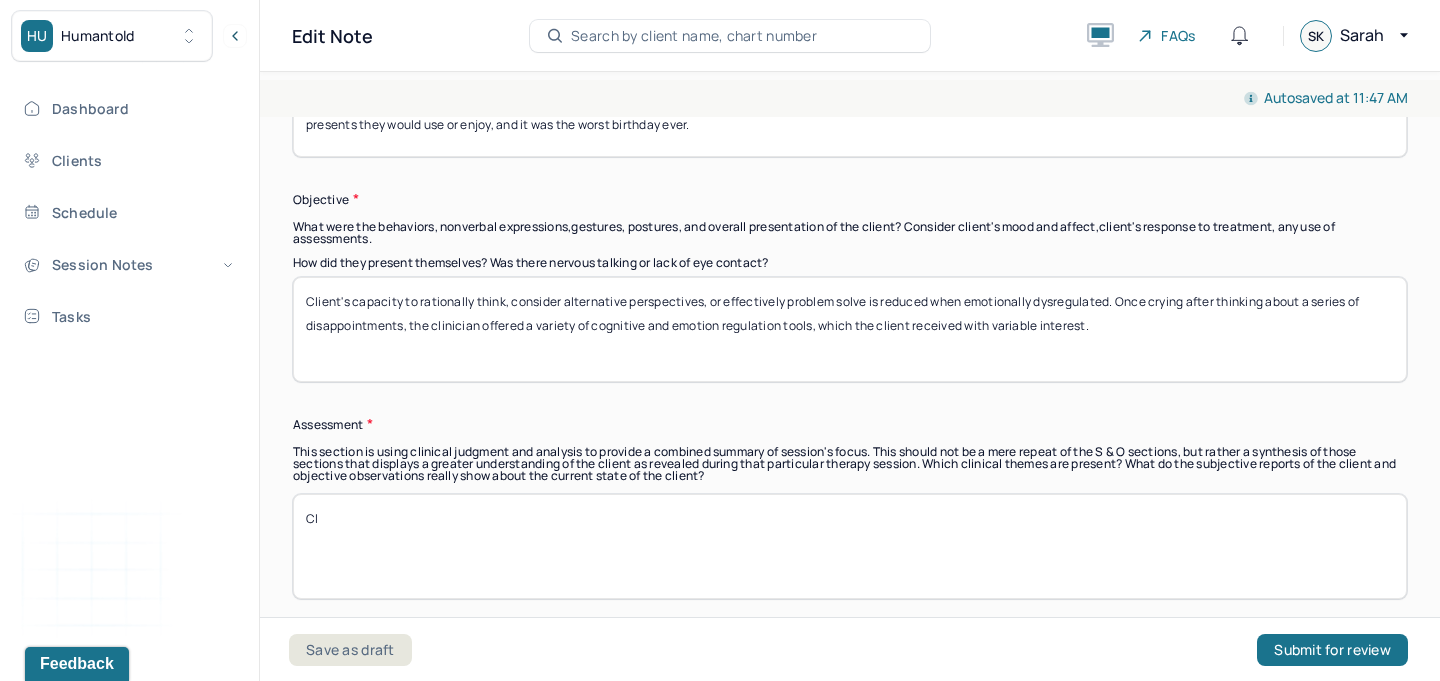 type on "C" 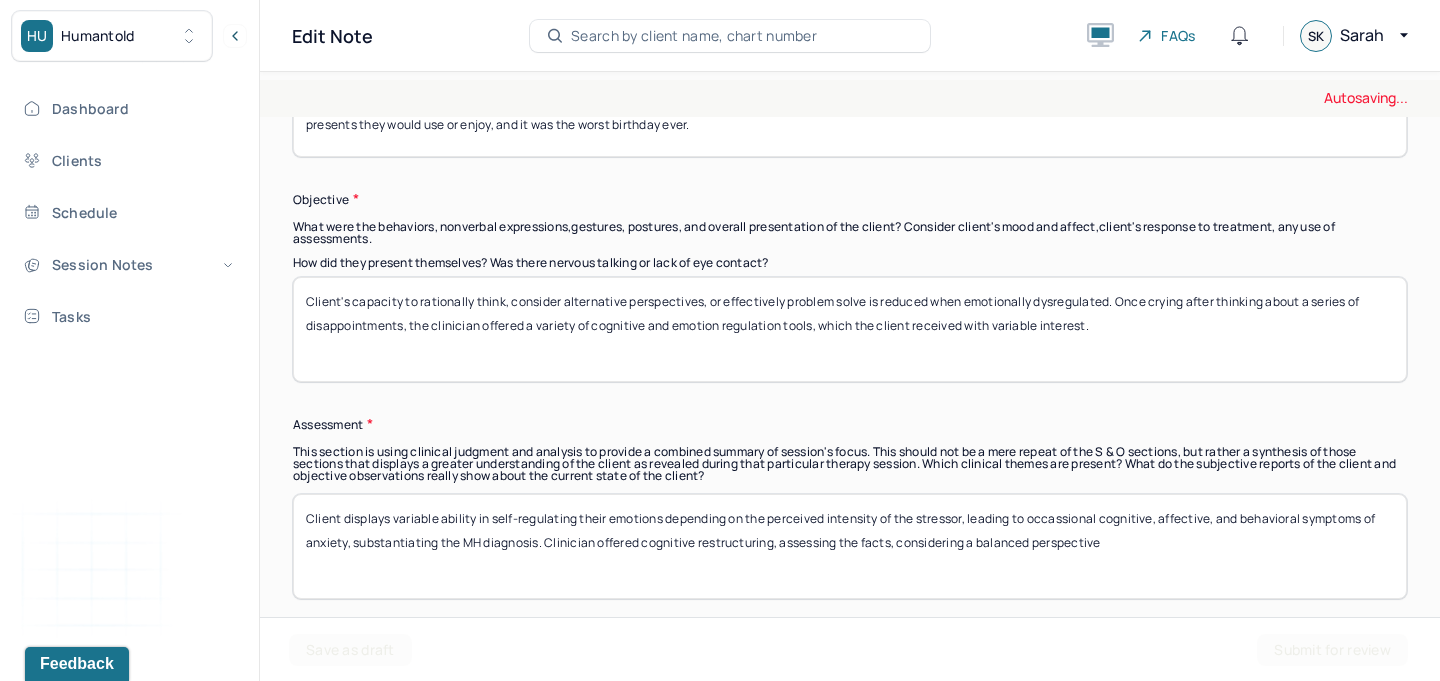 click on "Client displays variable ability in self-regulating their emotions depending on the perceived intensity of the stressor, leading to occassional cognitive, affective, and behavioral symptoms of anxiety, substantiating the MH diagnosis. Clinician offered cognitive restructuring, assessing the facts, considering" at bounding box center (850, 546) 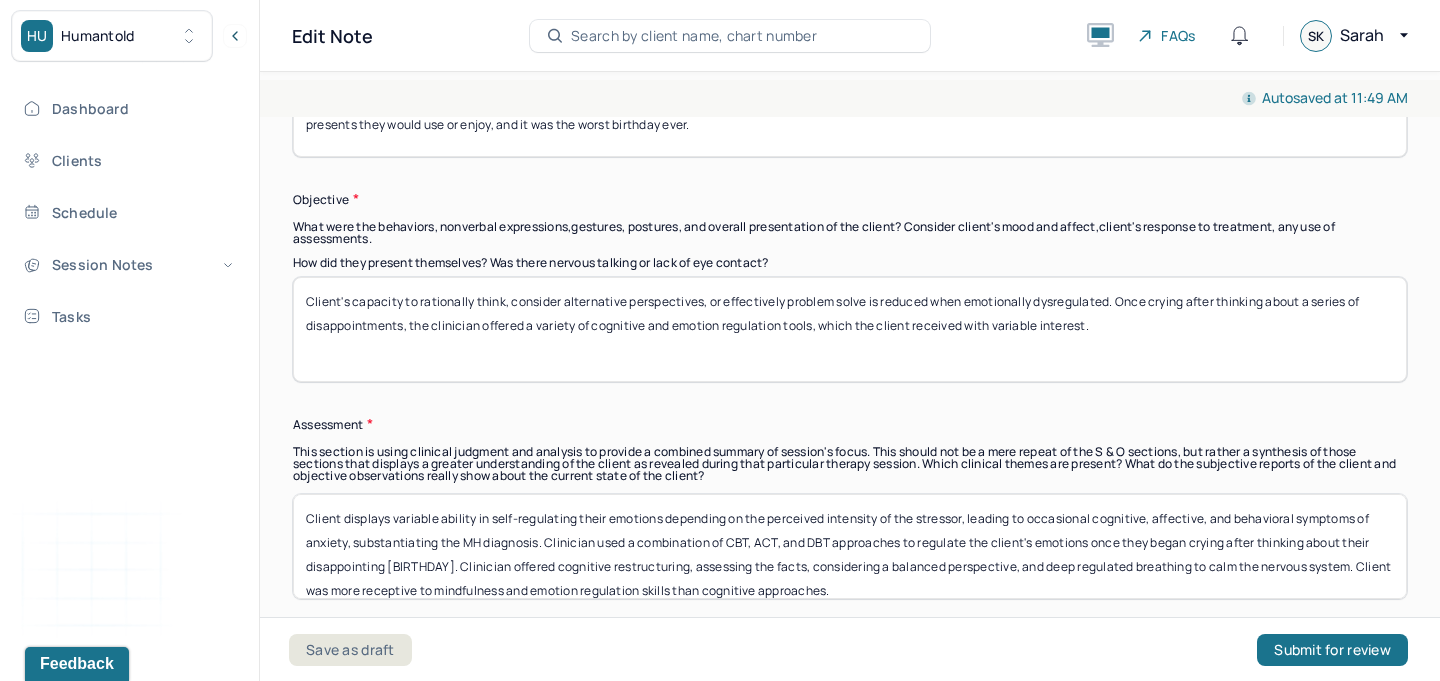 click on "Client displays variable ability in self-regulating their emotions depending on the perceived intensity of the stressor, leading to occassional cognitive, affective, and behavioral symptoms of anxiety, substantiating the MH diagnosis. Clinician used a combination of CBT, ACT, and DBT approaches to regulate the client's emotions once they began crying after thinking about their disappointing birthday. Clinician offered cognitive restructuring, assessing the facts, considering a balanced perspective, and deep regulated breathing to calm the nervous system. Client was more receptive to mindfulness and emotion regulation skills than cognitive approaches." at bounding box center [850, 546] 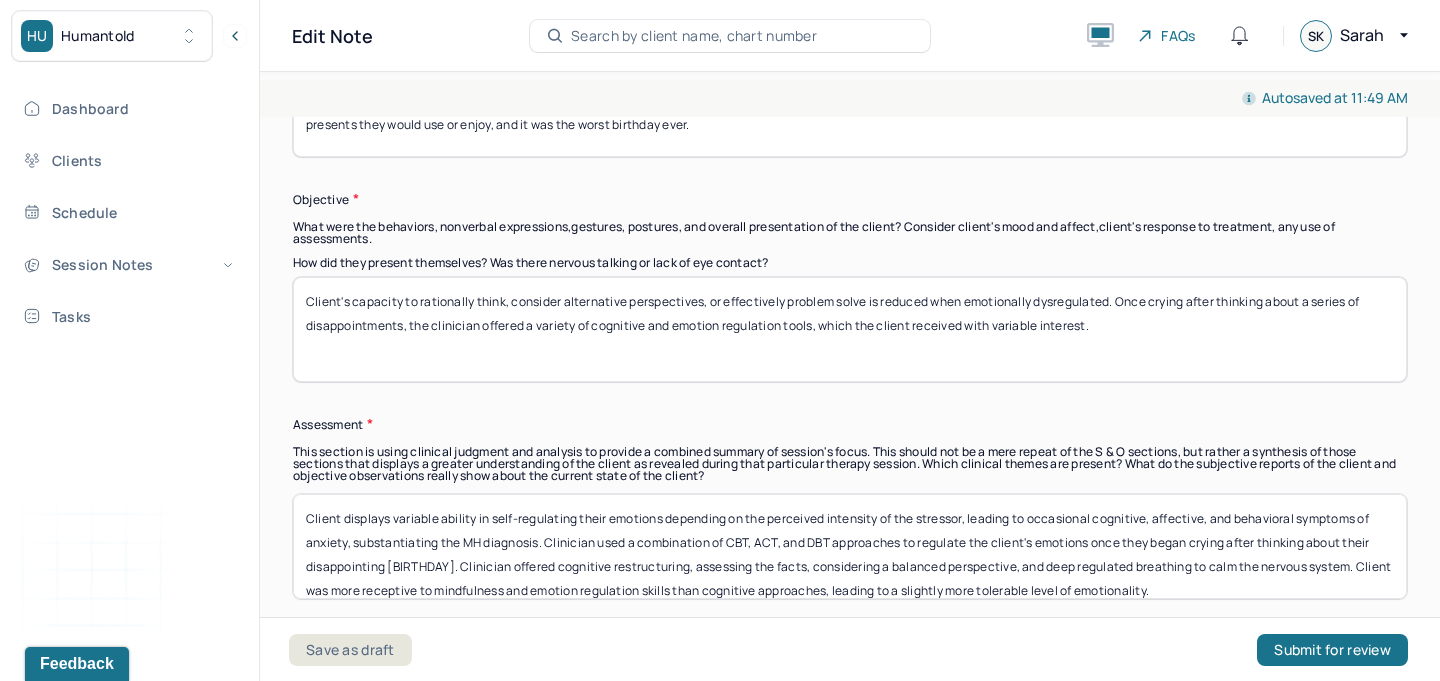 scroll, scrollTop: 16, scrollLeft: 0, axis: vertical 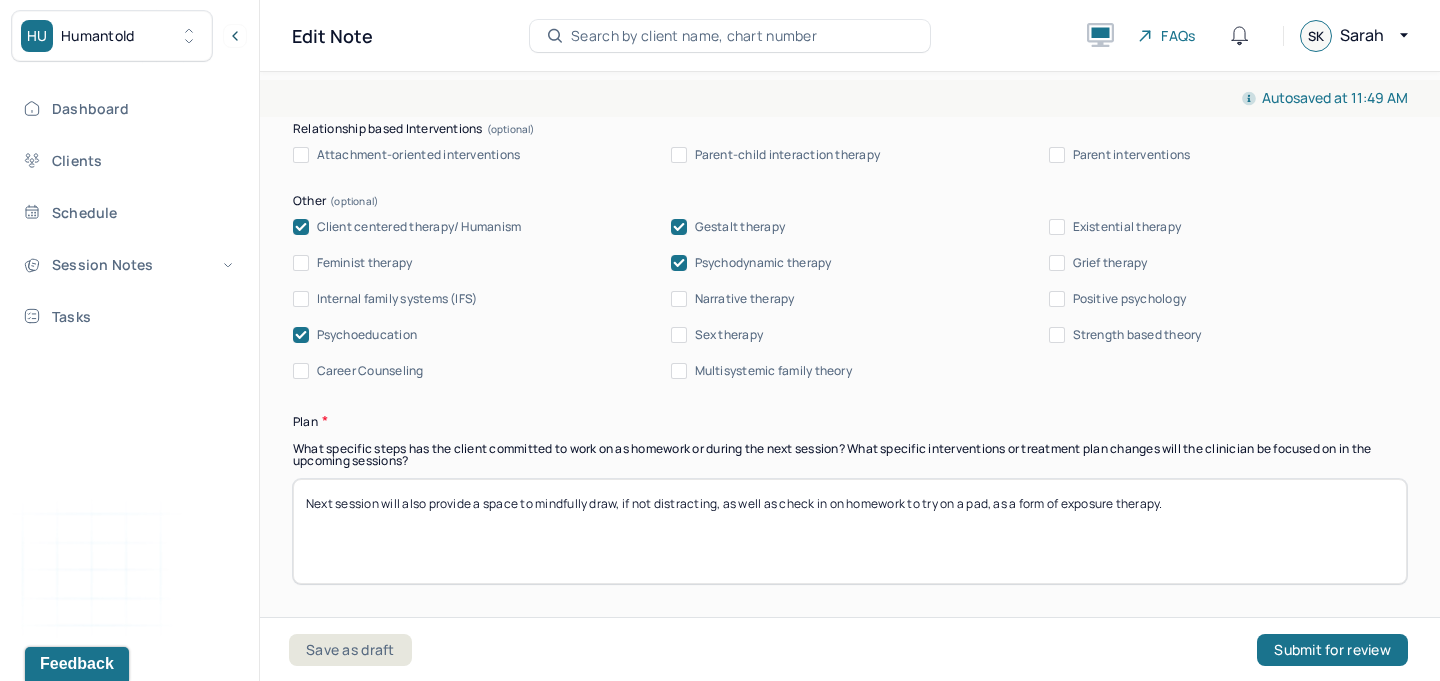 type on "Client displays variable ability in self-regulating their emotions depending on the perceived intensity of the stressor, leading to occasional cognitive, affective, and behavioral symptoms of anxiety, substantiating the MH diagnosis. Clinician used a combination of CBT, ACT, and DBT approaches to regulate the client's emotions once they began crying after thinking about their disappointing birthday. Clinician offered cognitive restructuring, assessing the facts, considering a balanced perspective, and deep regulated breathing to calm the nervous system. Client was more receptive to mindfulness and emotion regulation skills than cognitive approaches, leading to a slightly more tolerable level of emotionality." 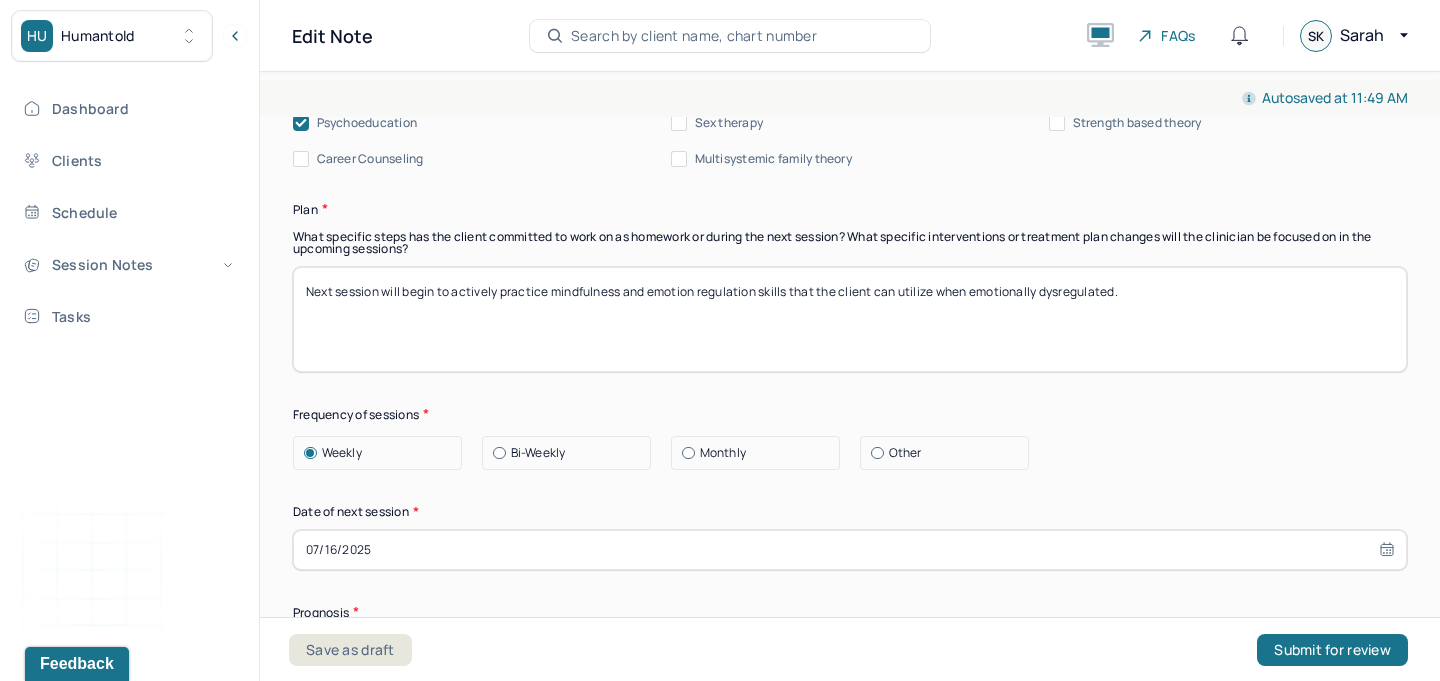 scroll, scrollTop: 2575, scrollLeft: 0, axis: vertical 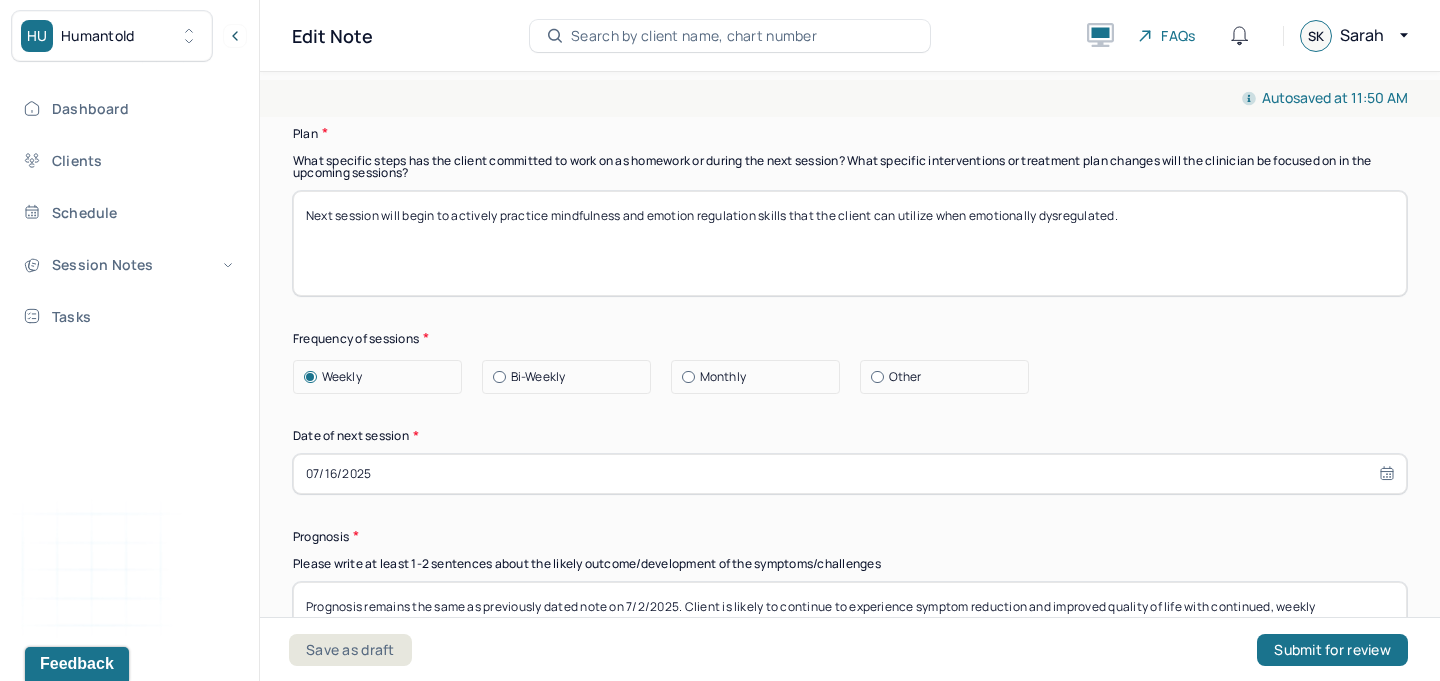 type on "Next session will begin to actively practice mindfulness and emotion regulation skills that the client can utilize when emotionally dysregulated." 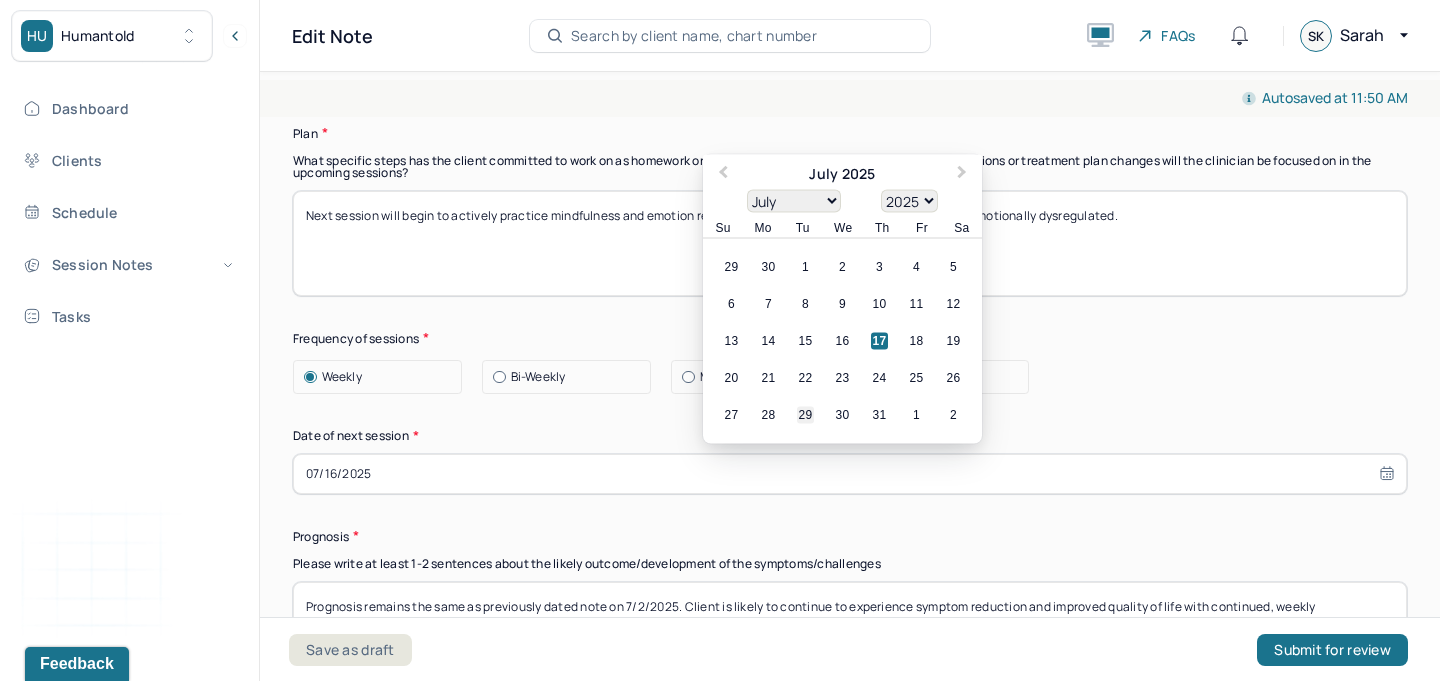 click on "29" at bounding box center [805, 414] 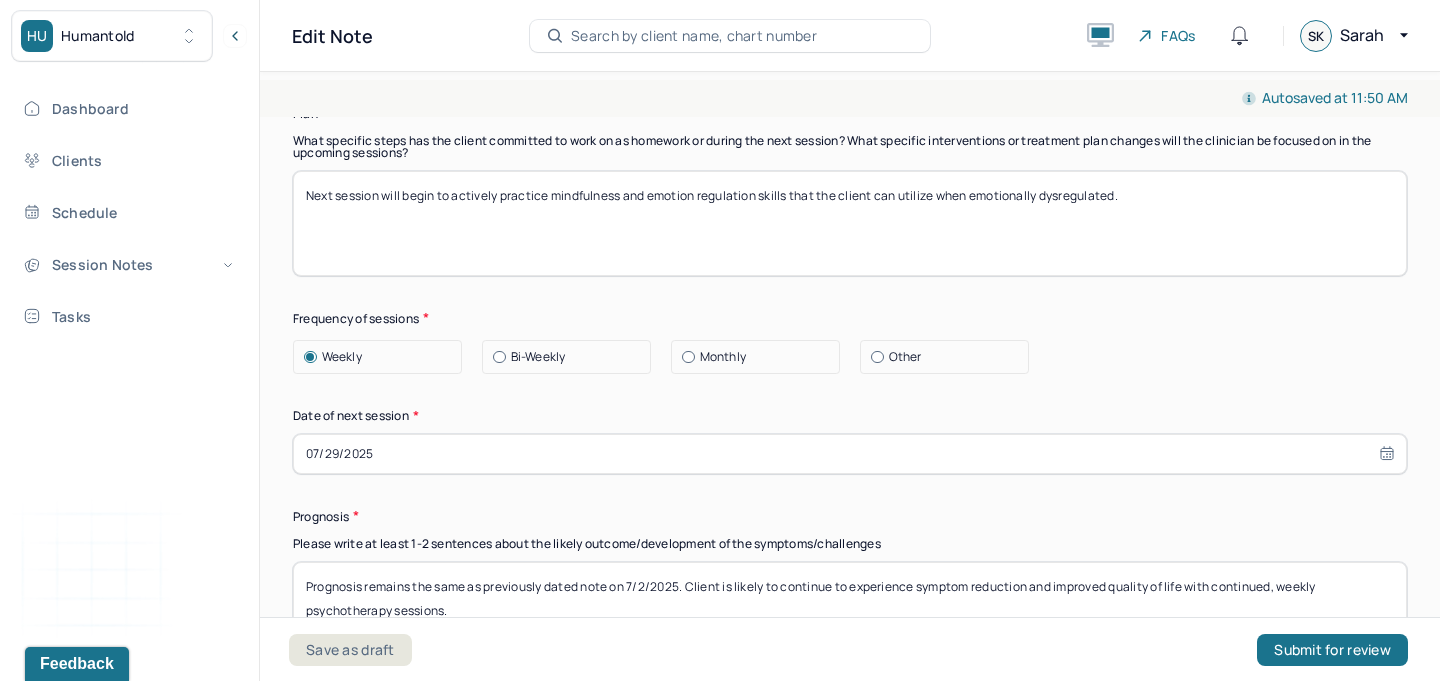 scroll, scrollTop: 2616, scrollLeft: 0, axis: vertical 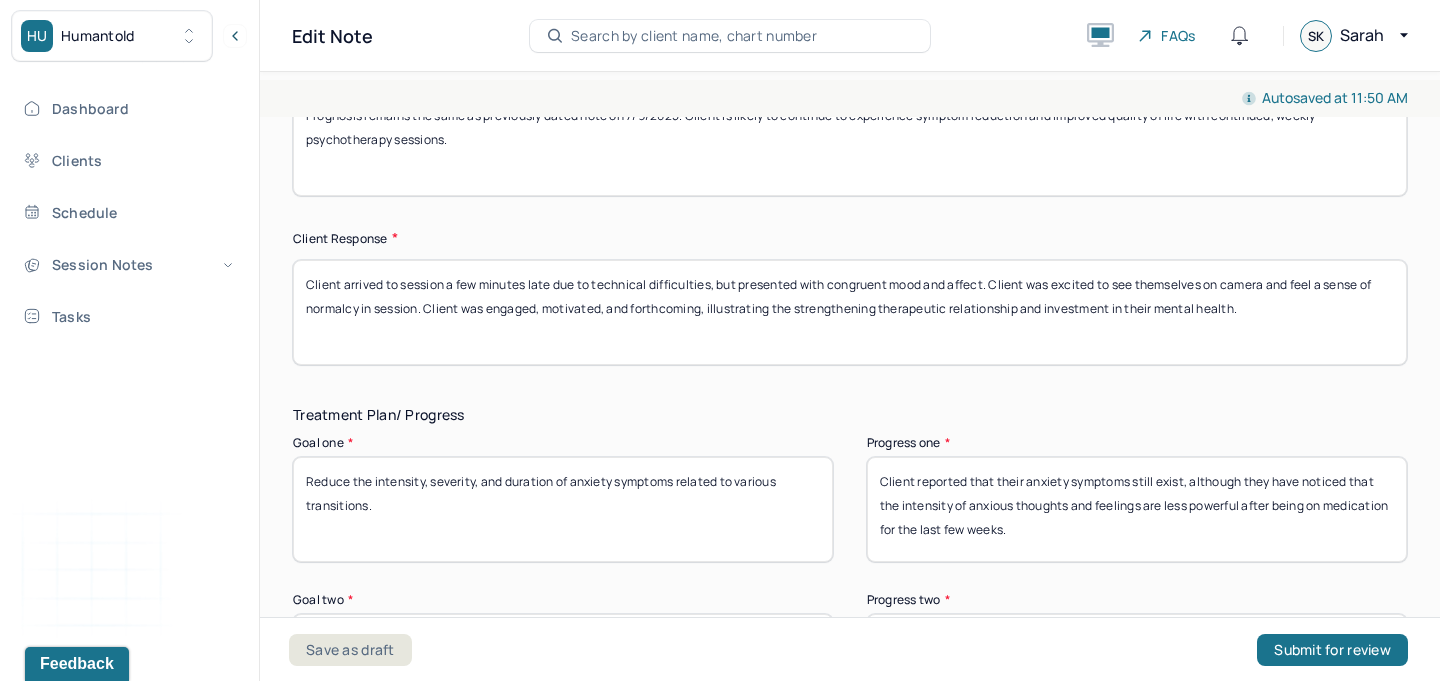 type on "Prognosis remains the same as previously dated note on 7/9/2025. Client is likely to continue to experience symptom reduction and improved quality of life with continued, weekly psychotherapy sessions." 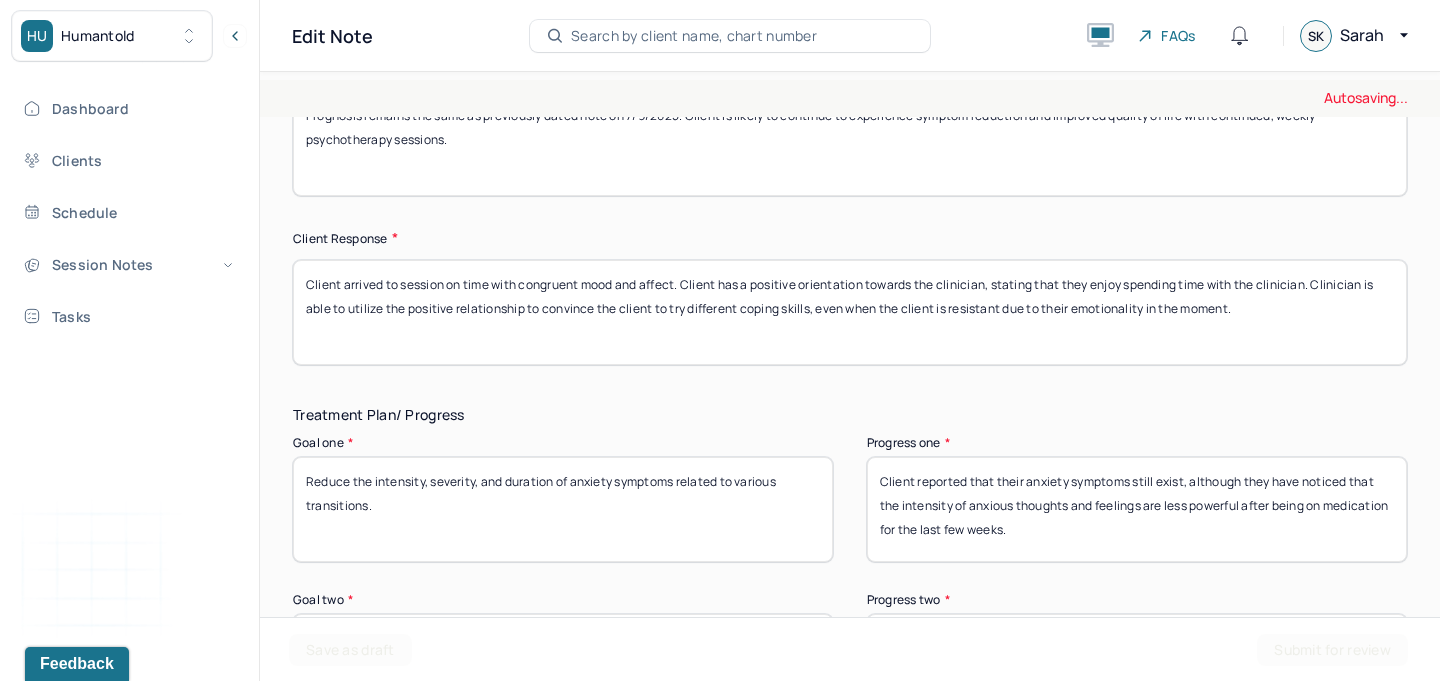 type on "Client arrived to session on time with congruent mood and affect. Client has a positive orientation towards the clinician, stating that they enjoy spending time with the clinician. Clinician is able to utilize the positive relationship to convince the client to try different coping skills, even when the client is resistant due to their emotionality in the moment." 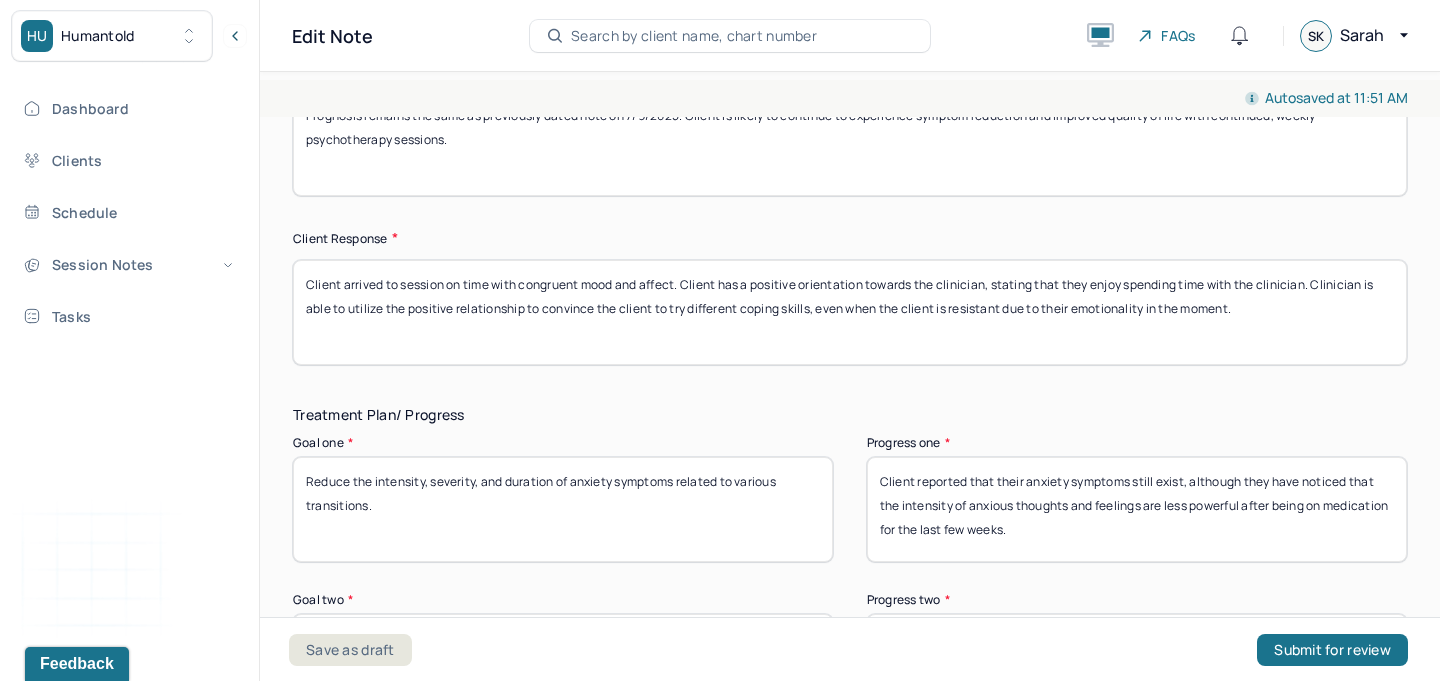 click on "Client reported that their anxiety symptoms still exist, although they have noticed that the intensity of anxious thoughts and feelings are less powerful after being on medication for the last few weeks." at bounding box center [1137, 509] 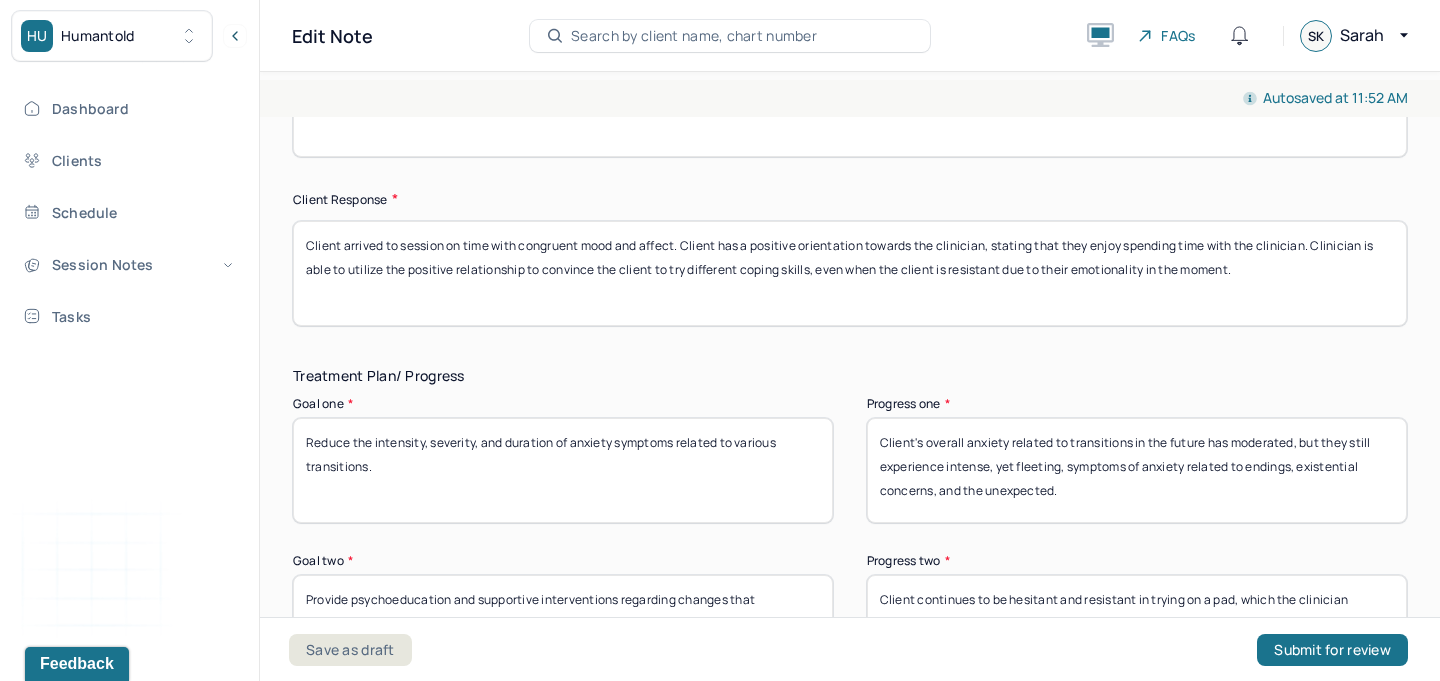scroll, scrollTop: 3289, scrollLeft: 0, axis: vertical 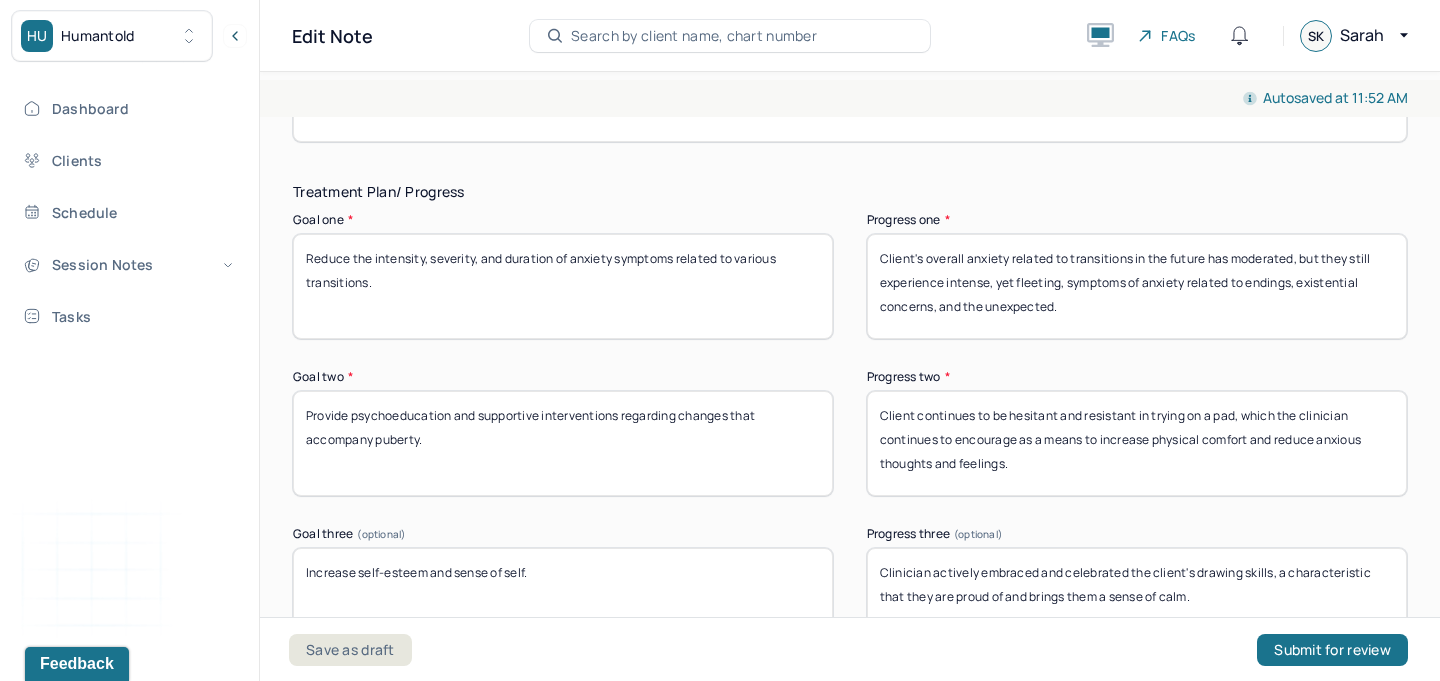 type on "Client's overall anxiety related to transitions in the future has moderated, but they still experience intense, yet fleeting, symptoms of anxiety related to endings, existential concerns, and the unexpected." 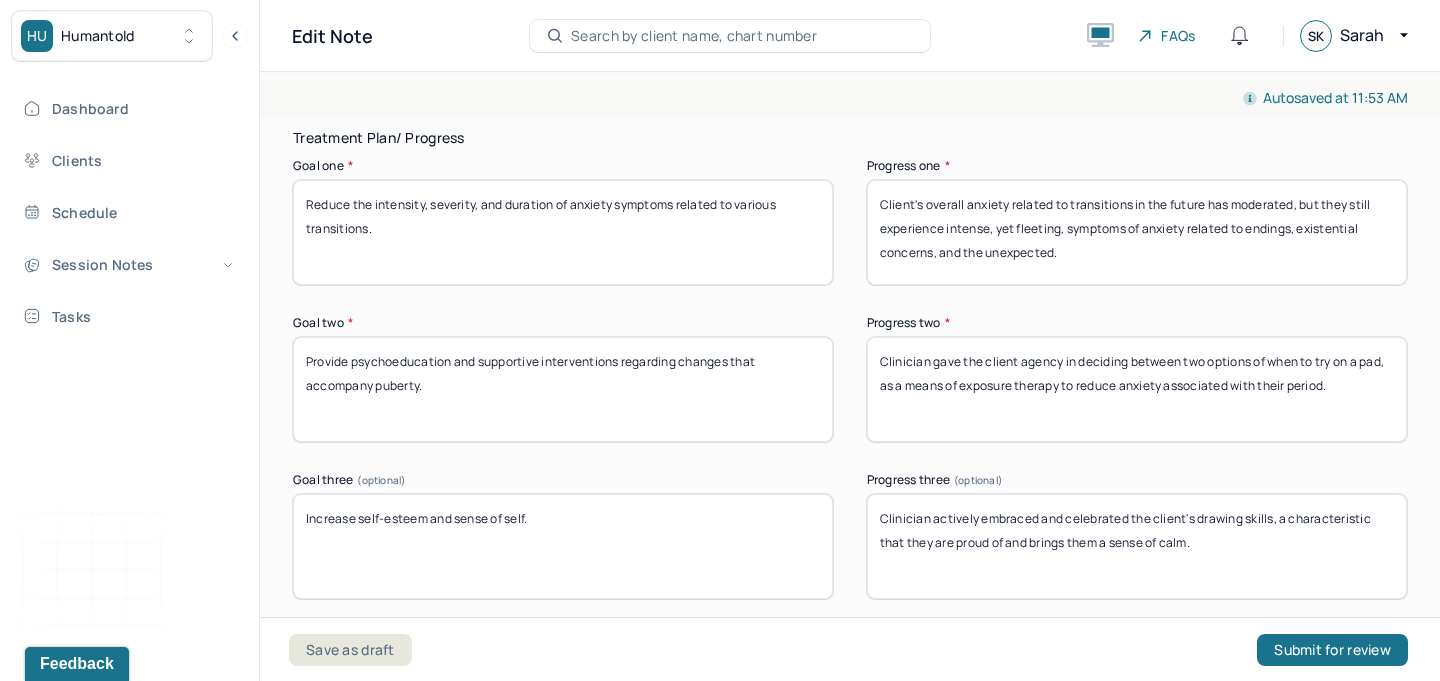 scroll, scrollTop: 3376, scrollLeft: 0, axis: vertical 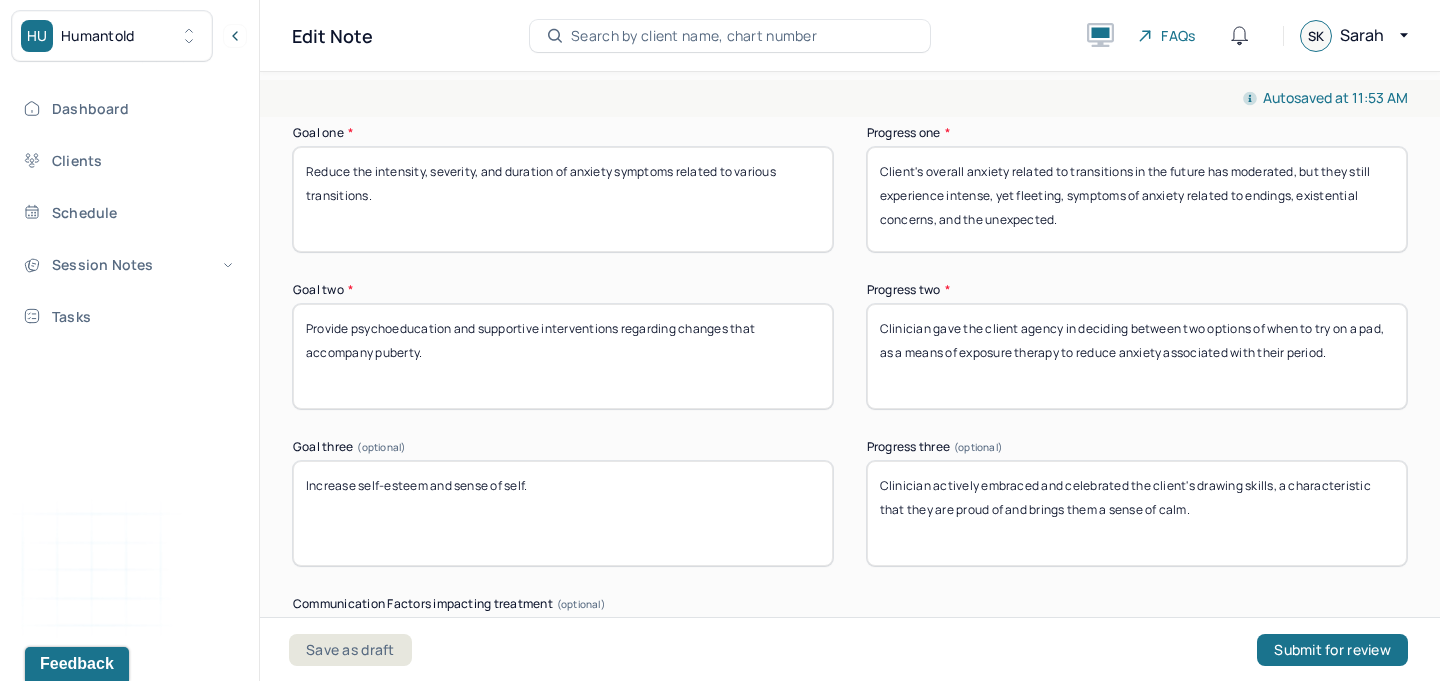 type on "Clinician gave the client agency in deciding between two options of when to try on a pad, as a means of exposure therapy to reduce anxiety associated with their period." 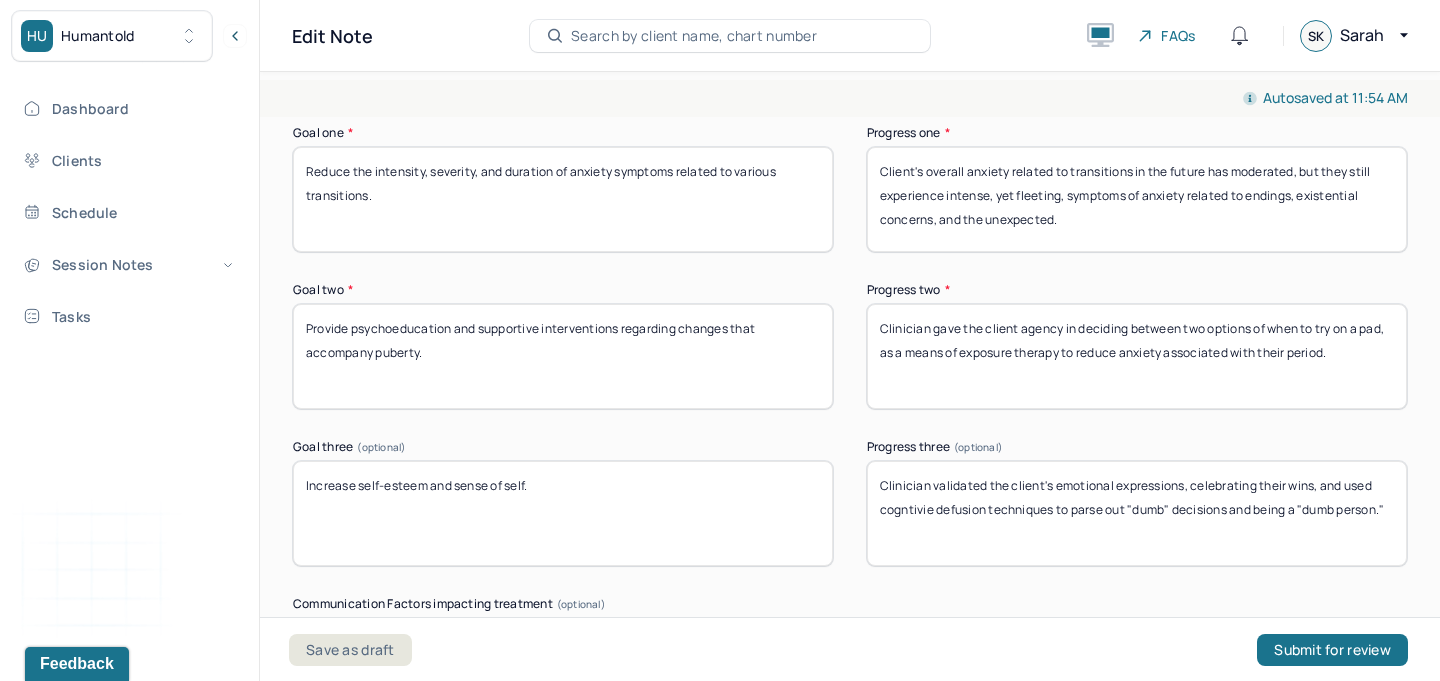 click on "Clinician validated the client's emotional expressions, celebrating their wins, and used cogntivie defusion techiques to parse out "dumb" decisions and being a "dumb person."" at bounding box center [1137, 513] 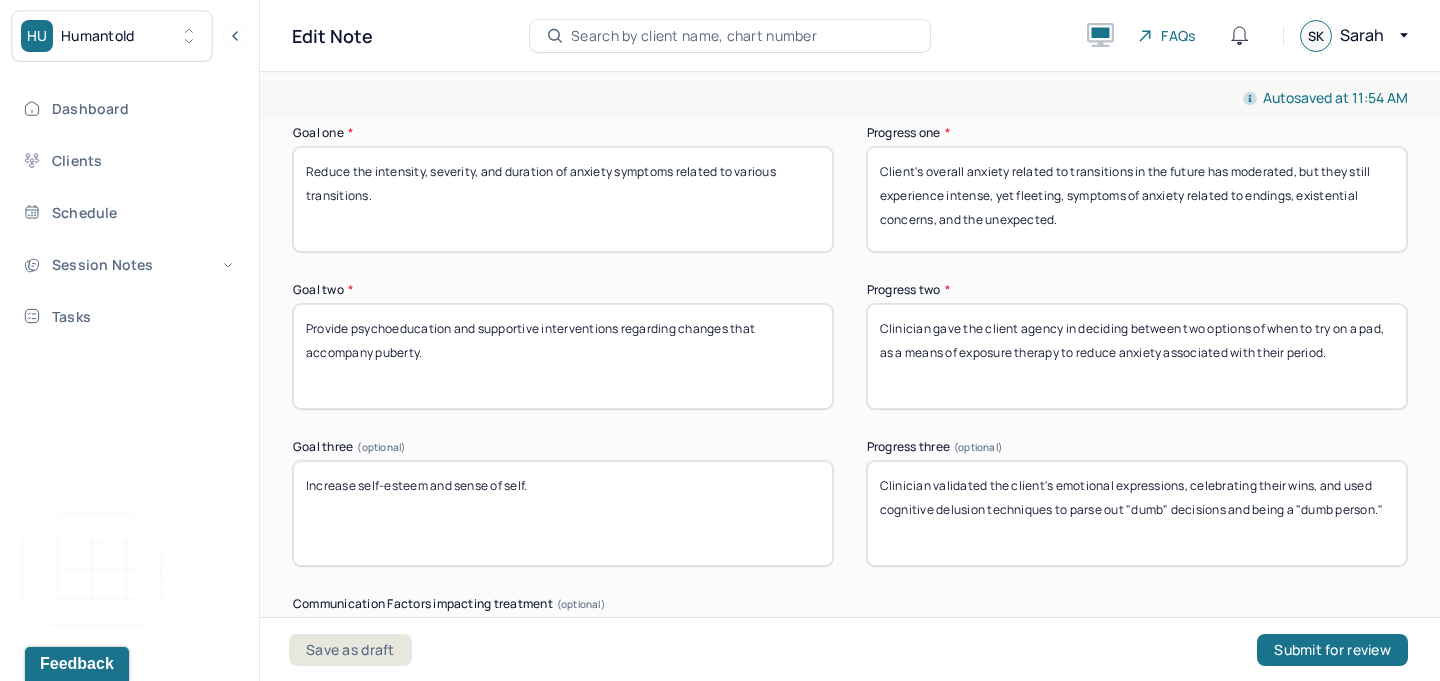 click on "Clinician validated the client's emotional expressions, celebrating their wins, and used cognitive defusion techniques to parse out "dumb" decisions and being a "dumb person."" at bounding box center (1137, 513) 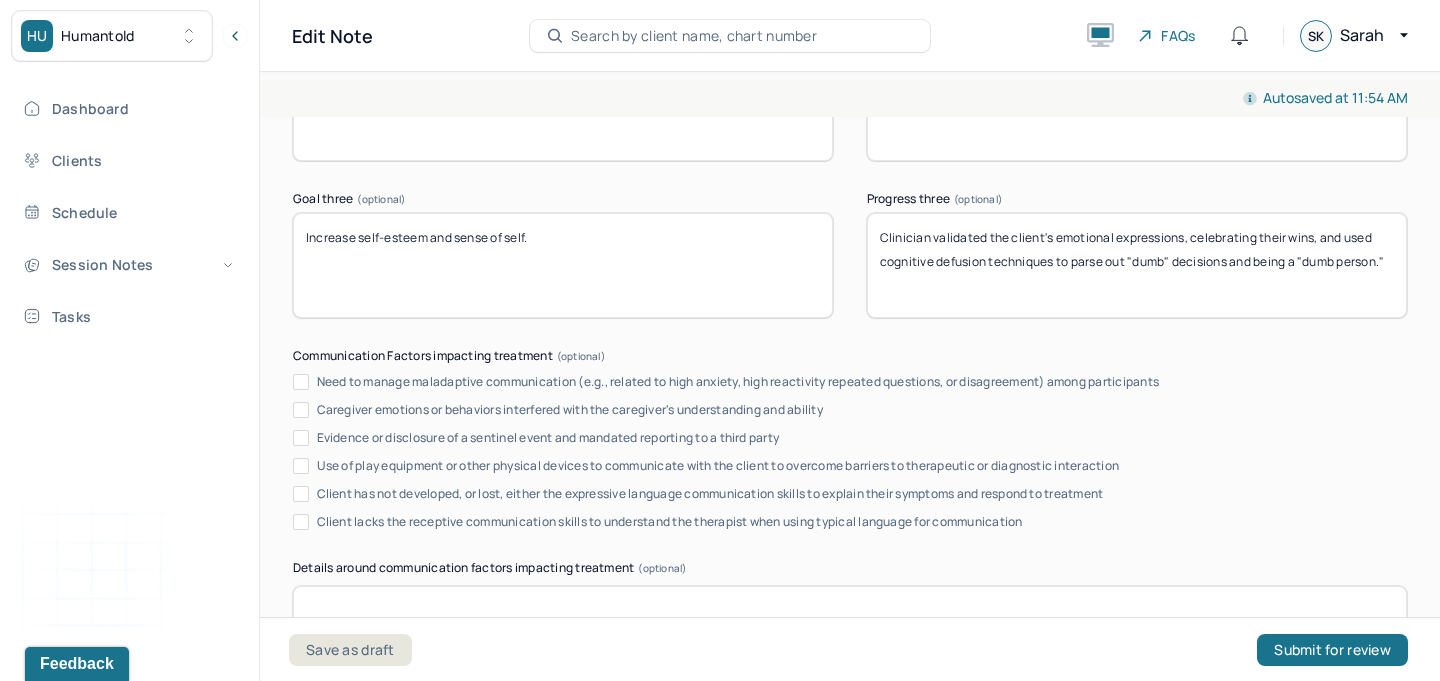scroll, scrollTop: 3978, scrollLeft: 0, axis: vertical 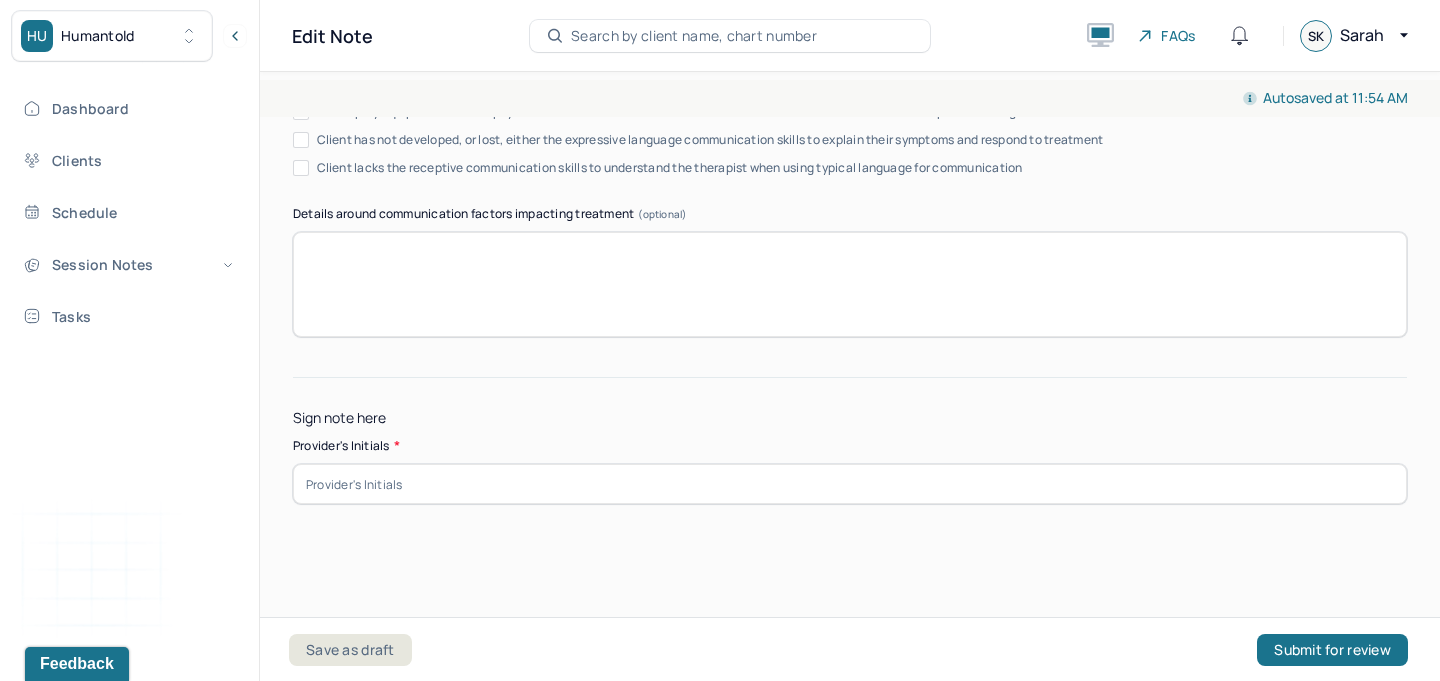 type on "Clinician validated the client's emotional expressions, celebrating their wins, and used cognitive defusion techniques to parse out "dumb" decisions and being a "dumb person."" 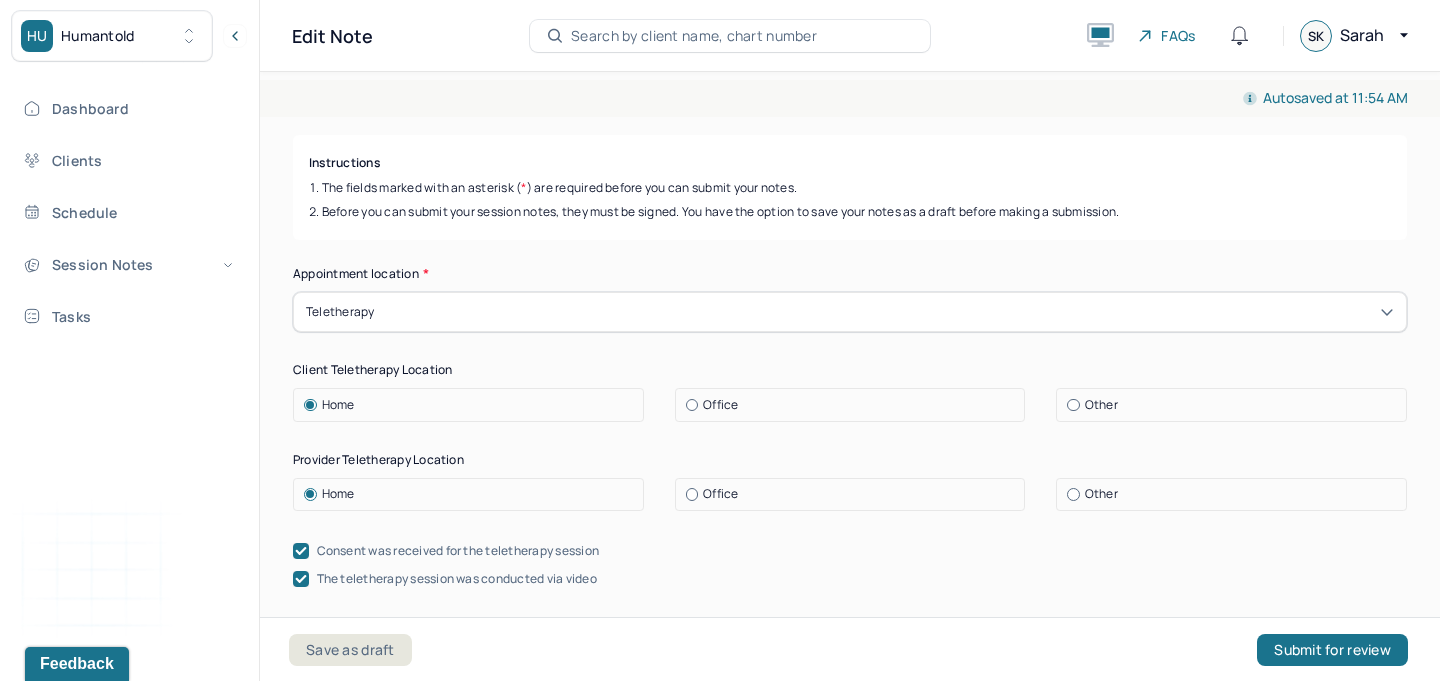 scroll, scrollTop: 0, scrollLeft: 0, axis: both 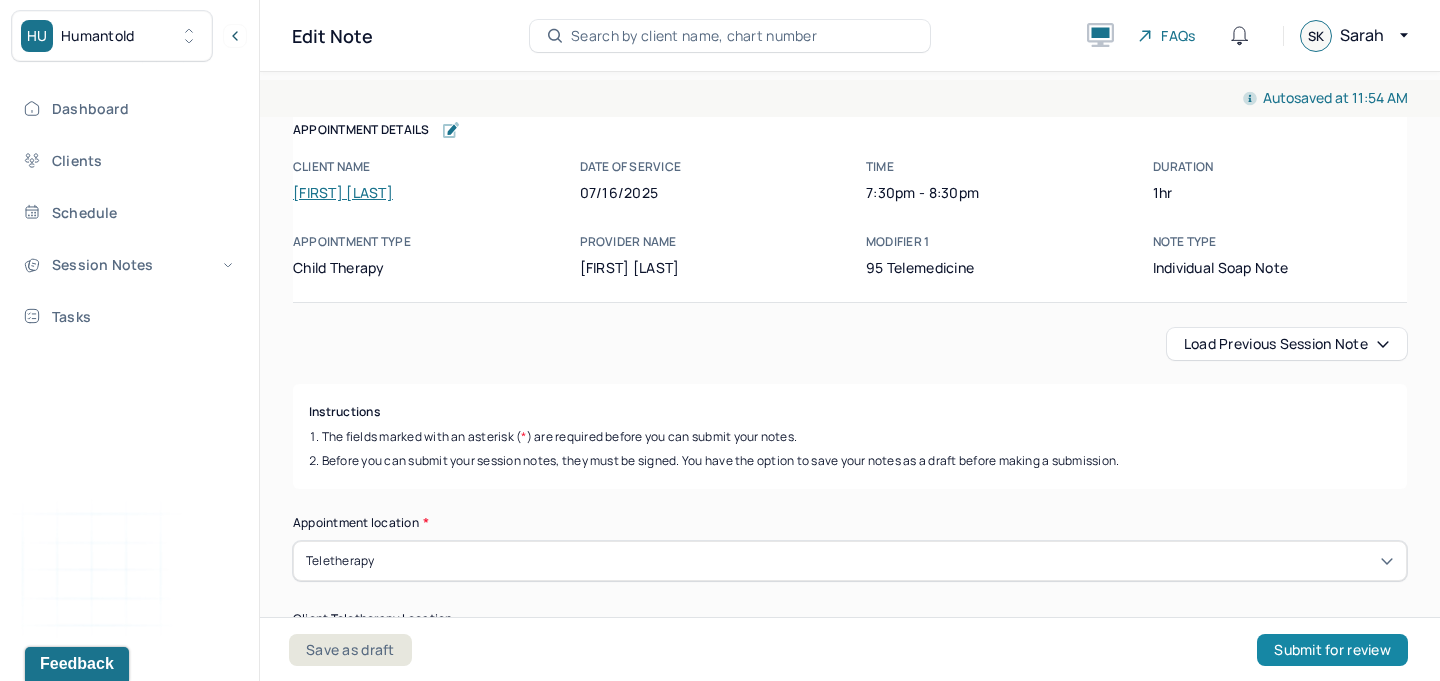 type on "SK" 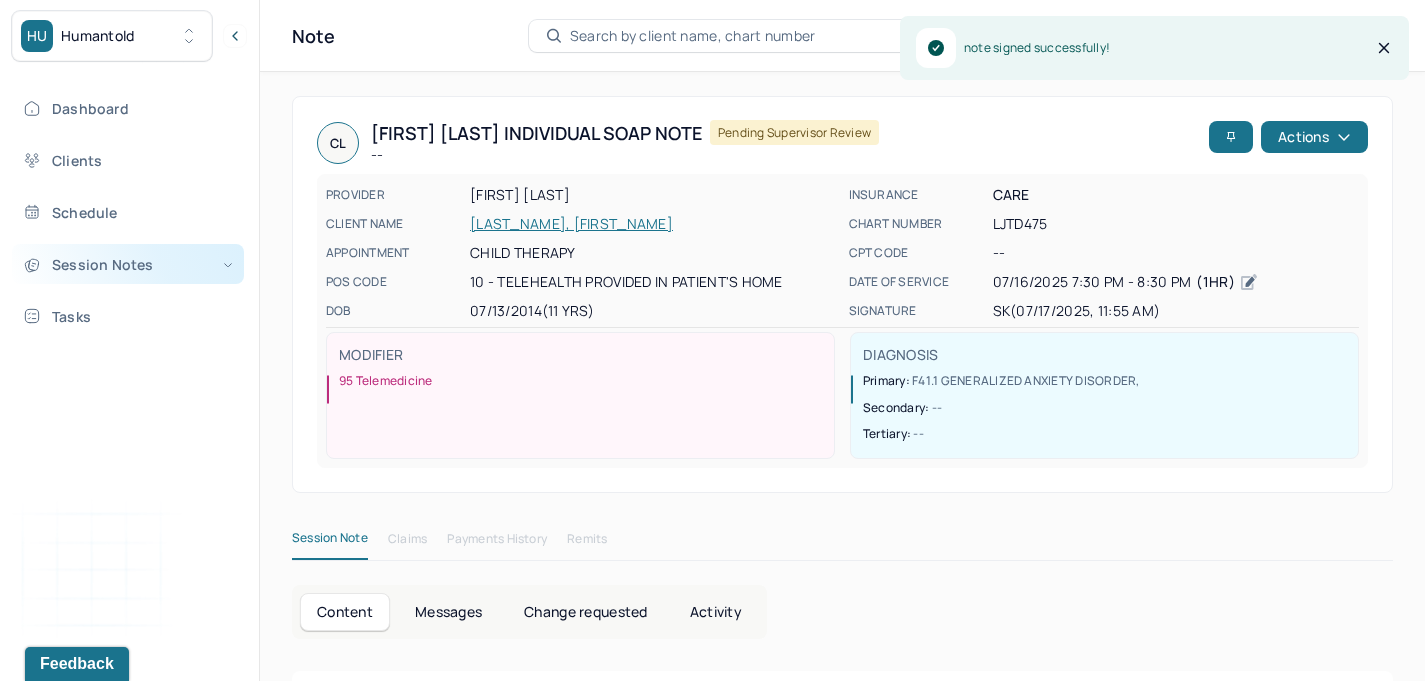 click on "Session Notes" at bounding box center [128, 264] 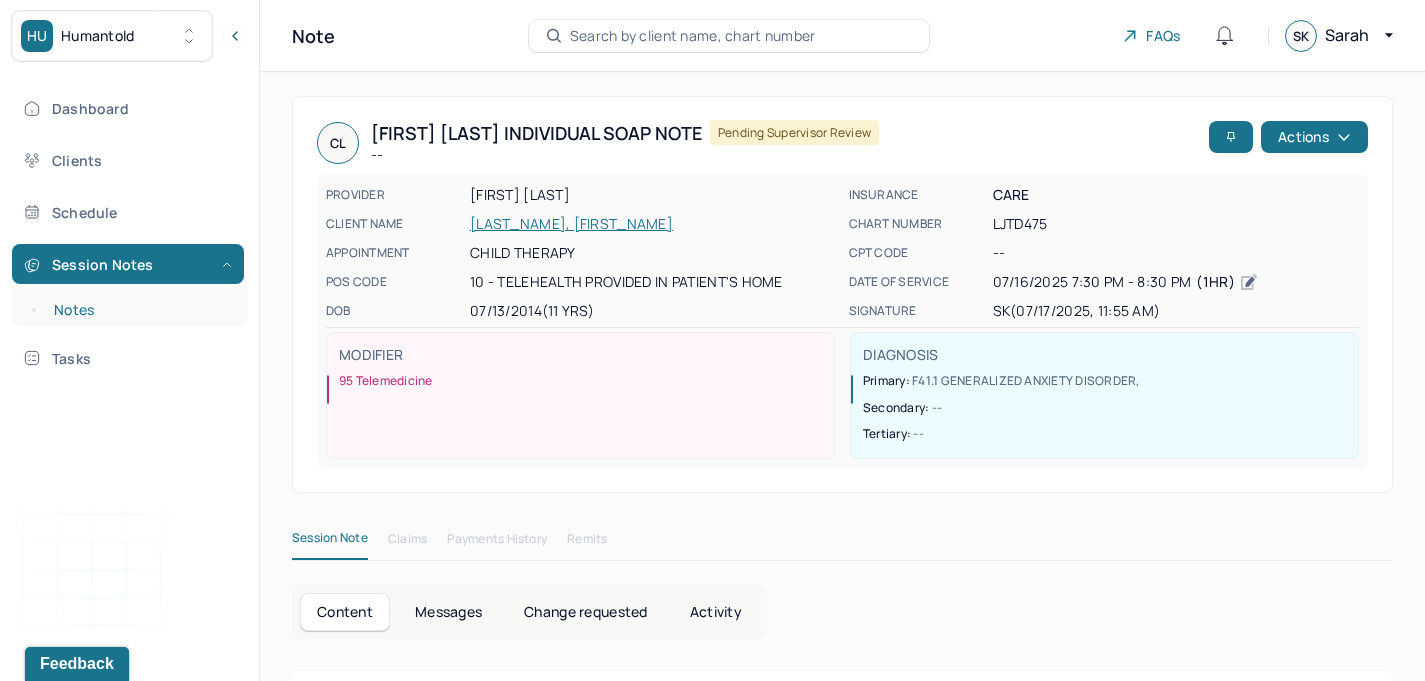 click on "Notes" at bounding box center [139, 310] 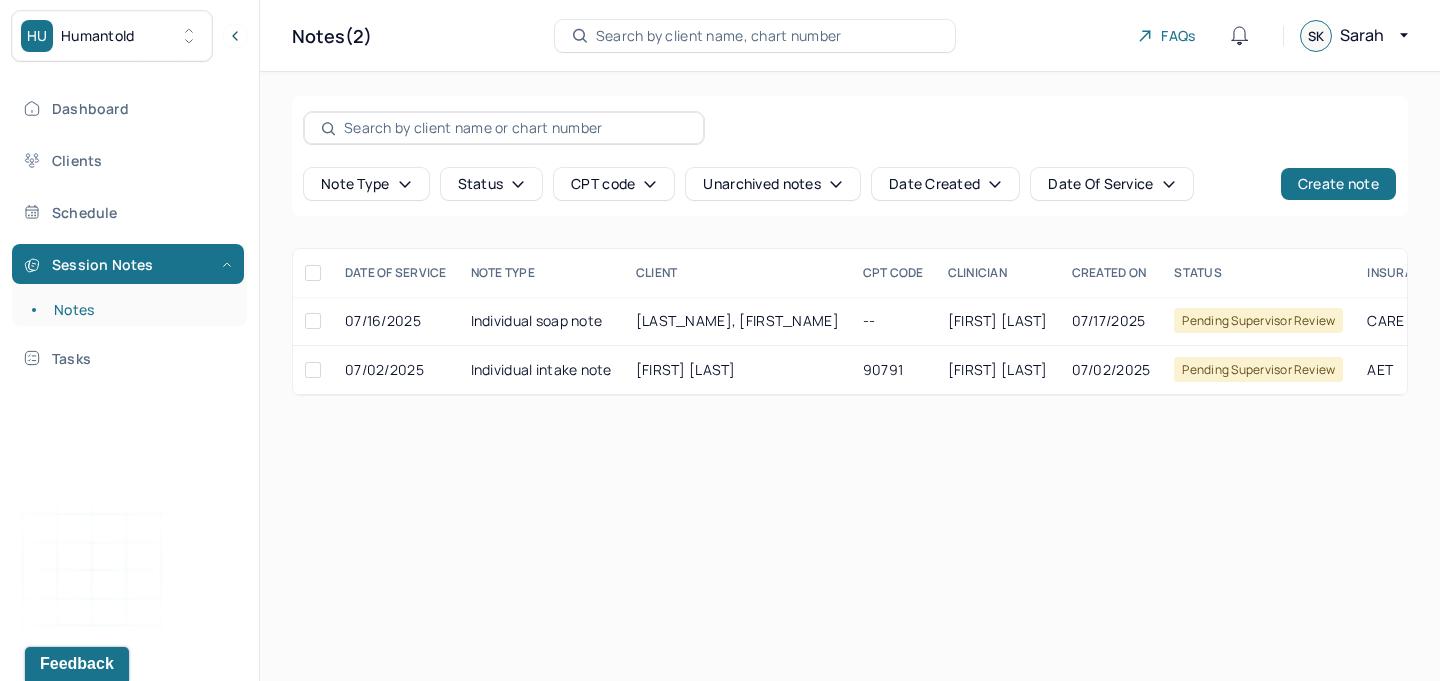 click on "Humantold" at bounding box center (98, 36) 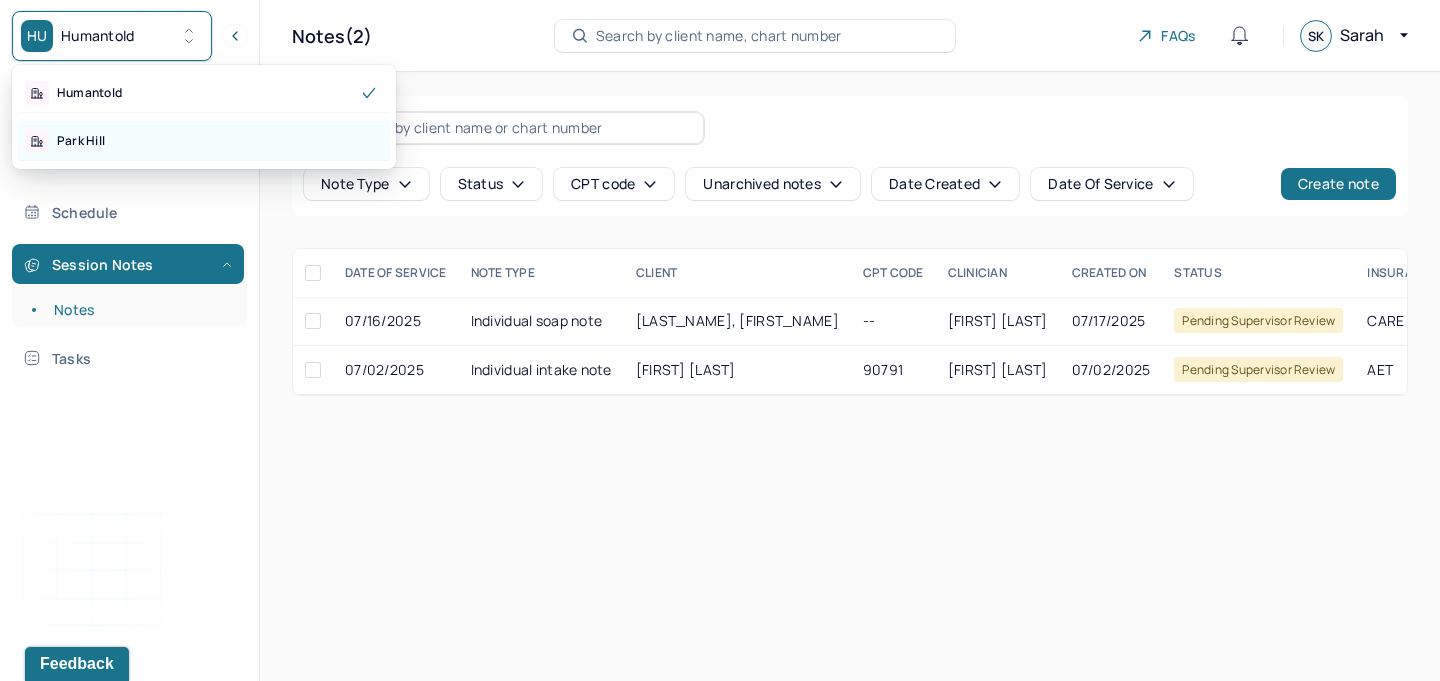 click on "Park Hill" at bounding box center (204, 141) 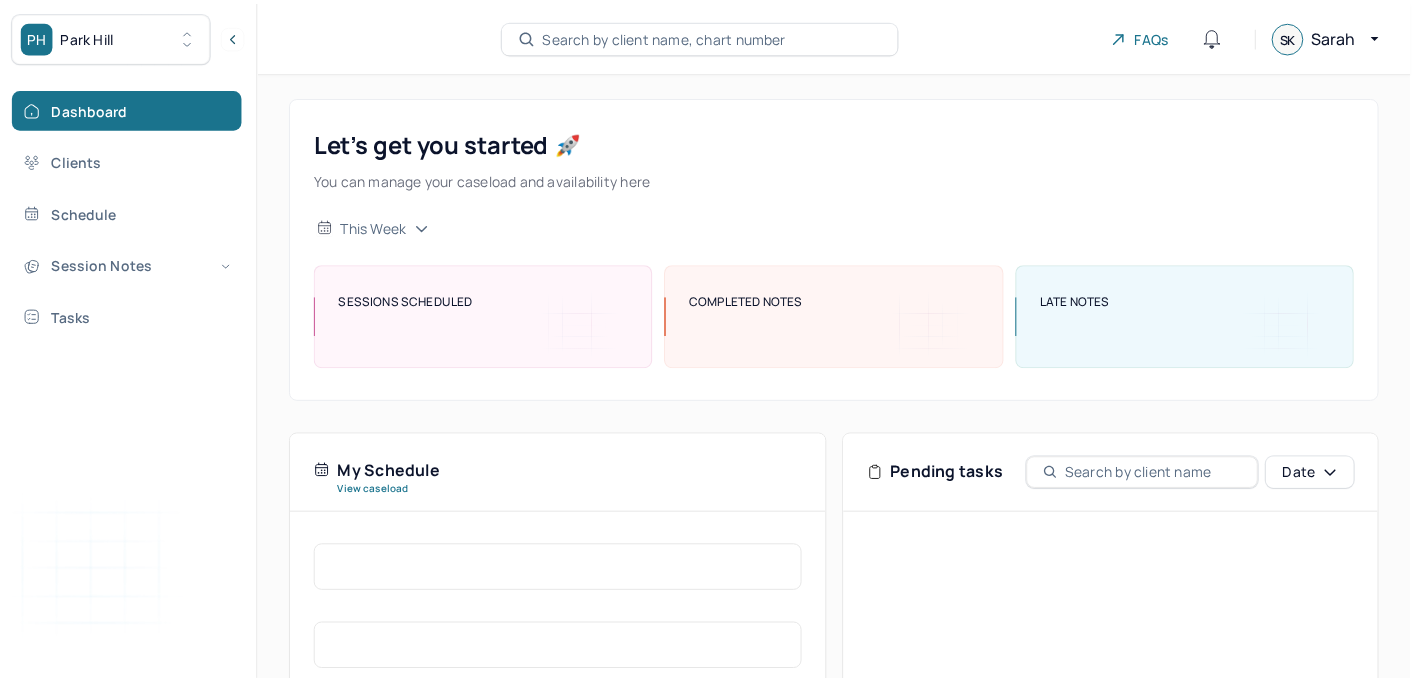 scroll, scrollTop: 0, scrollLeft: 0, axis: both 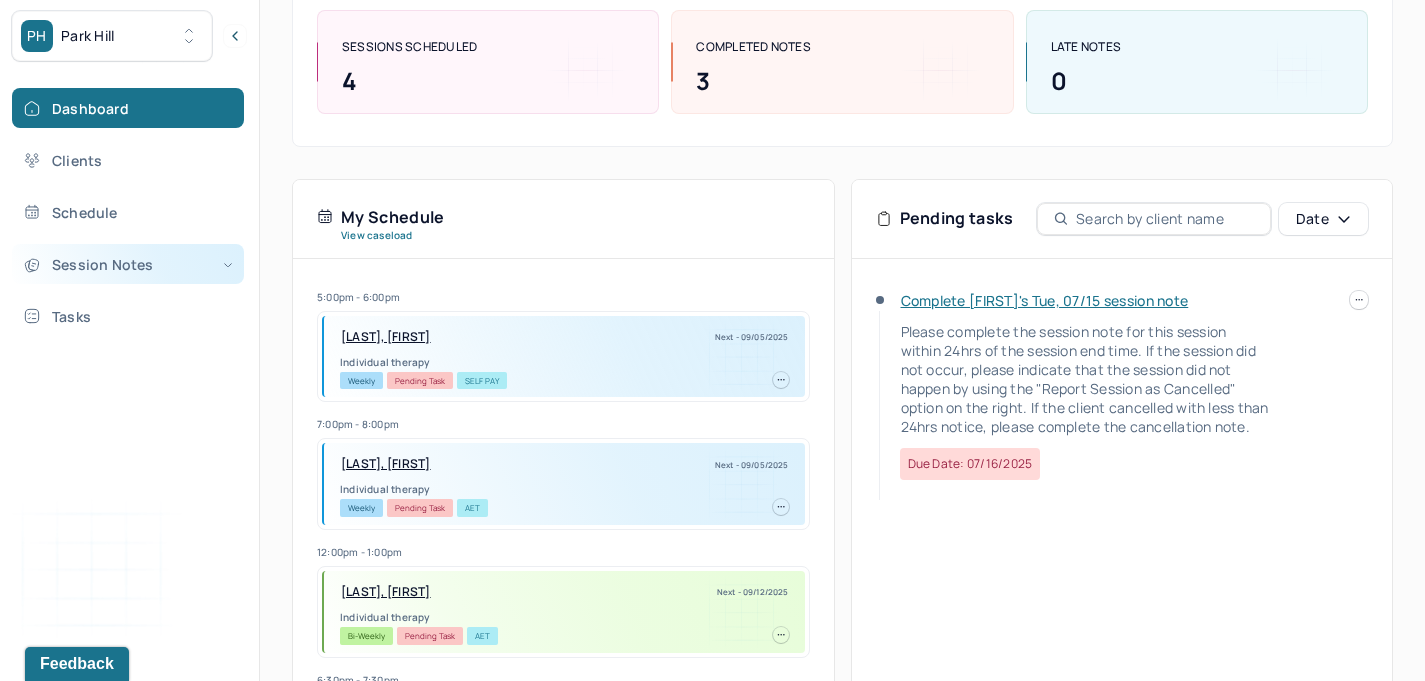 click on "Session Notes" at bounding box center (128, 264) 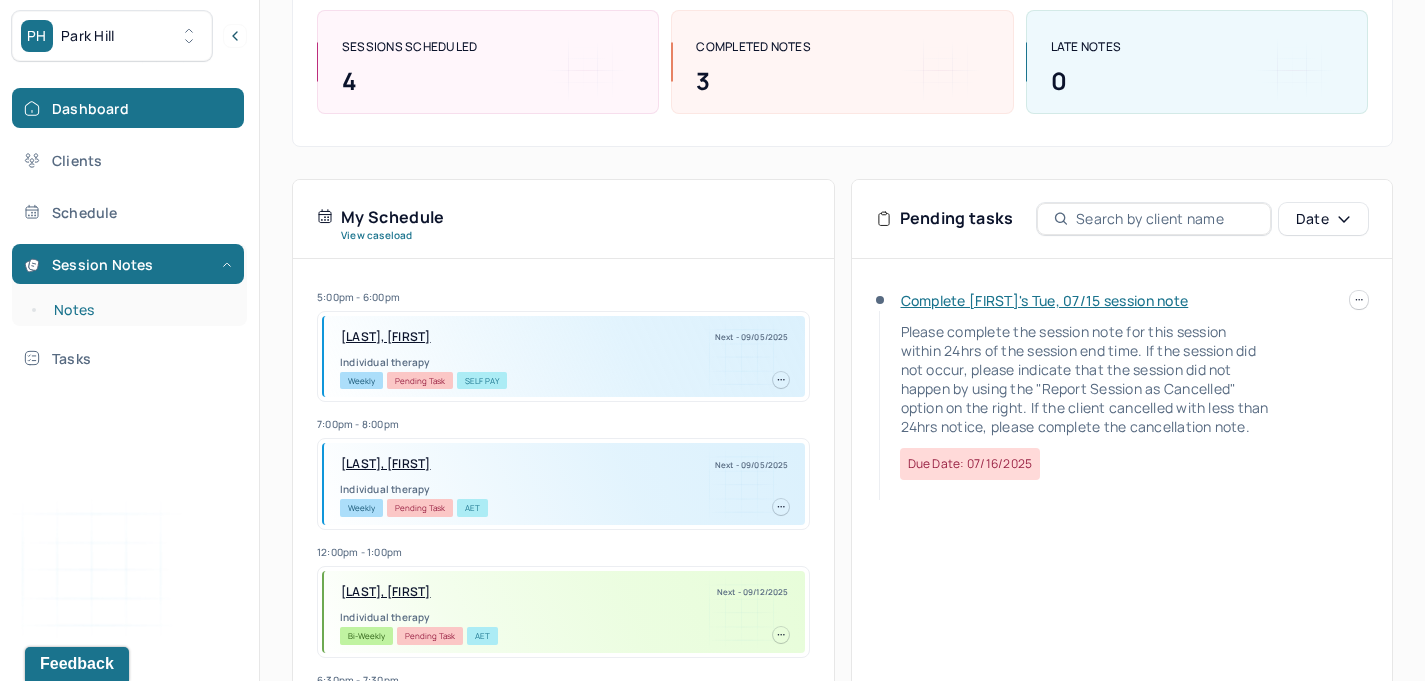 click on "Notes" at bounding box center (139, 310) 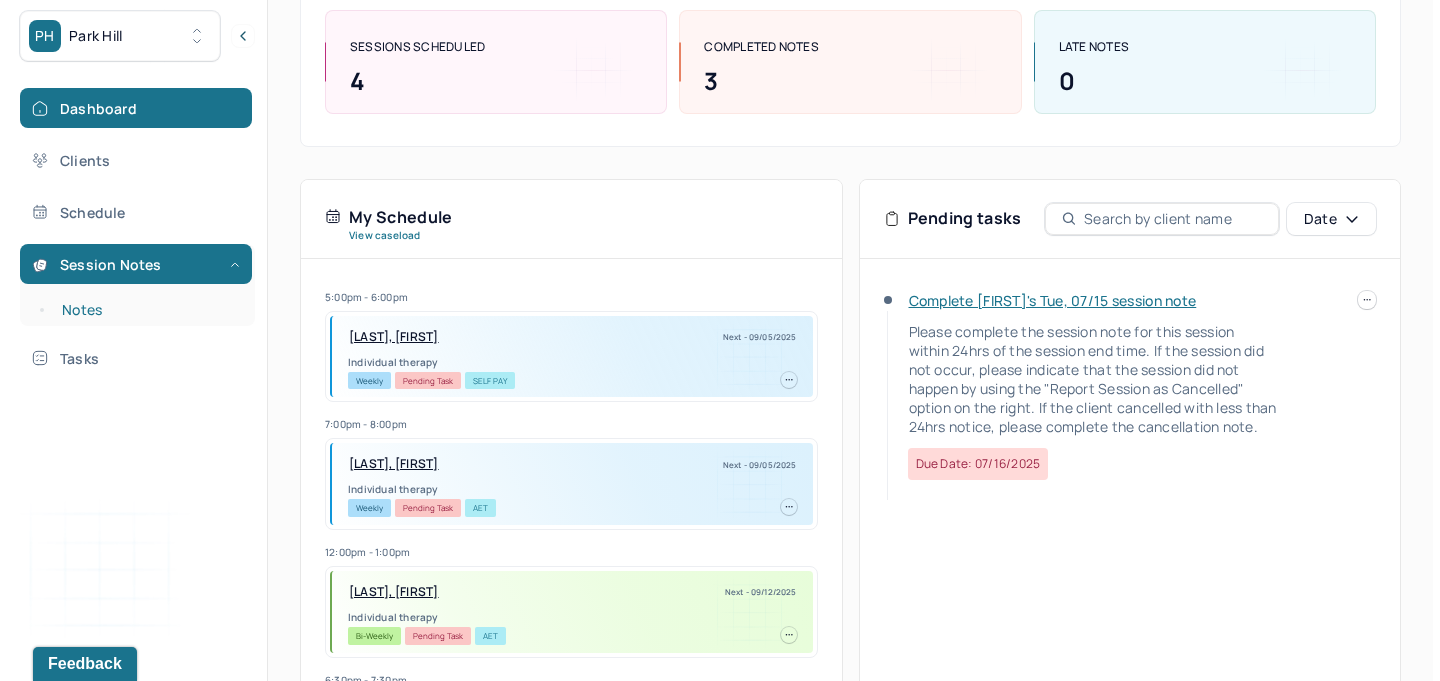 scroll, scrollTop: 0, scrollLeft: 0, axis: both 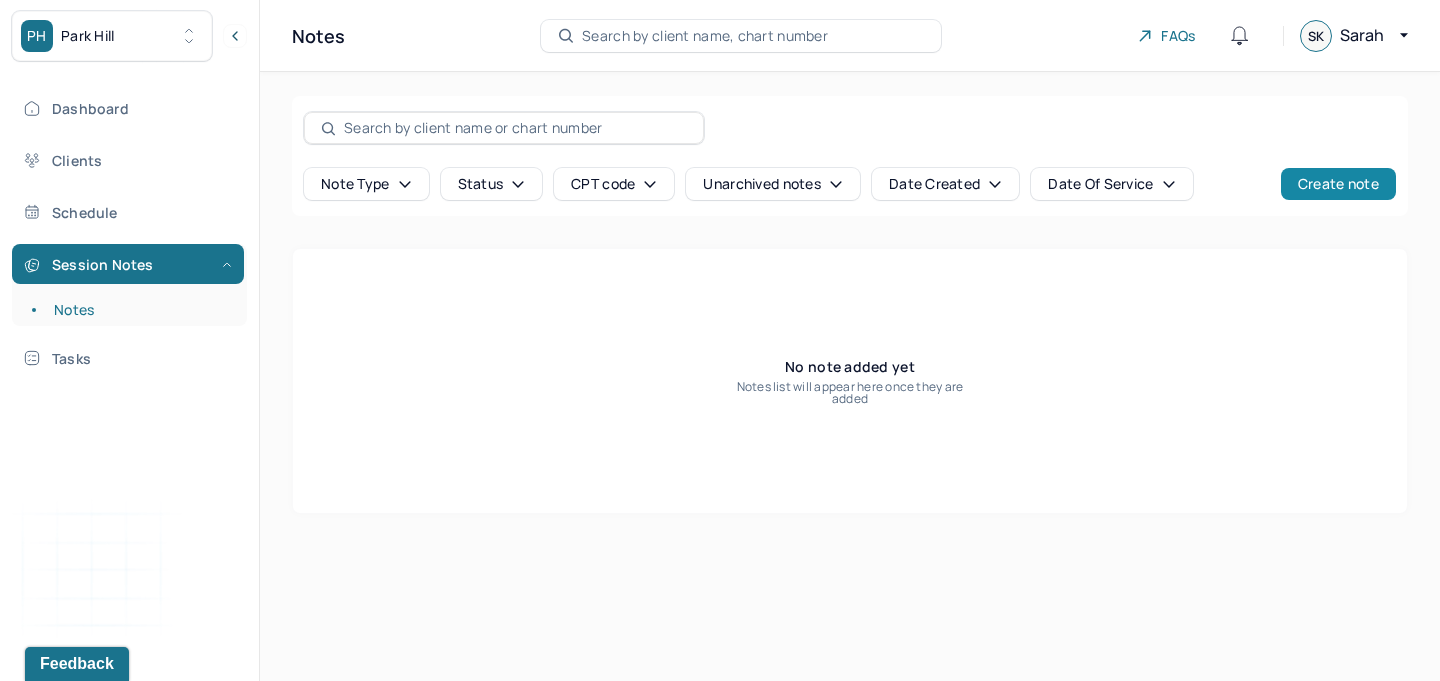 click on "Create note" at bounding box center (1338, 184) 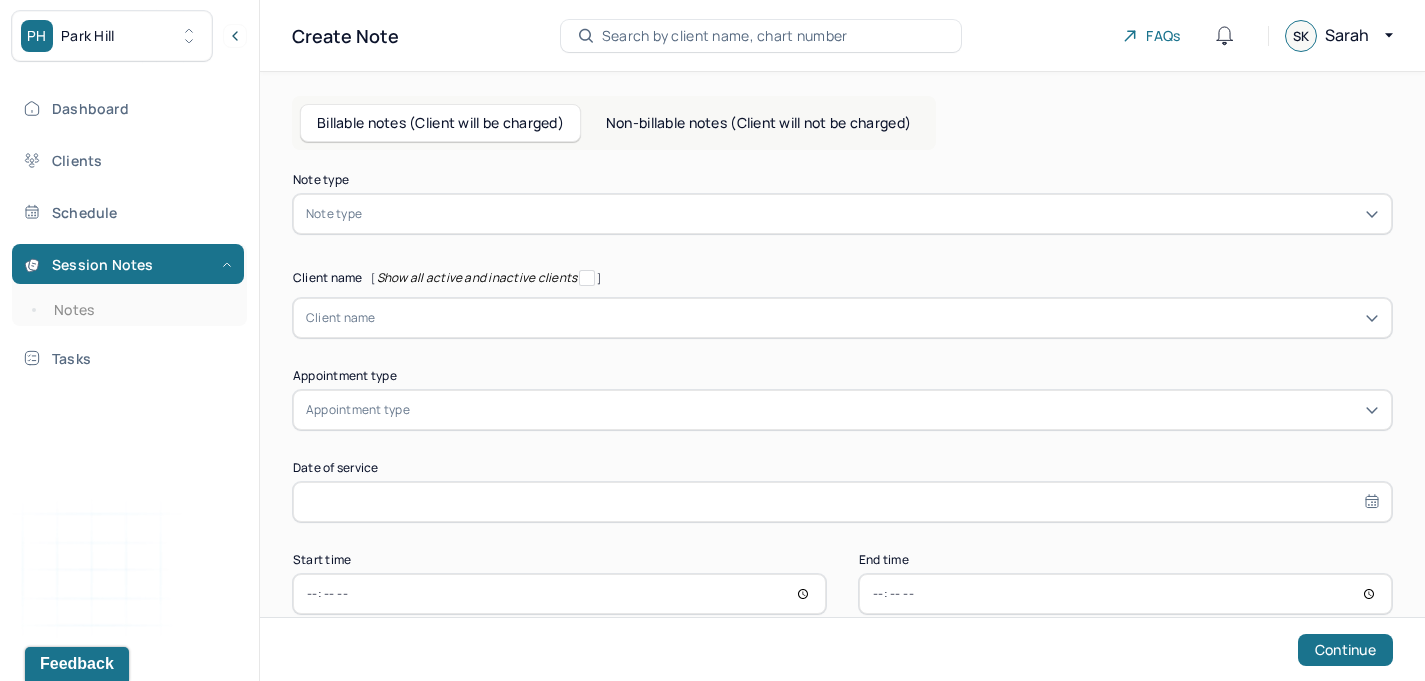 click at bounding box center (872, 214) 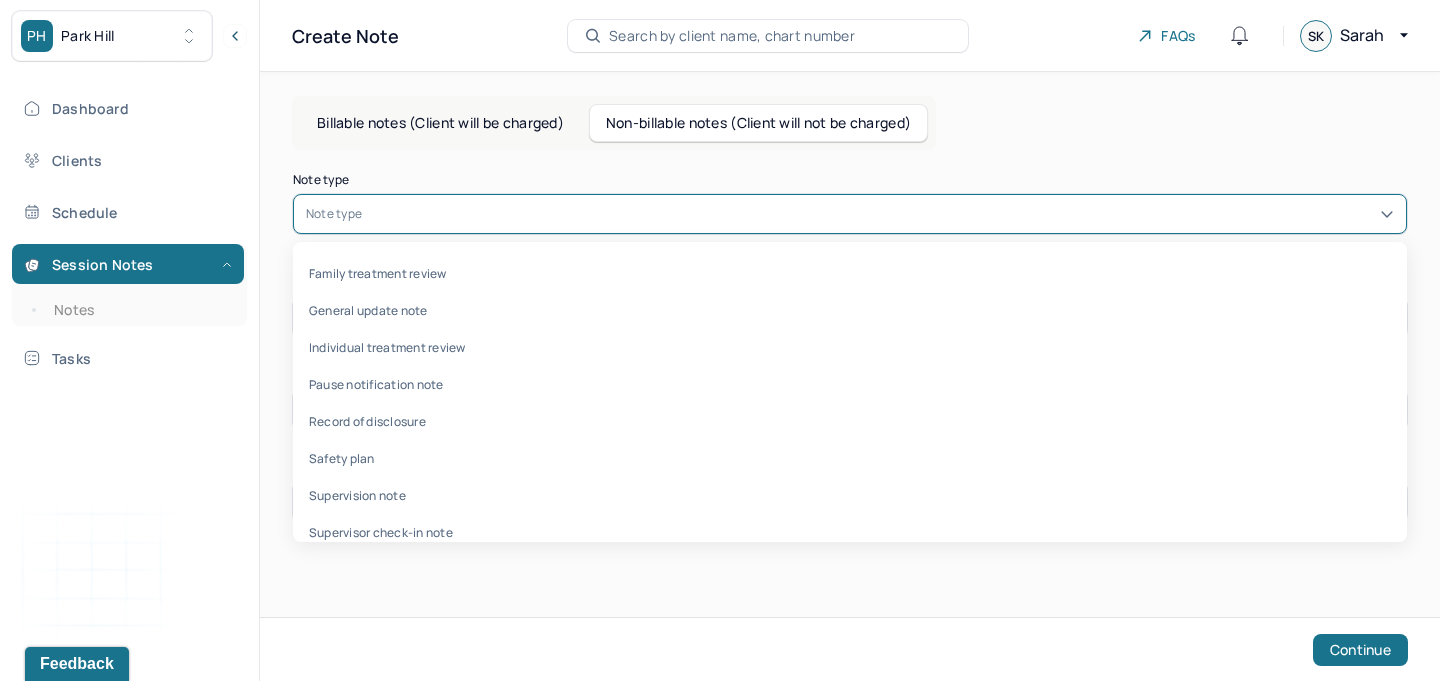click on "Note type" at bounding box center [850, 214] 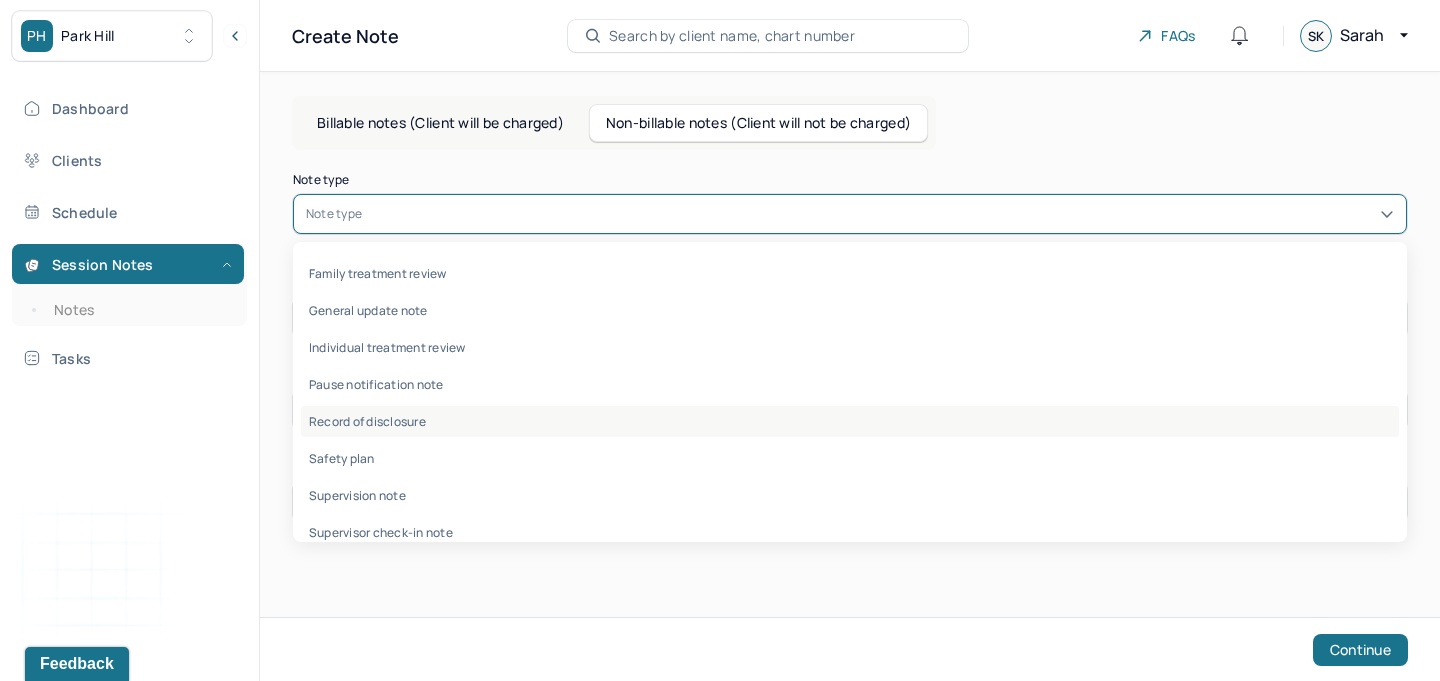 click on "Record of disclosure" at bounding box center [850, 421] 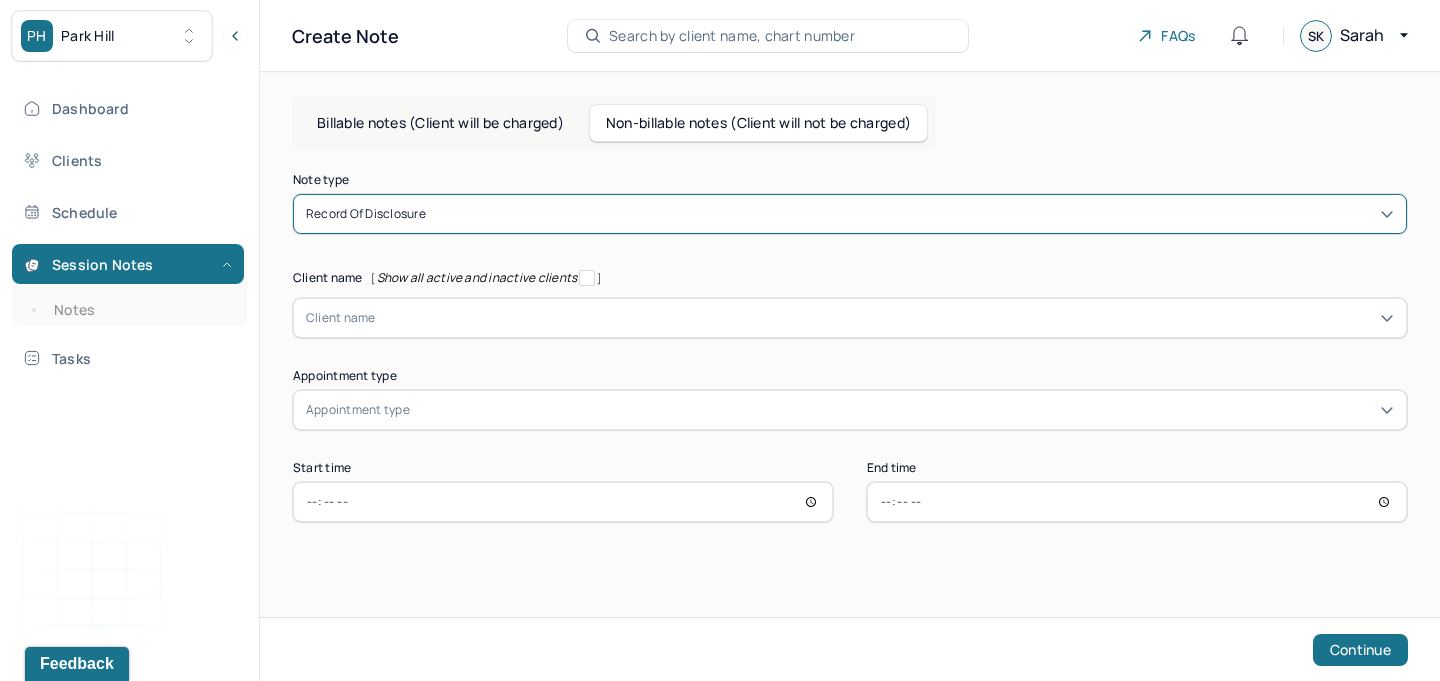 click at bounding box center [885, 318] 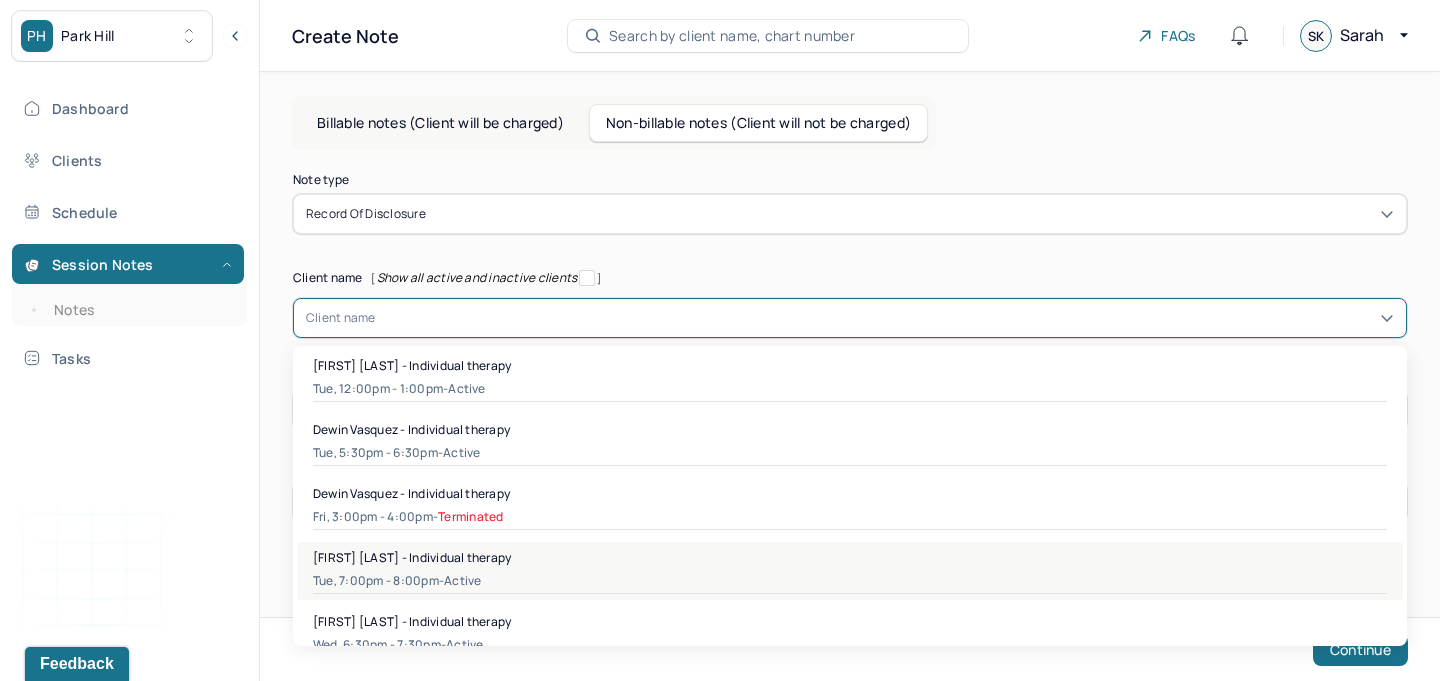 click on "Elizabeth Rebeck - Individual therapy Tue, 7:00pm - 8:00pm  -  active" at bounding box center (850, 571) 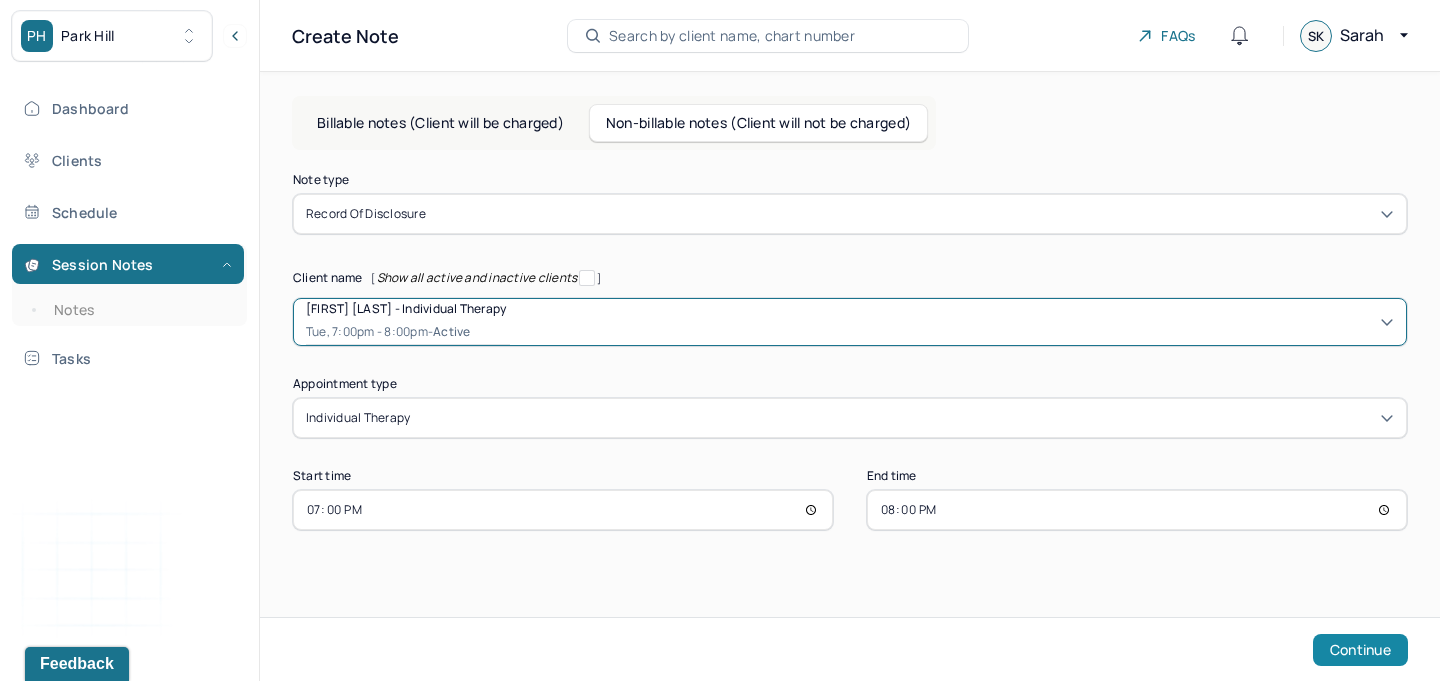 click on "Continue" at bounding box center [1360, 650] 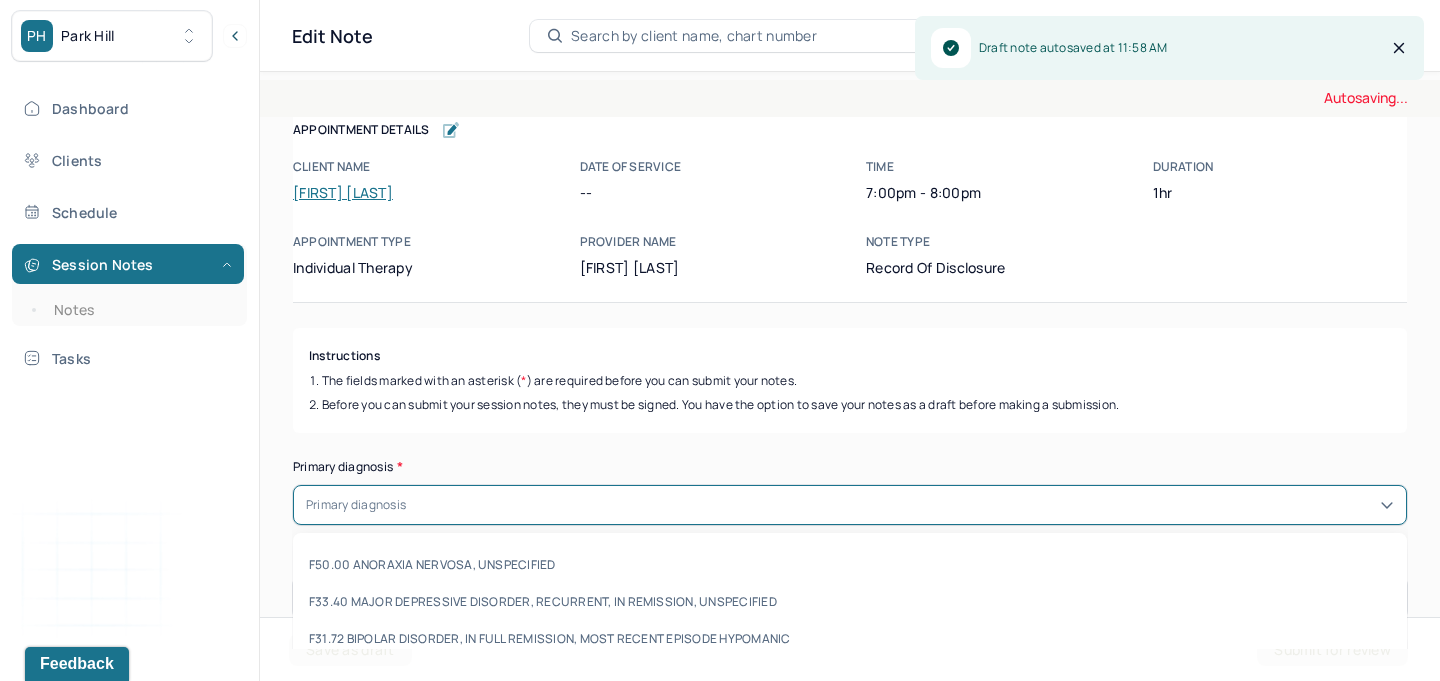 click at bounding box center (902, 505) 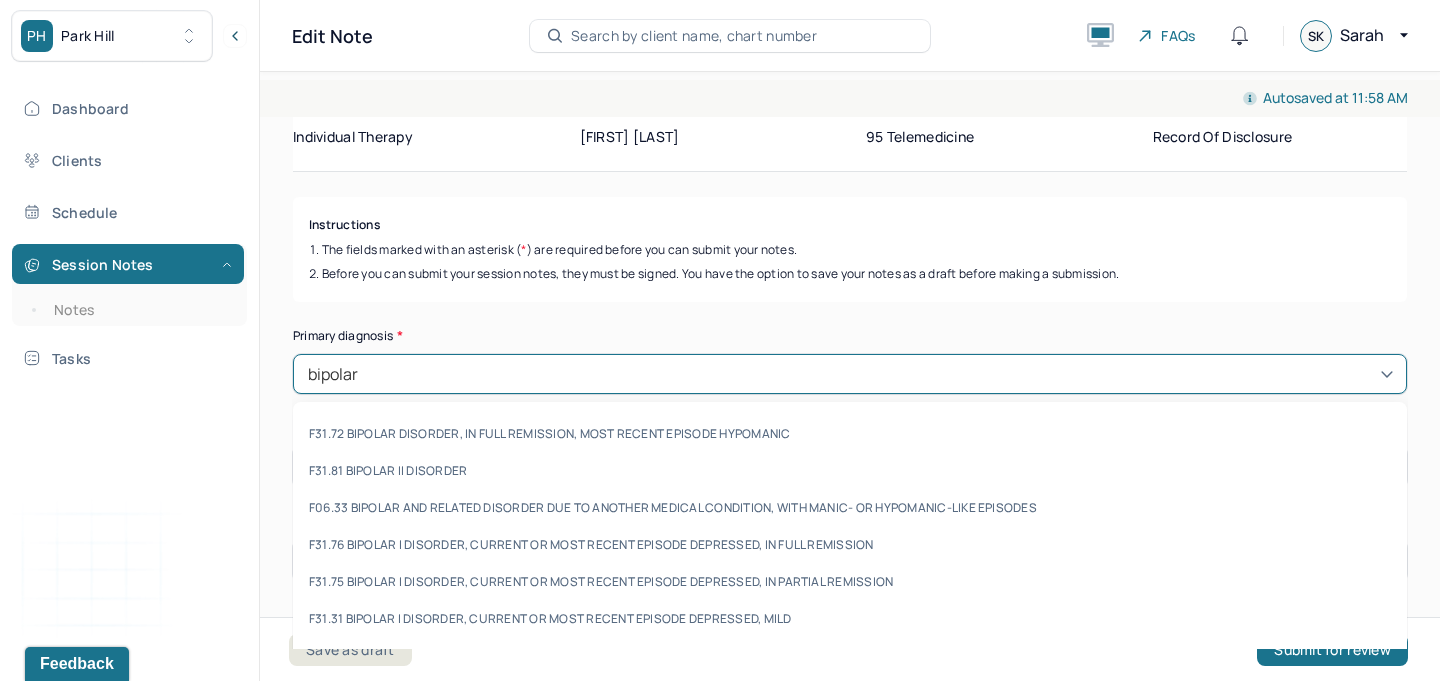 scroll, scrollTop: 201, scrollLeft: 0, axis: vertical 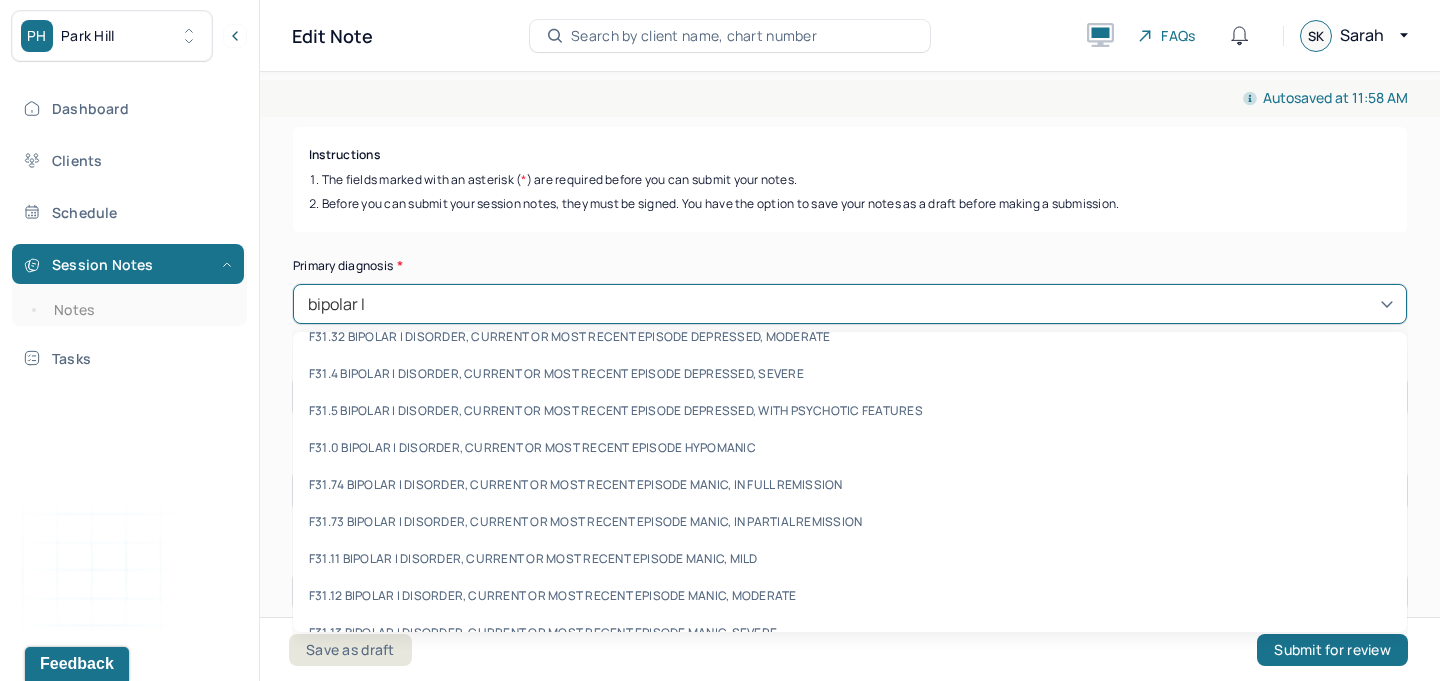 type on "bipolar II" 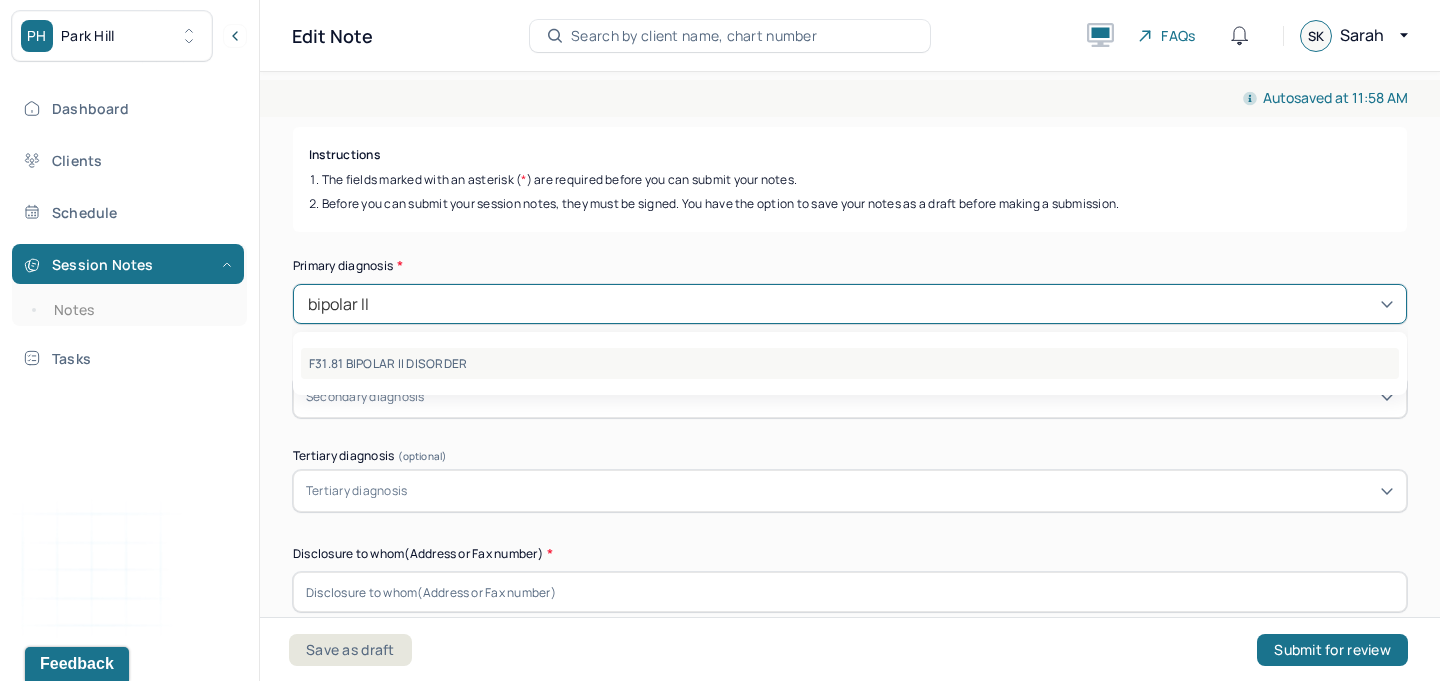 click on "F31.81 BIPOLAR II DISORDER" at bounding box center (850, 363) 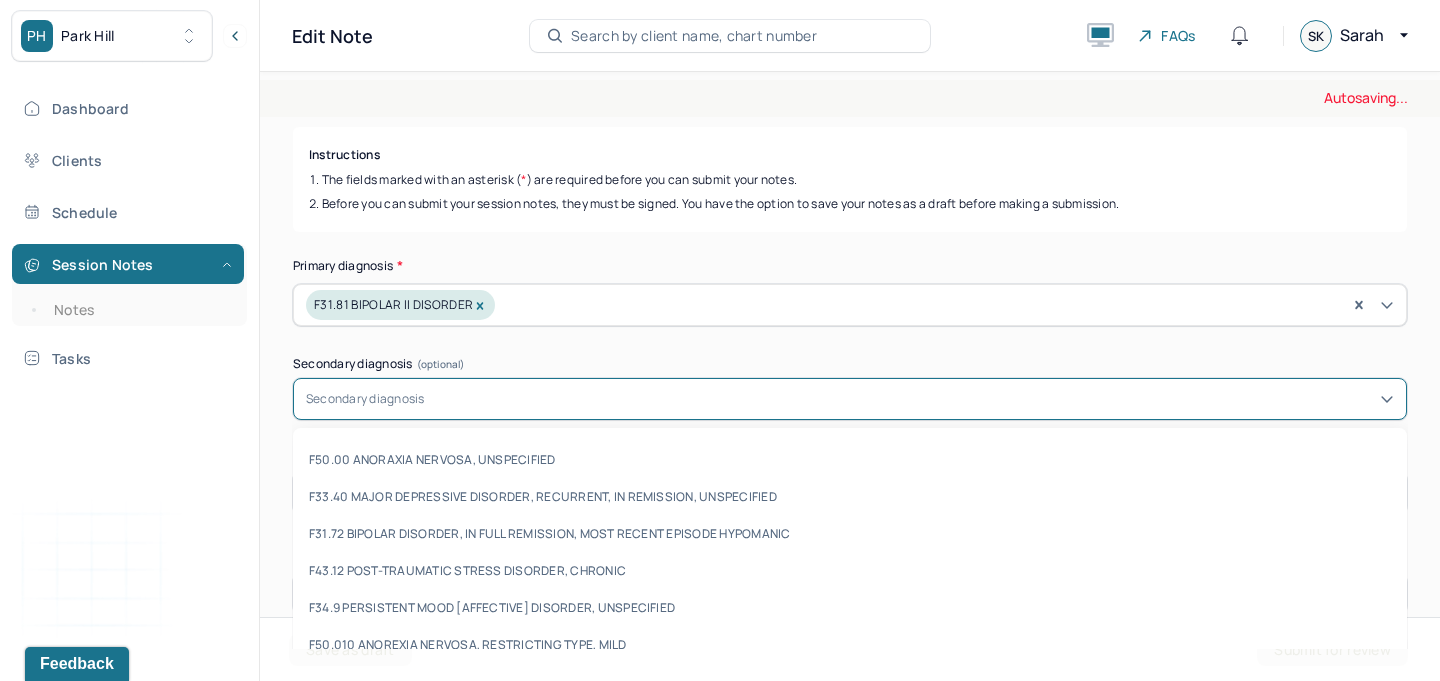 click at bounding box center (911, 399) 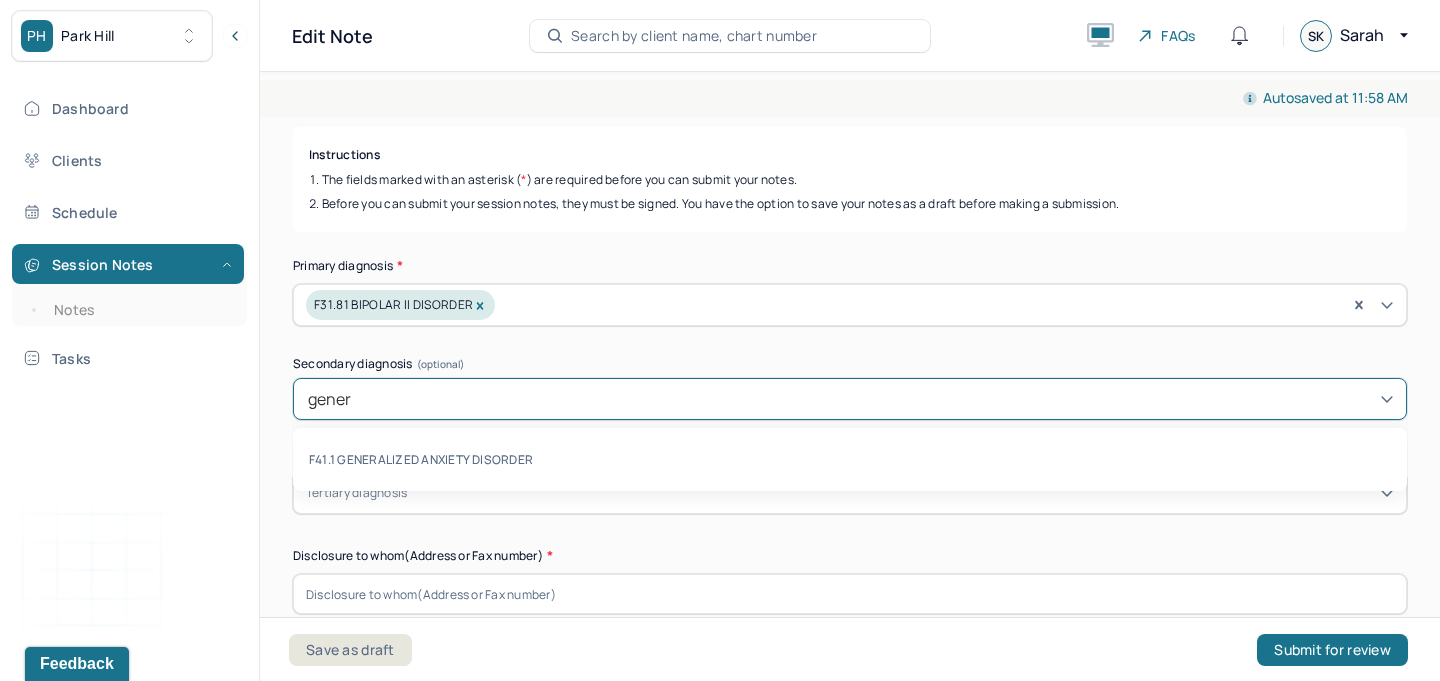 type on "genera" 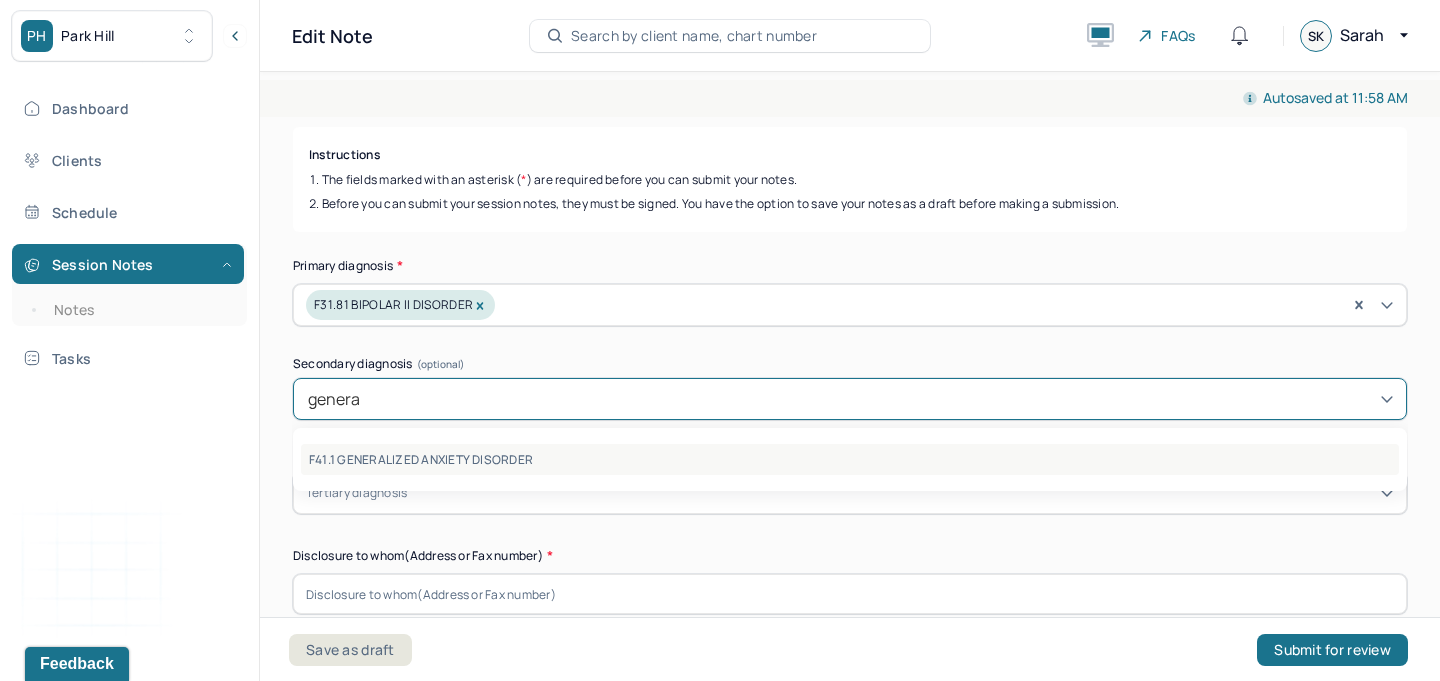 click on "F41.1 GENERALIZED ANXIETY DISORDER" at bounding box center (850, 459) 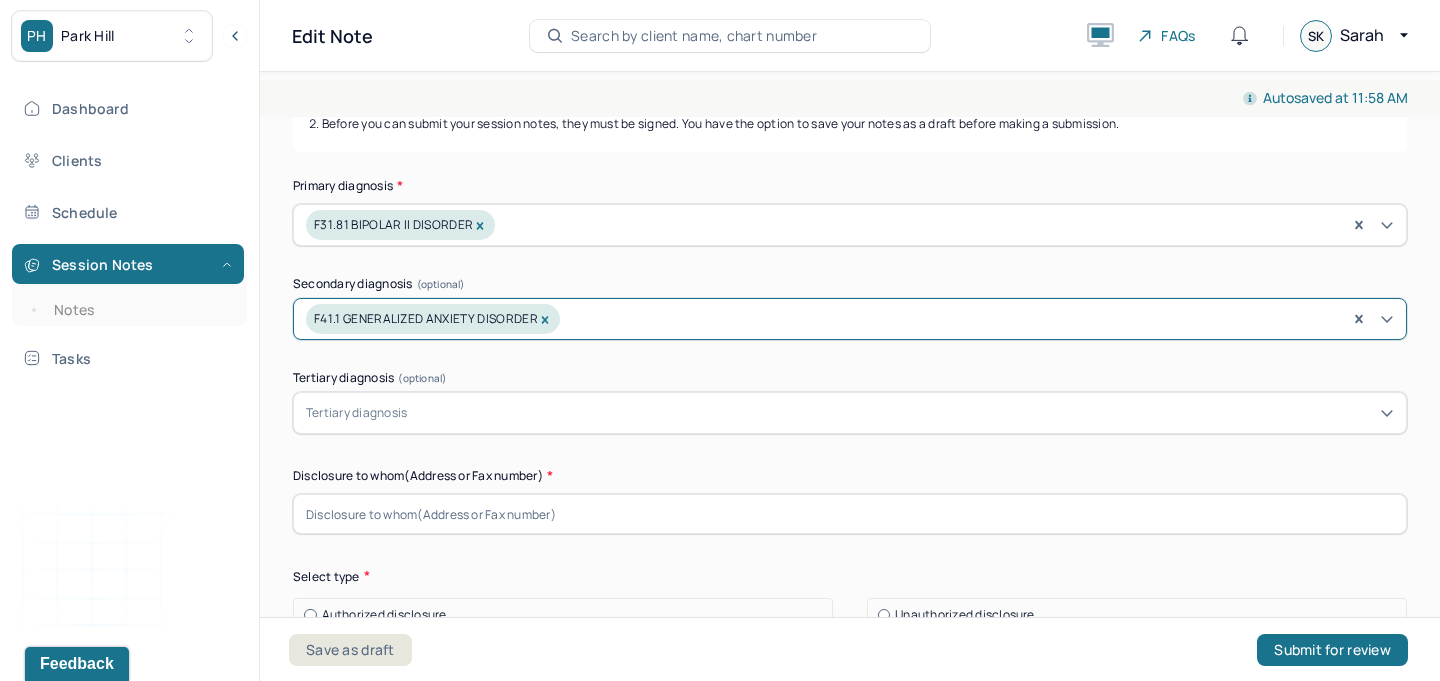scroll, scrollTop: 315, scrollLeft: 0, axis: vertical 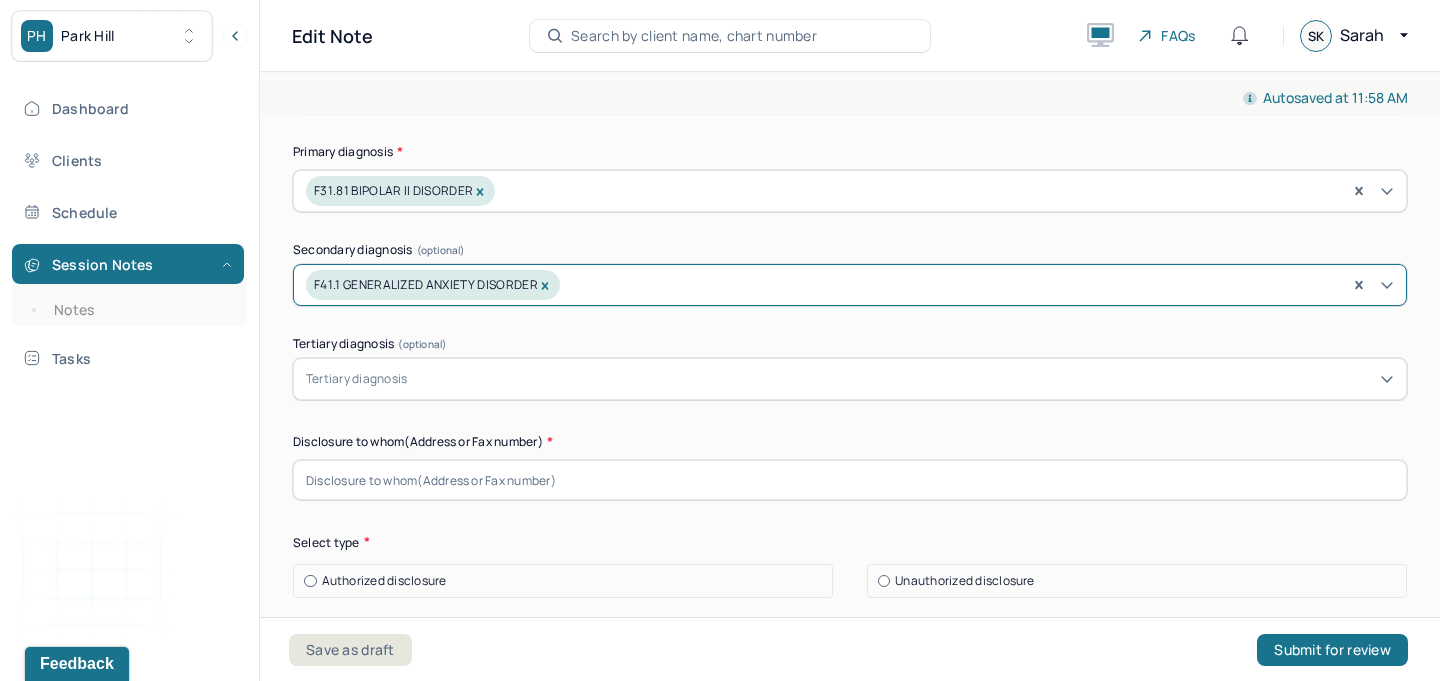 click at bounding box center [850, 480] 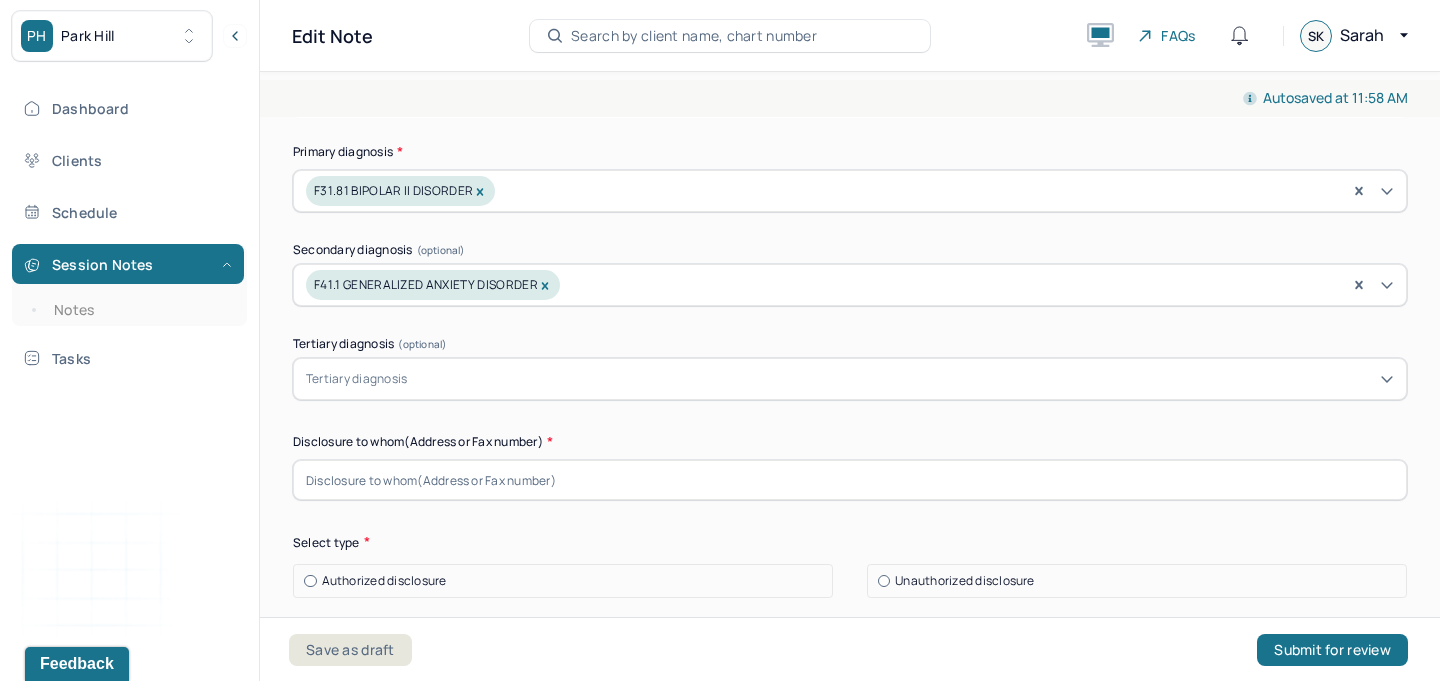 paste on "Petia Papazoglou" 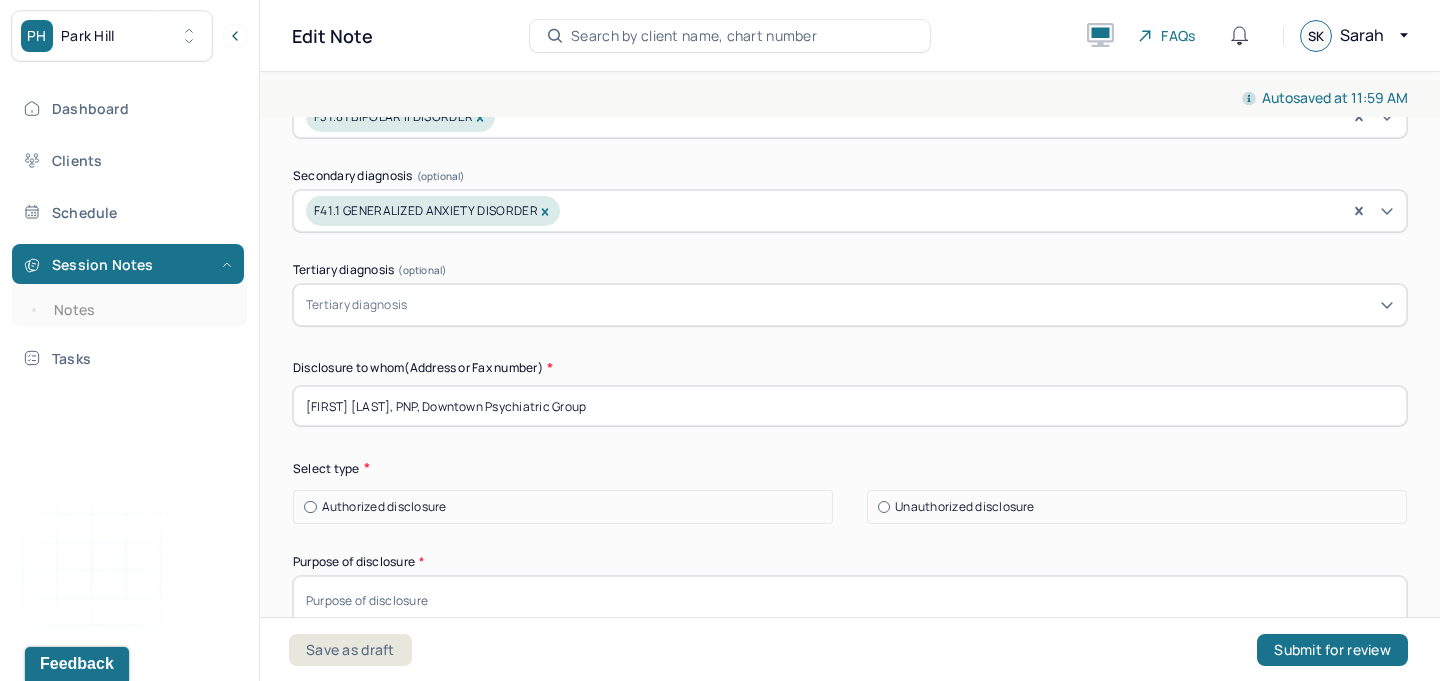 scroll, scrollTop: 391, scrollLeft: 0, axis: vertical 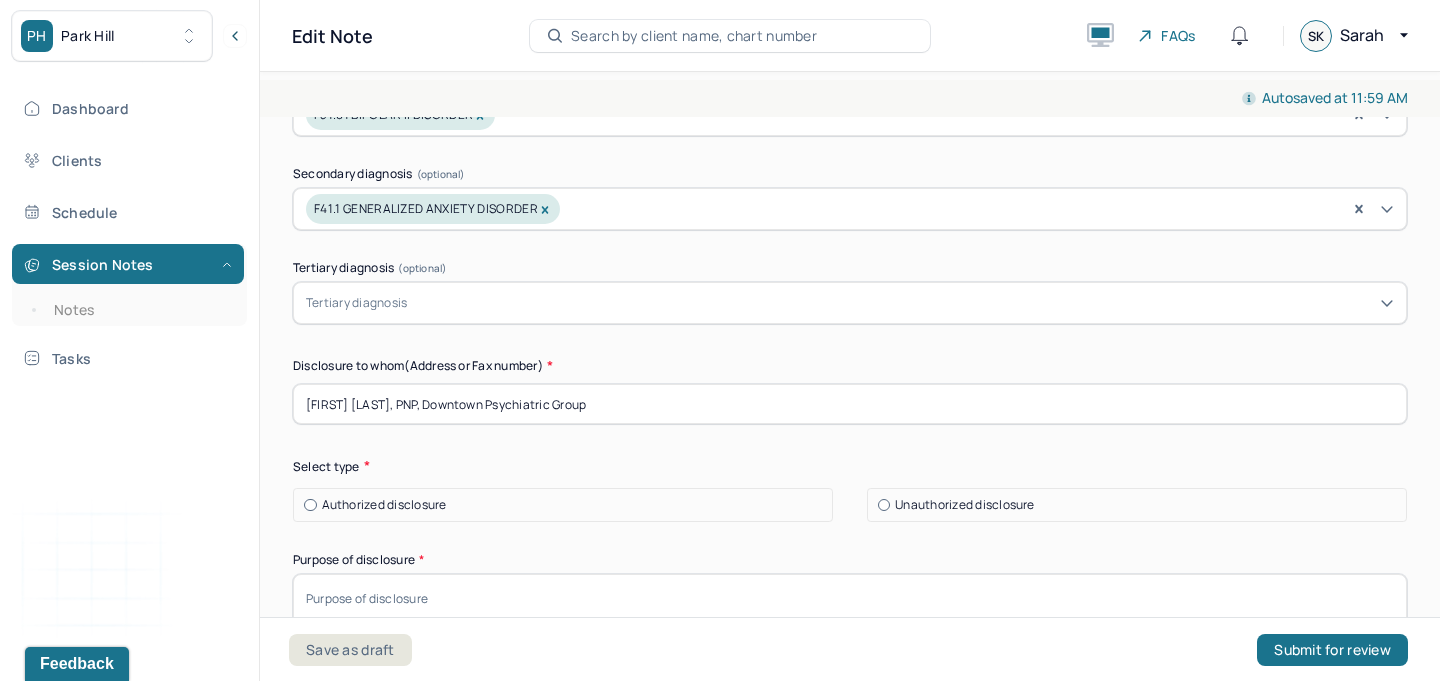 type on "Petia Papazoglou, PNP, Downtown Psychiatric Group" 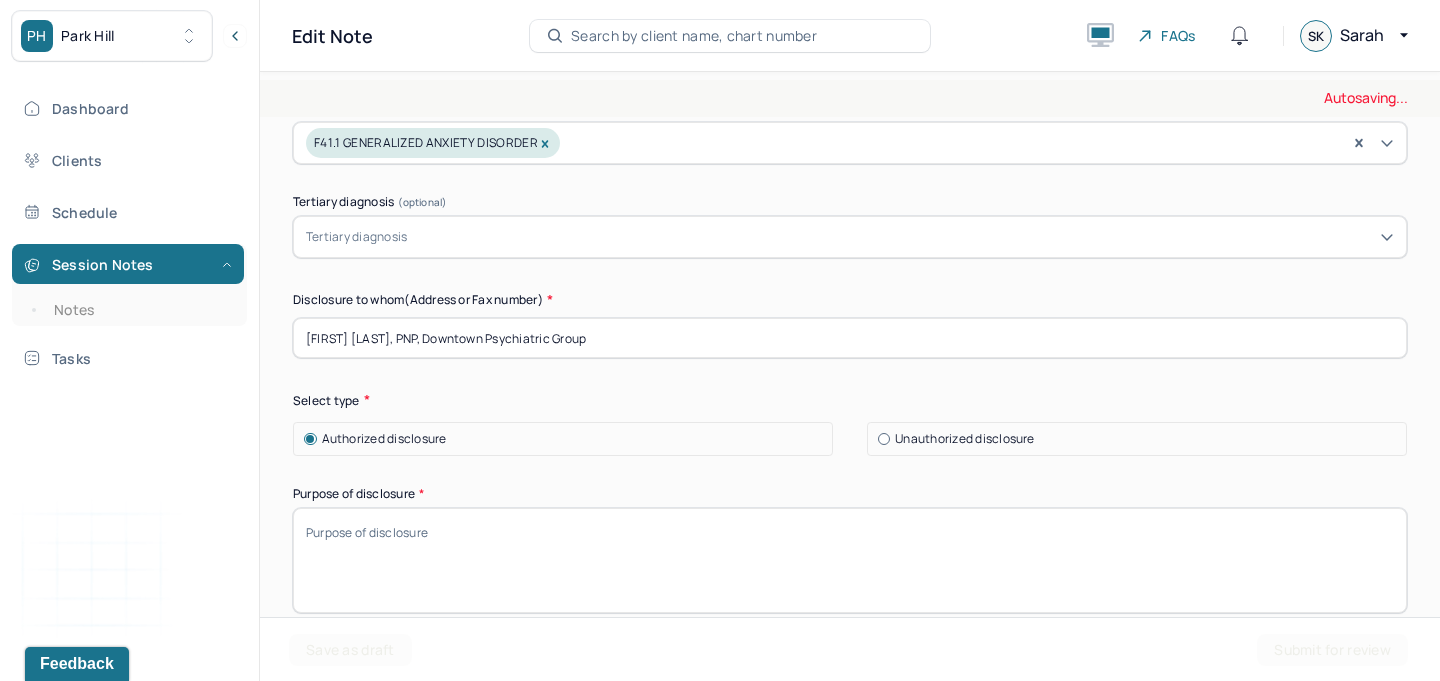 scroll, scrollTop: 458, scrollLeft: 0, axis: vertical 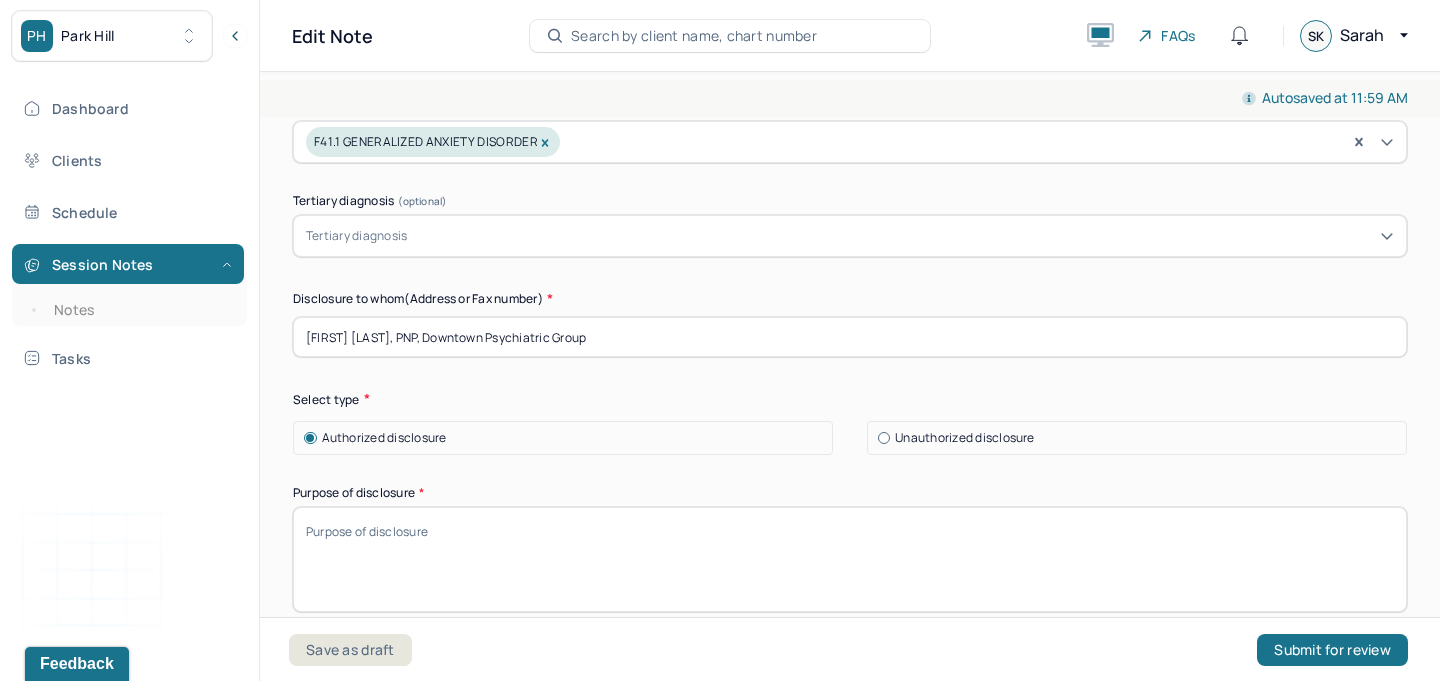 click on "Purpose of disclosure *" at bounding box center [850, 559] 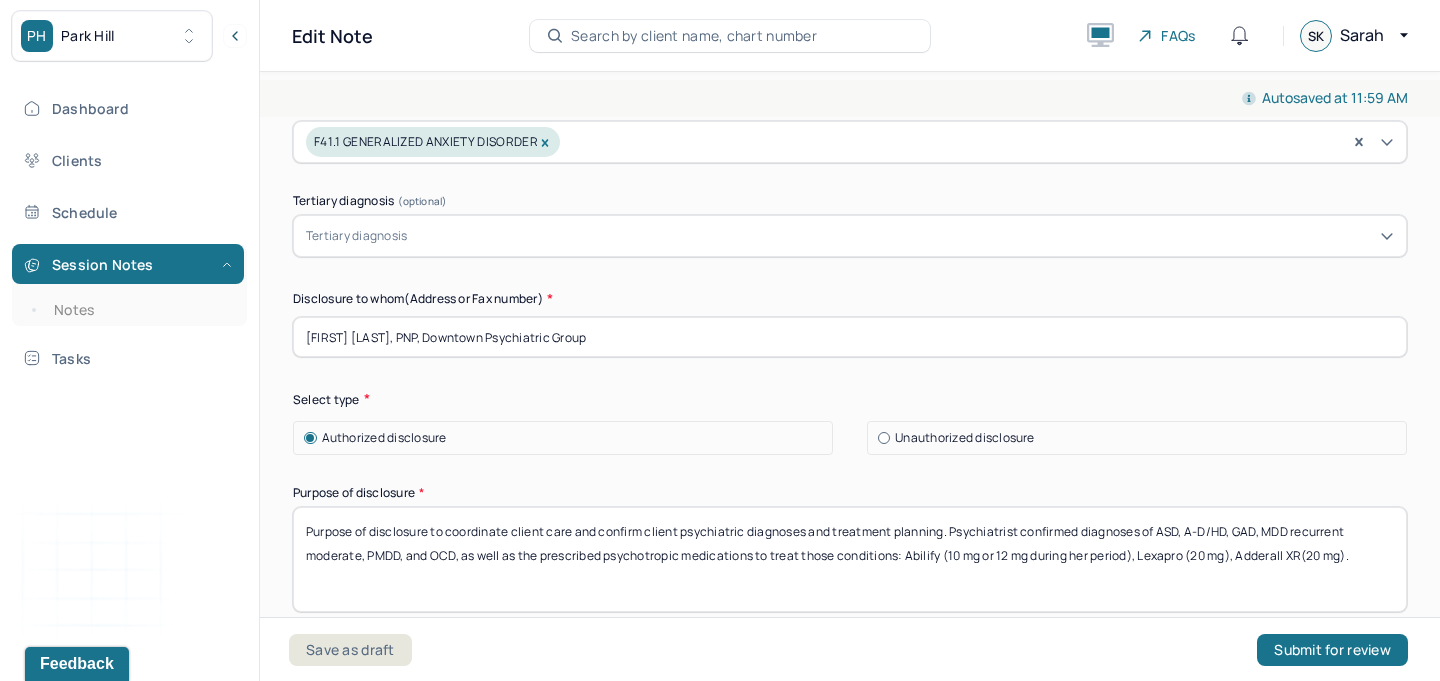 drag, startPoint x: 1162, startPoint y: 530, endPoint x: 459, endPoint y: 546, distance: 703.18207 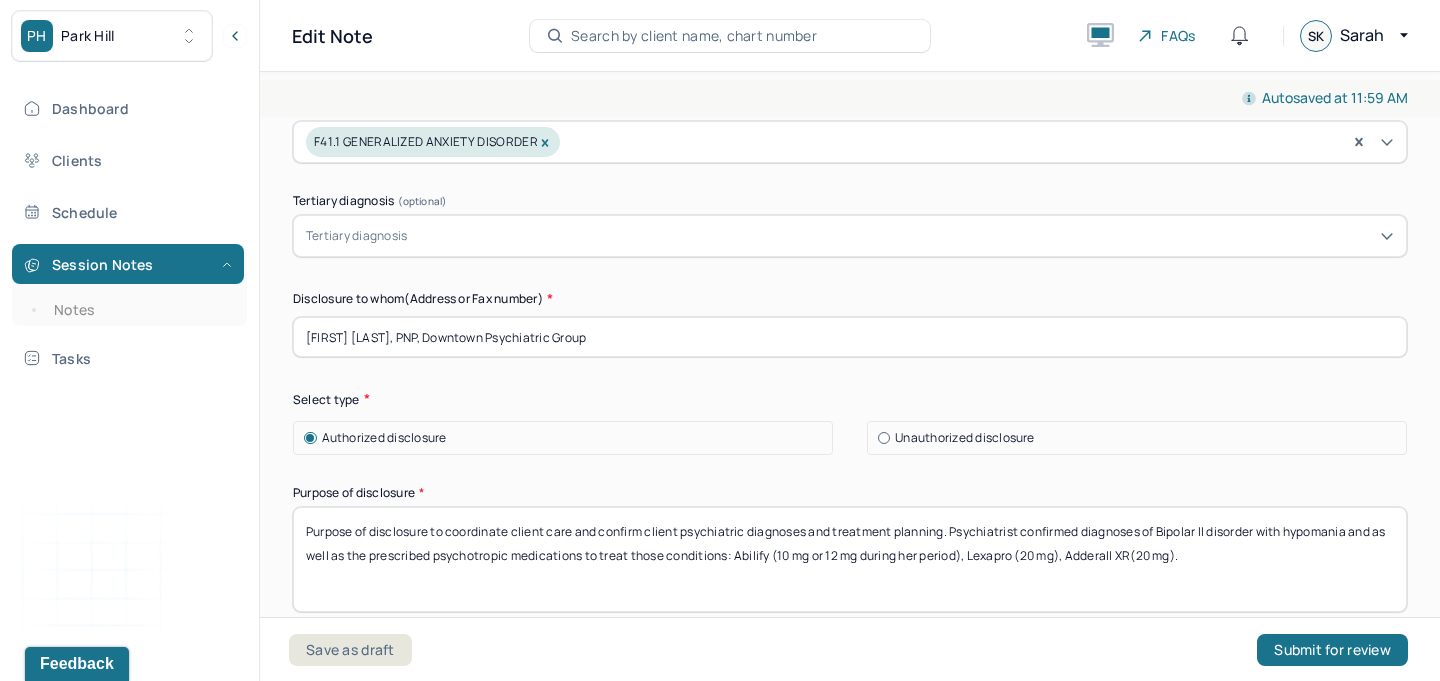 type on "Purpose of disclosure to coordinate client care and confirm client psychiatric diagnoses and treatment planning. Psychiatrist confirmed diagnoses of Bipolar II disorder with hypomania and  as well as the prescribed psychotropic medications to treat those conditions: Abilify (10 mg or 12 mg during her period), Lexapro (20 mg), Adderall XR(20 mg)." 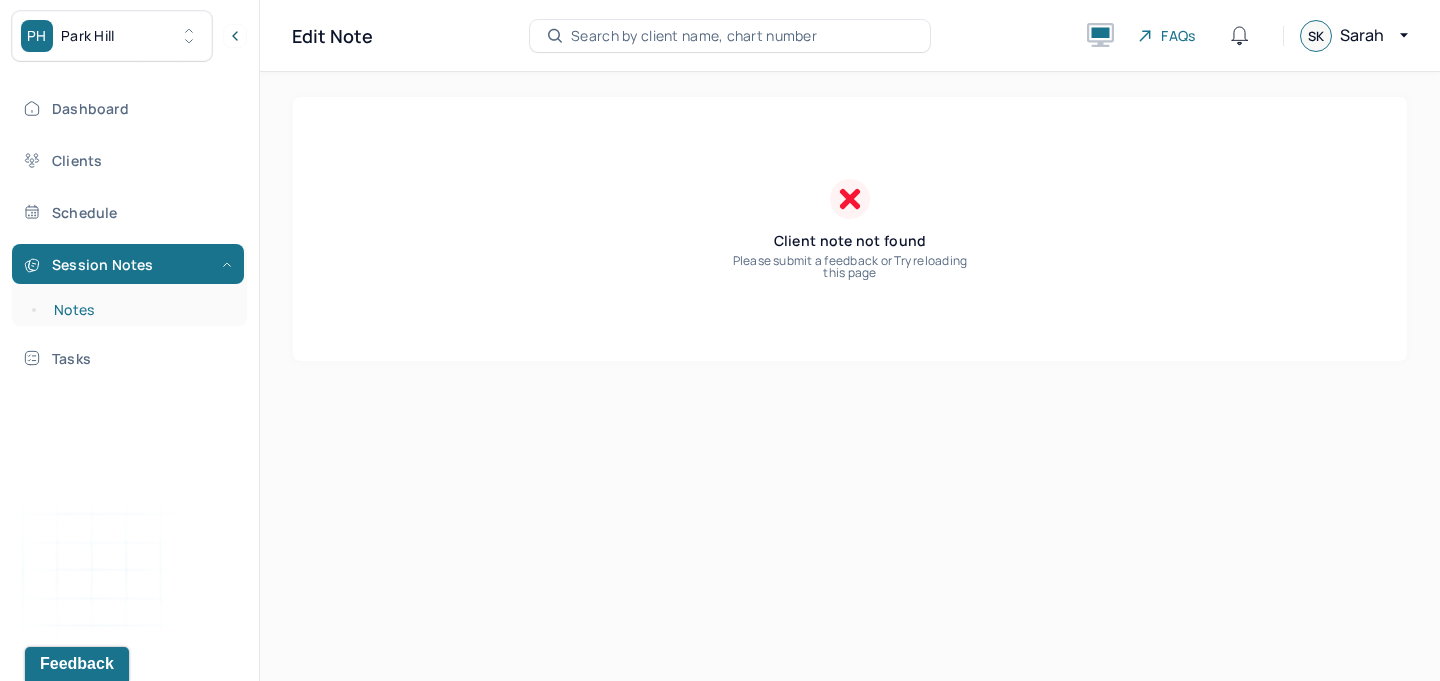 click on "Notes" at bounding box center (139, 310) 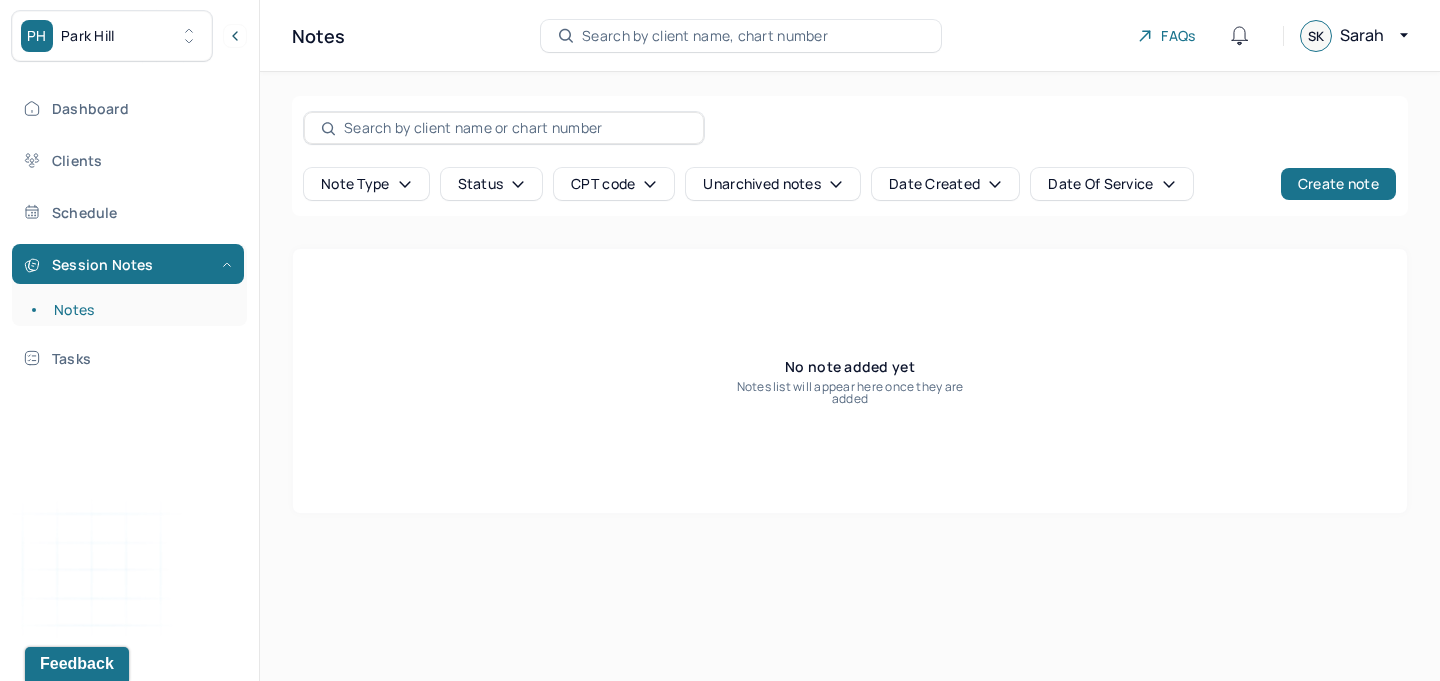 click at bounding box center (515, 128) 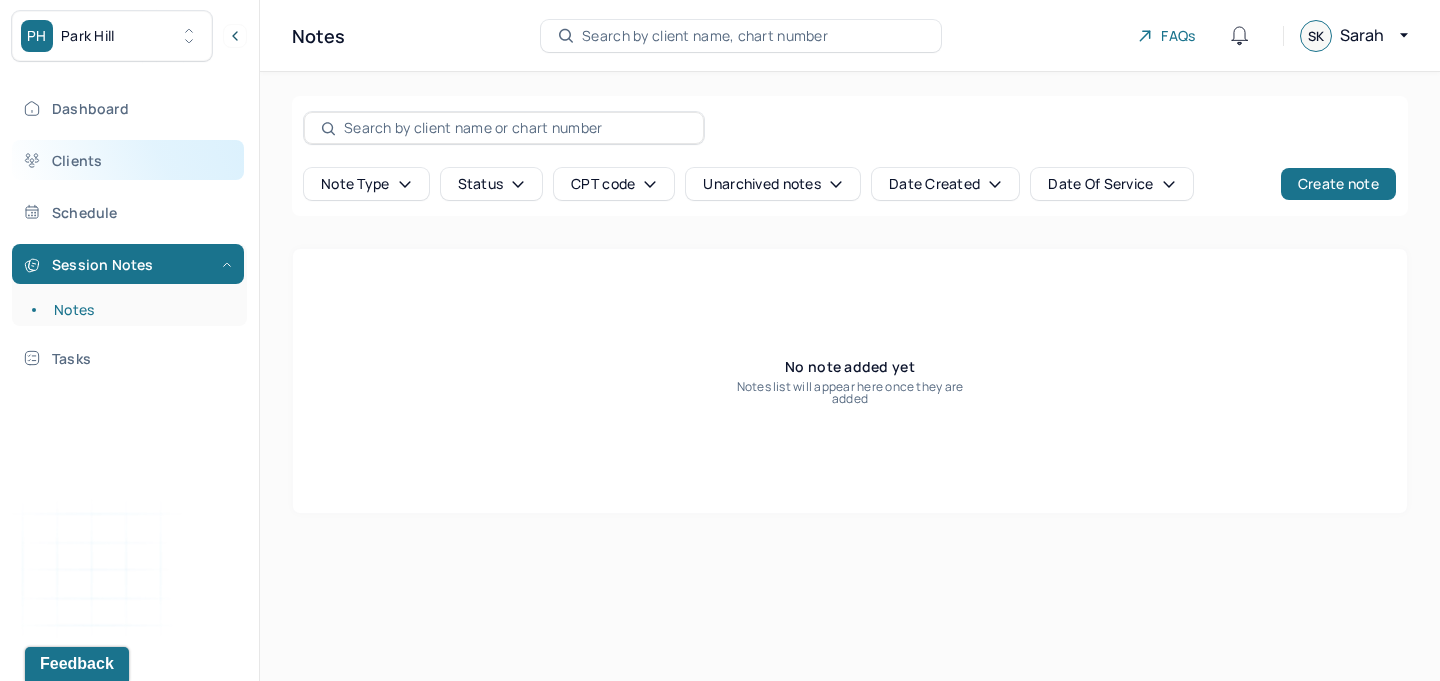 click on "Clients" at bounding box center [128, 160] 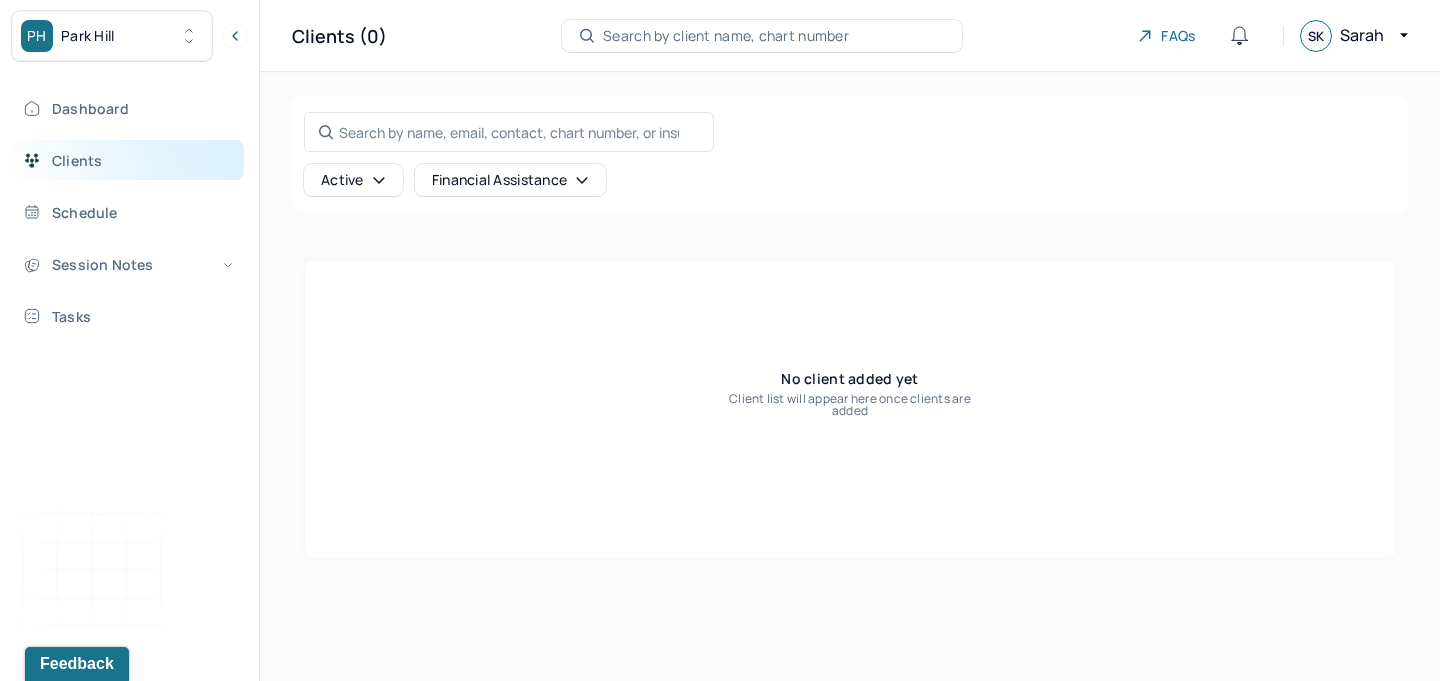 click on "Clients" at bounding box center (128, 160) 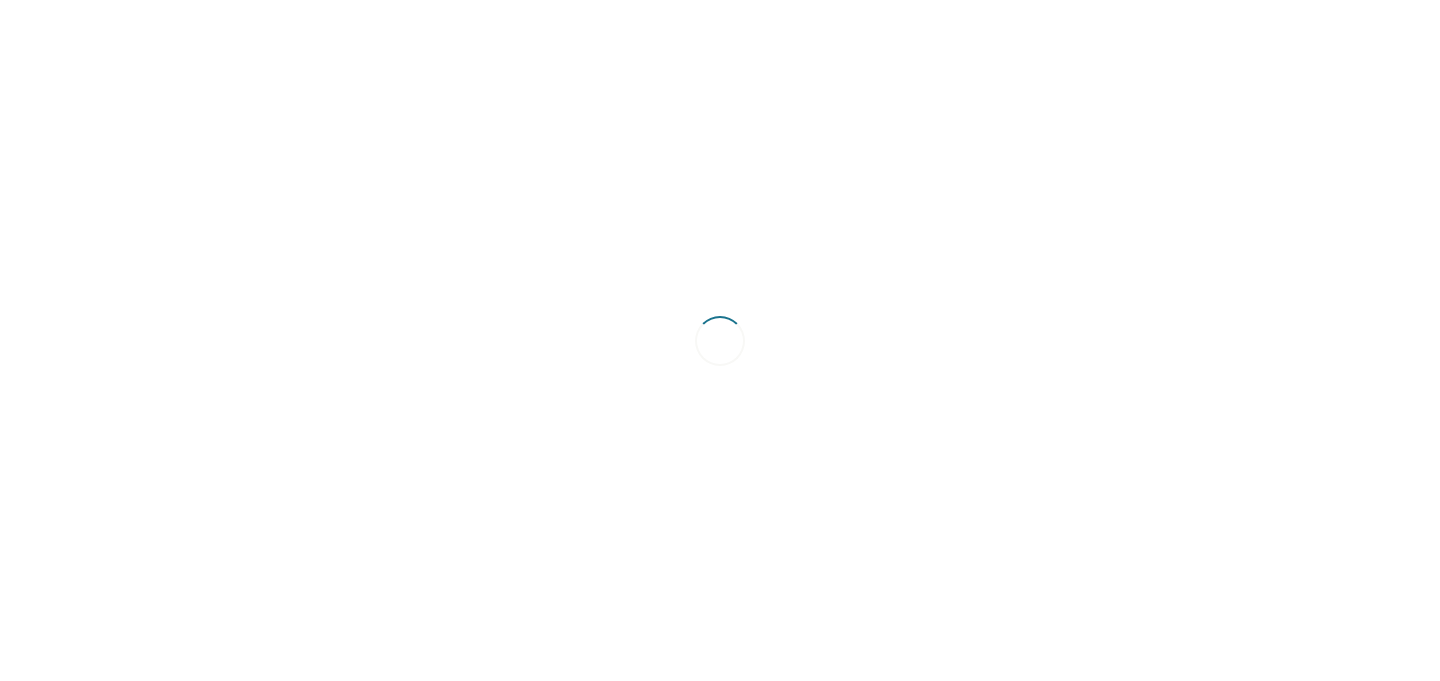 scroll, scrollTop: 0, scrollLeft: 0, axis: both 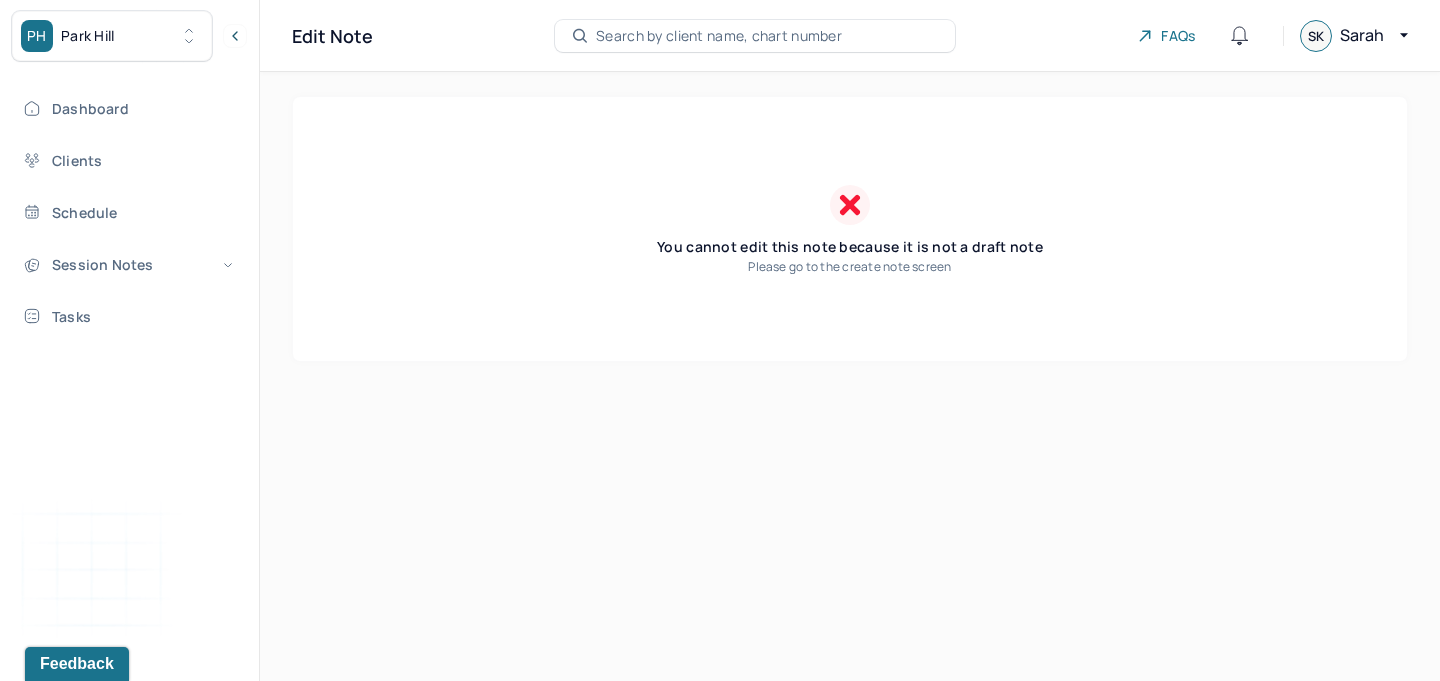 click on "PH Park Hill" at bounding box center (112, 36) 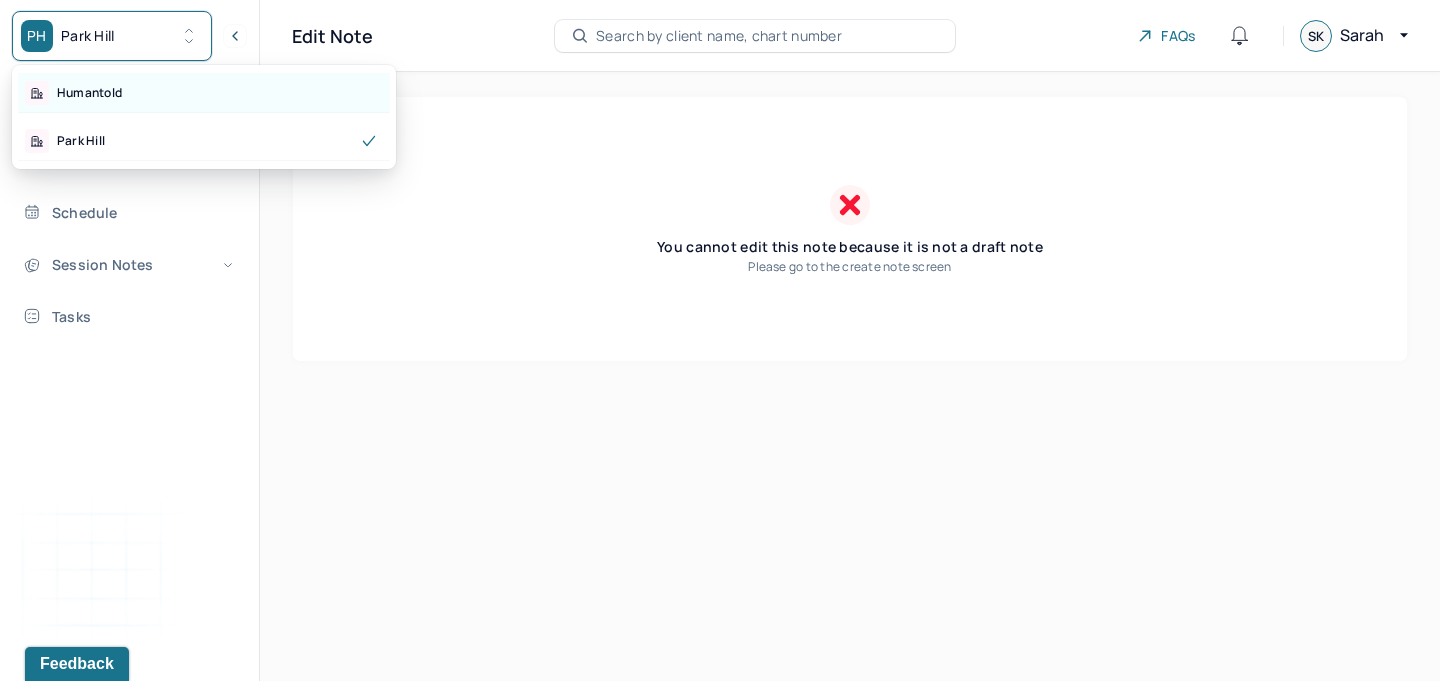 click on "Humantold" at bounding box center [89, 93] 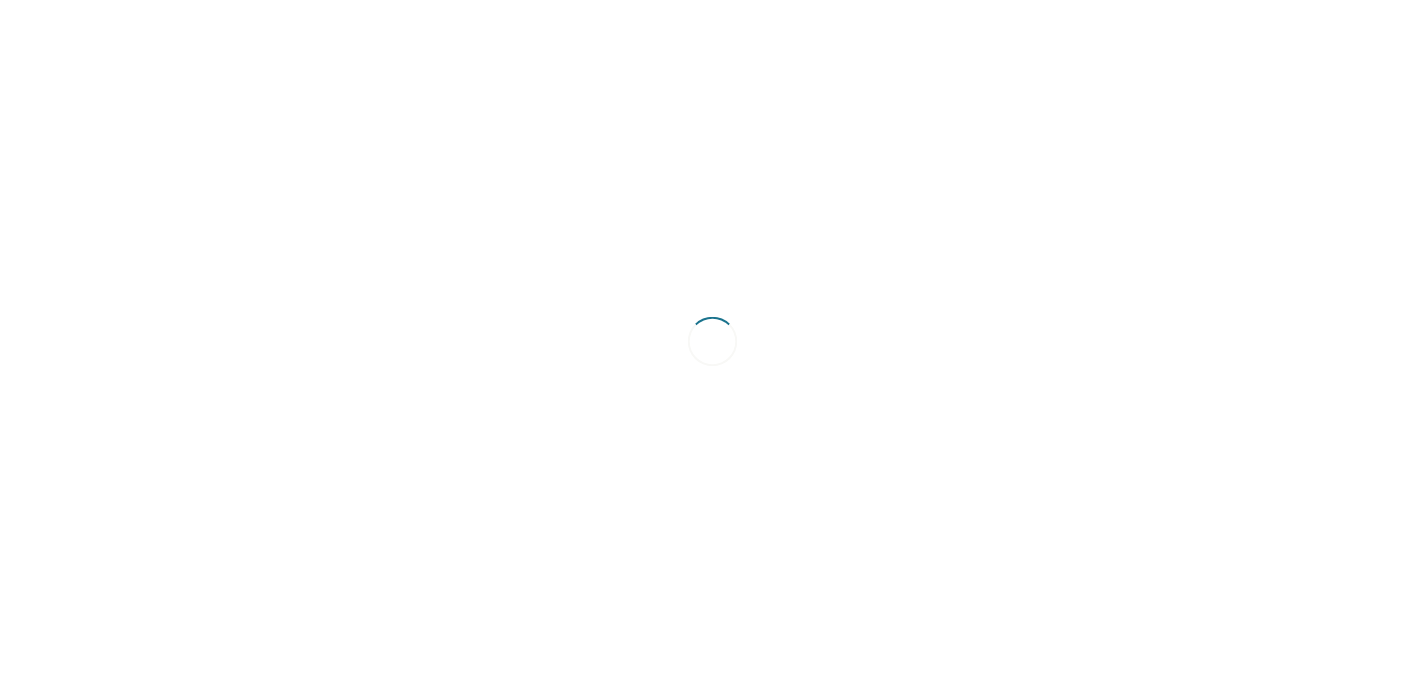 scroll, scrollTop: 0, scrollLeft: 0, axis: both 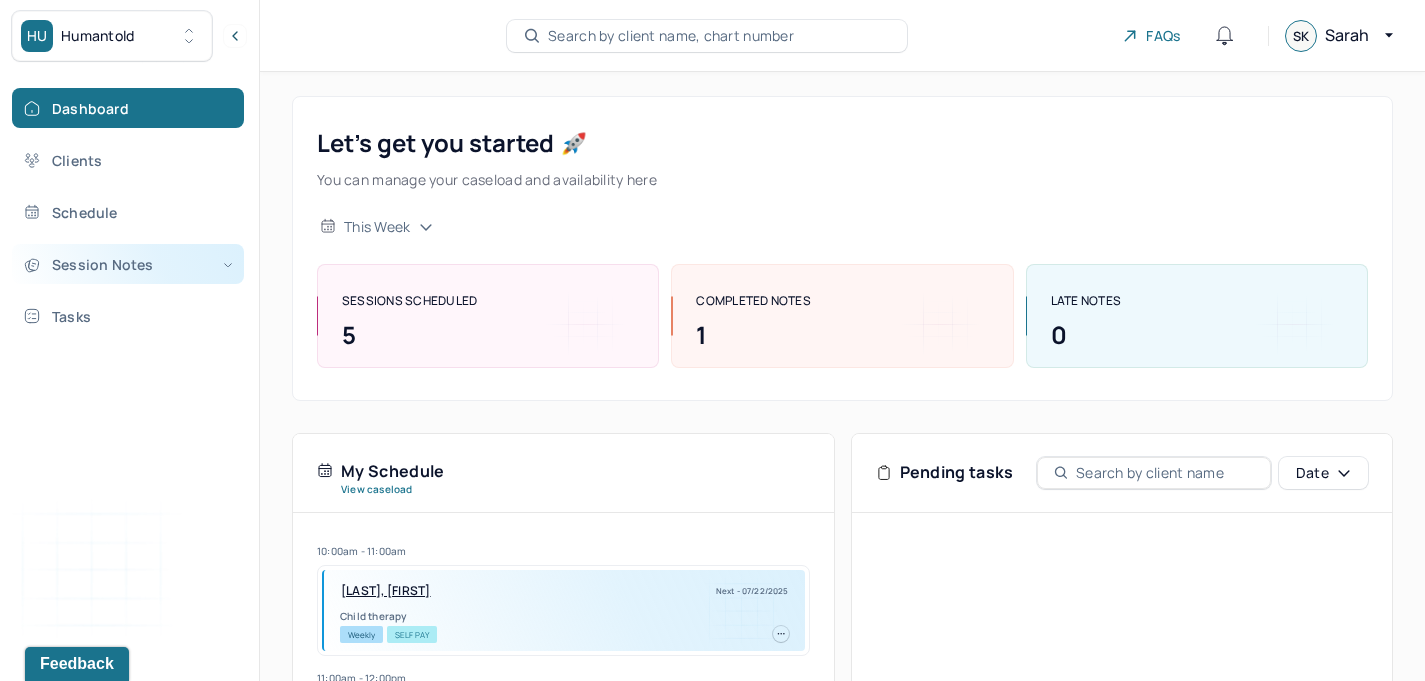 click on "Session Notes" at bounding box center (128, 264) 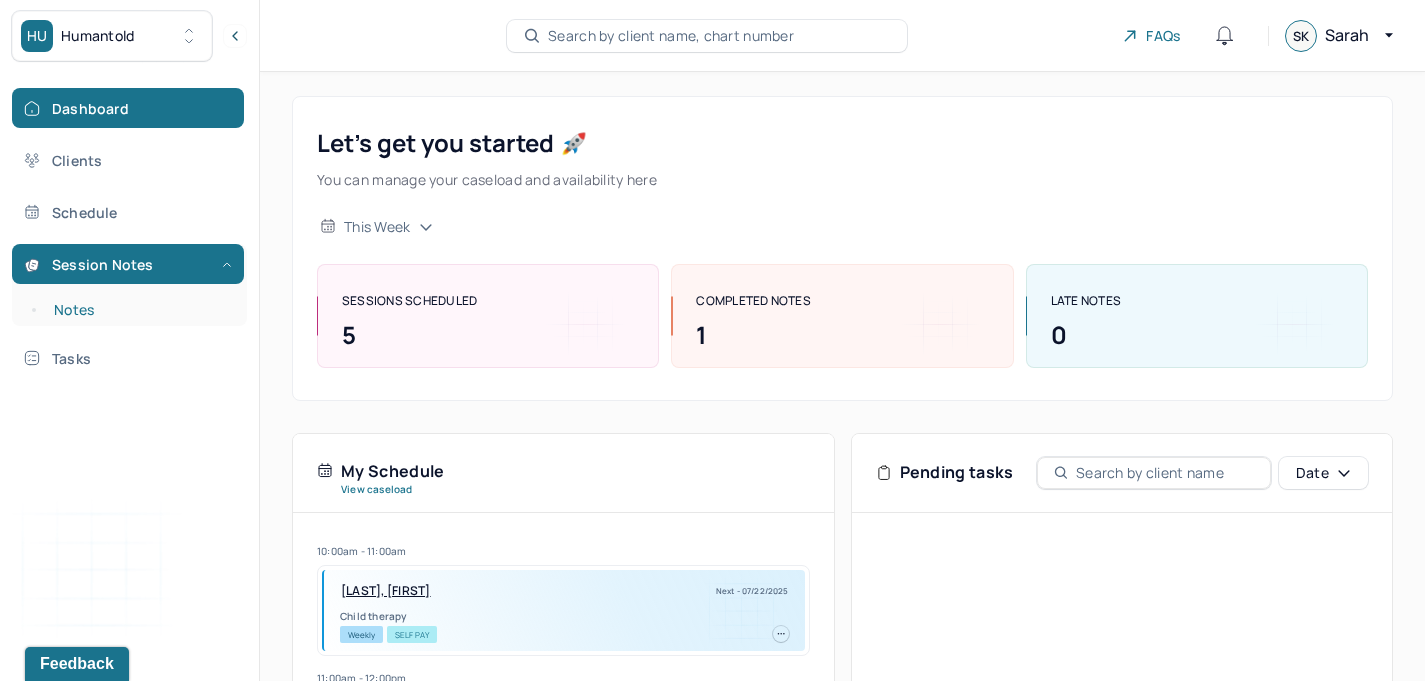 click on "Notes" at bounding box center [139, 310] 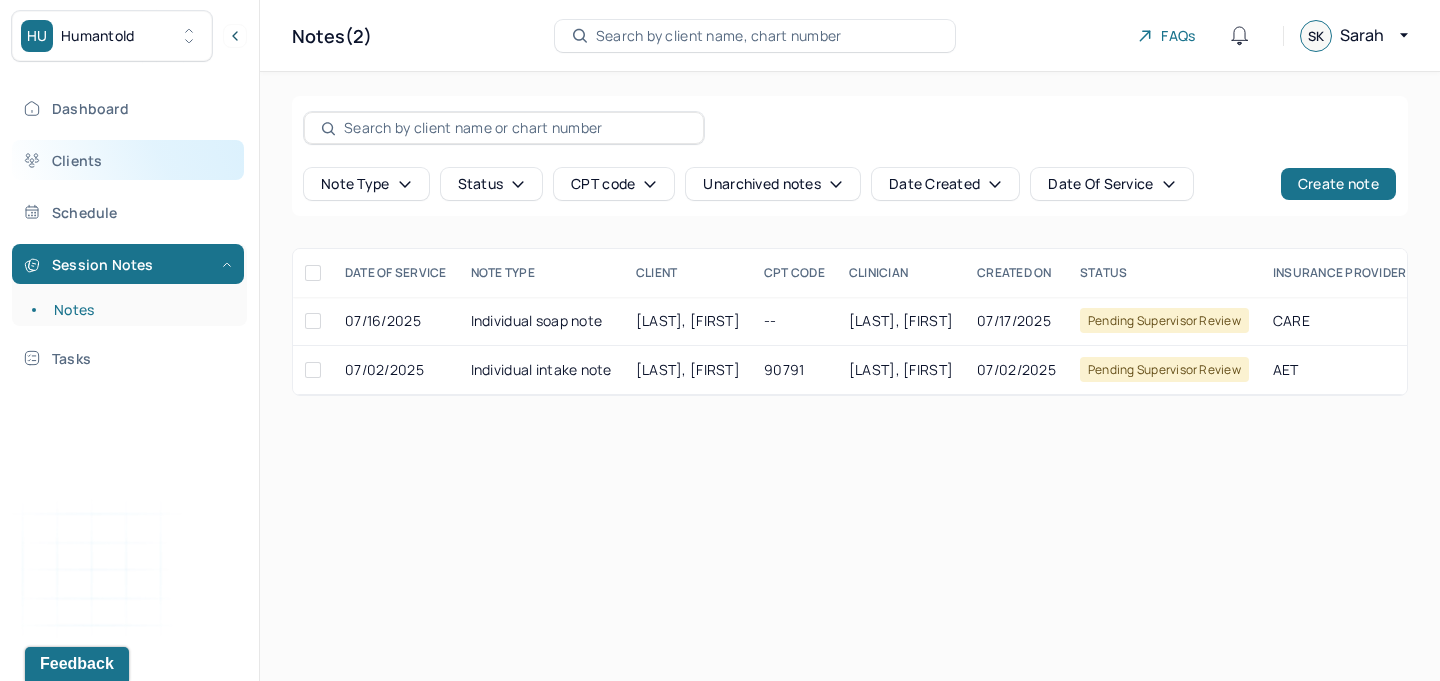 click on "Clients" at bounding box center [128, 160] 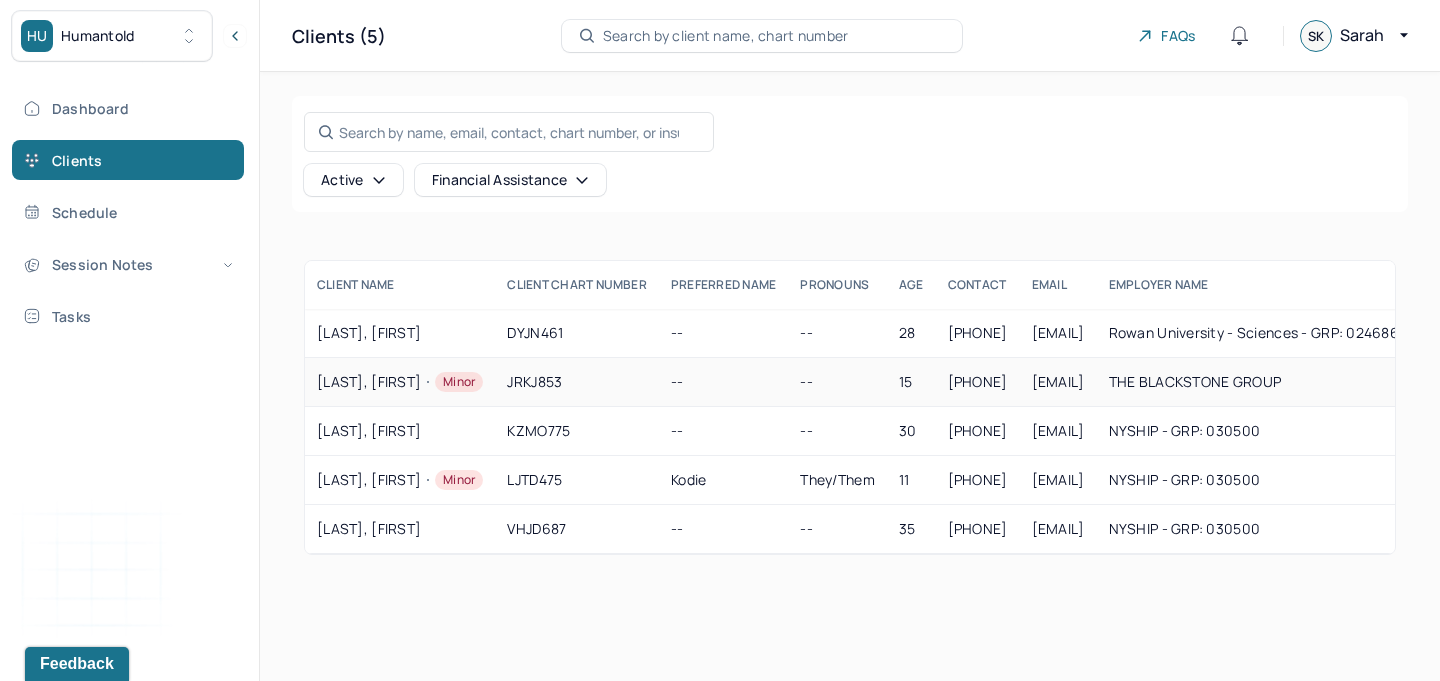 click on "JRKJ853" at bounding box center (577, 382) 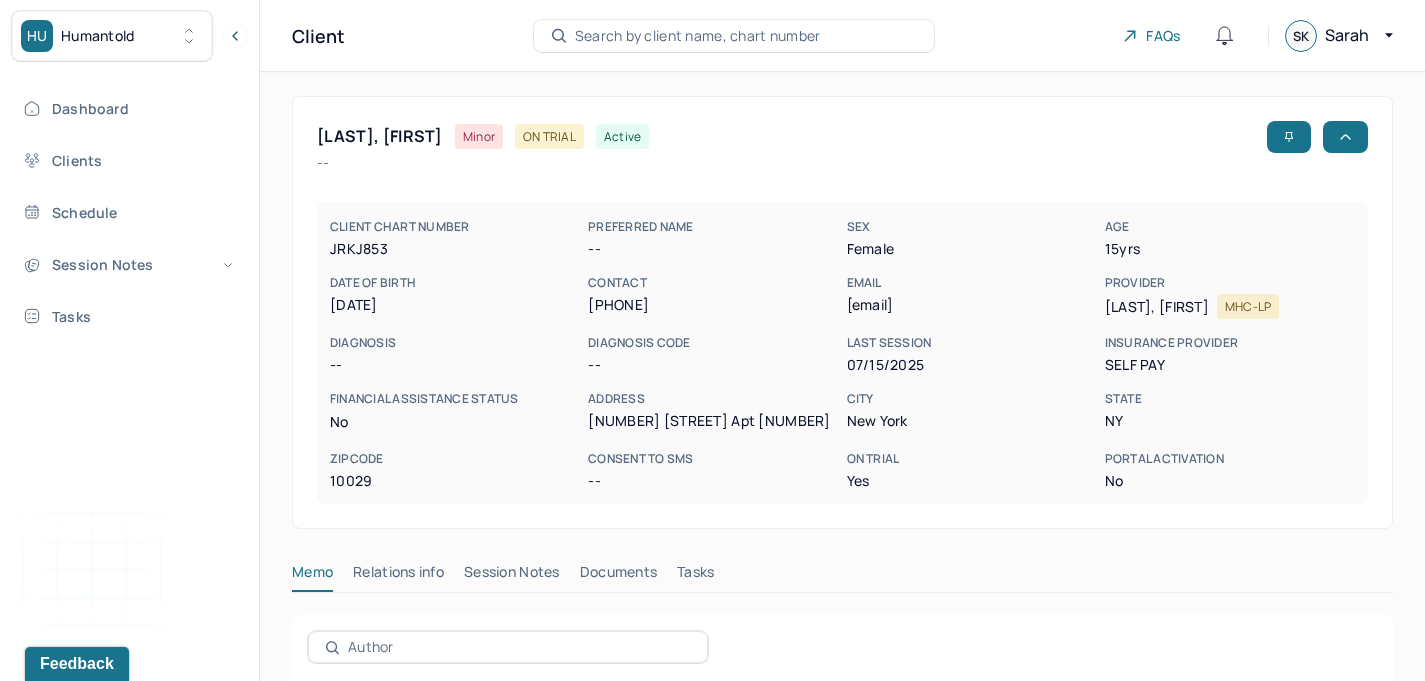 click on "Session Notes" at bounding box center (512, 576) 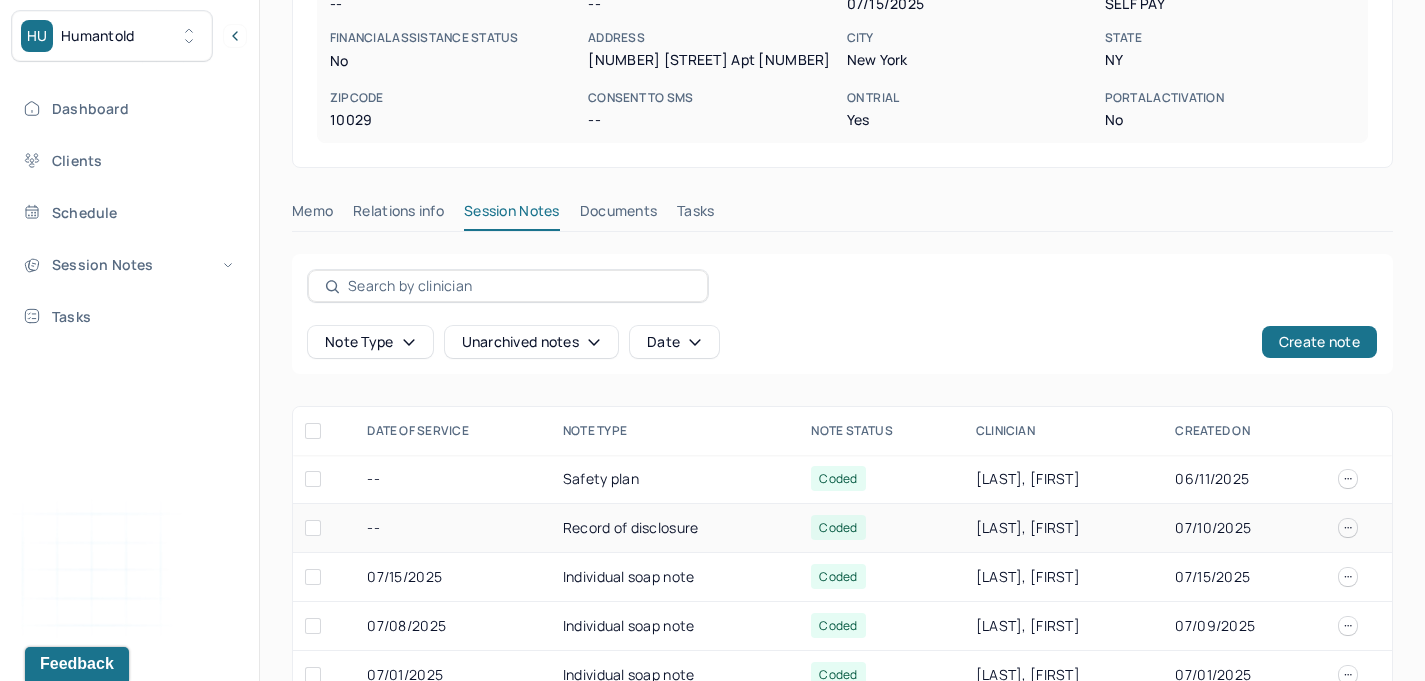 scroll, scrollTop: 390, scrollLeft: 0, axis: vertical 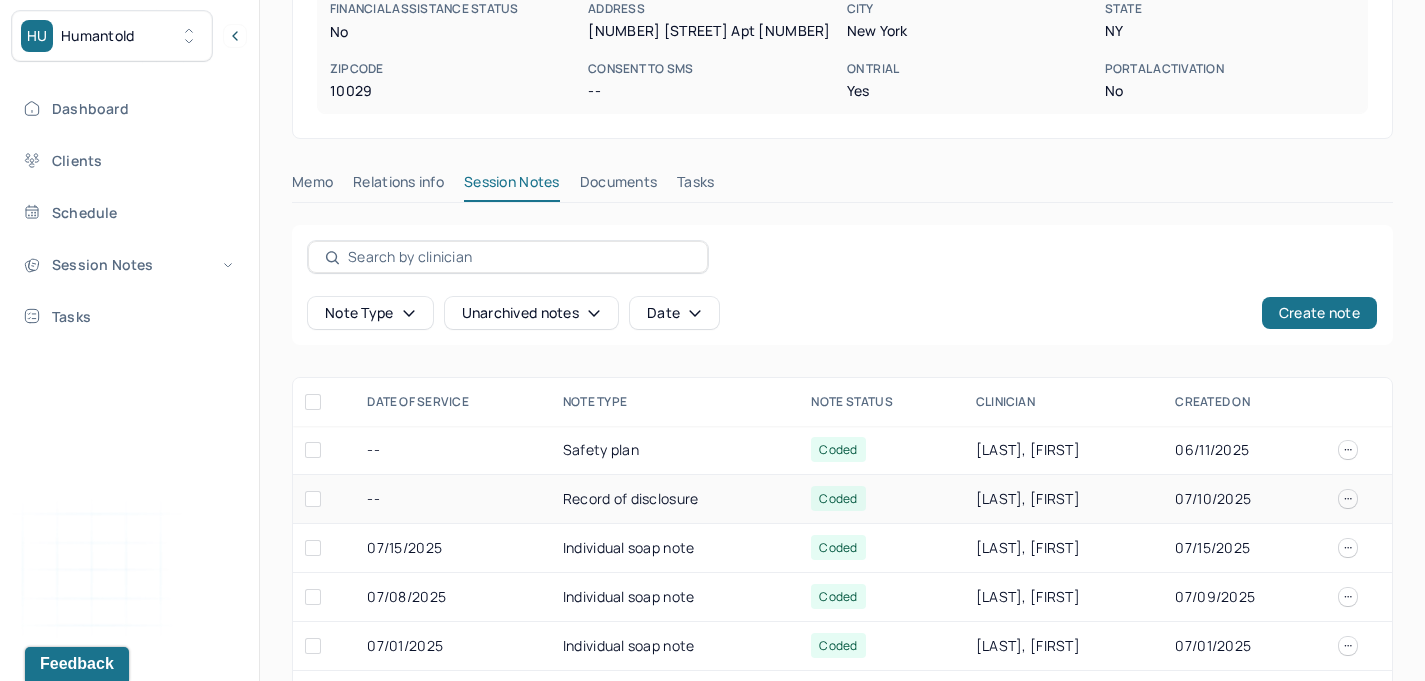 click on "Record of disclosure" at bounding box center (675, 499) 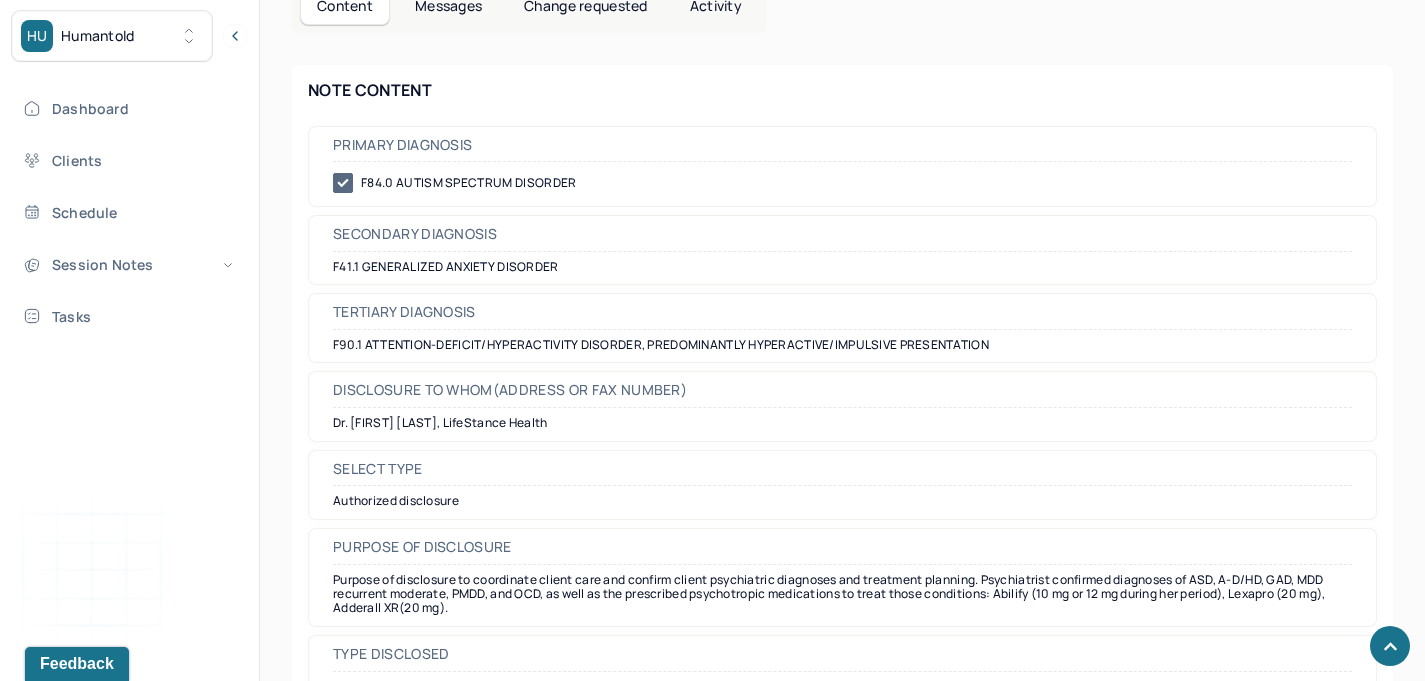 scroll, scrollTop: 799, scrollLeft: 0, axis: vertical 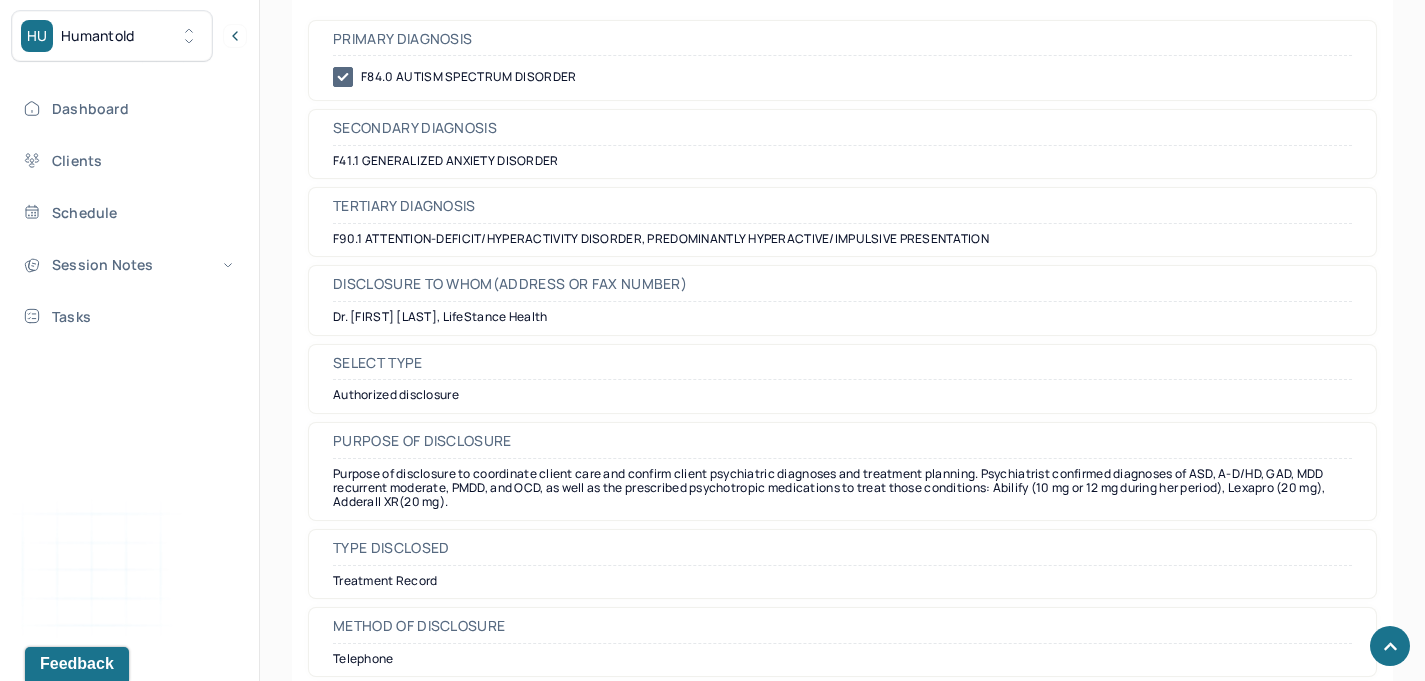 click on "Purpose of disclosure to coordinate client care and confirm client psychiatric diagnoses and treatment planning. Psychiatrist confirmed diagnoses of ASD, A-D/HD, GAD, MDD recurrent moderate, PMDD, and OCD, as well as the prescribed psychotropic medications to treat those conditions: Abilify (10 mg or 12 mg during her period), Lexapro (20 mg), Adderall  XR(20 mg)." at bounding box center (842, 488) 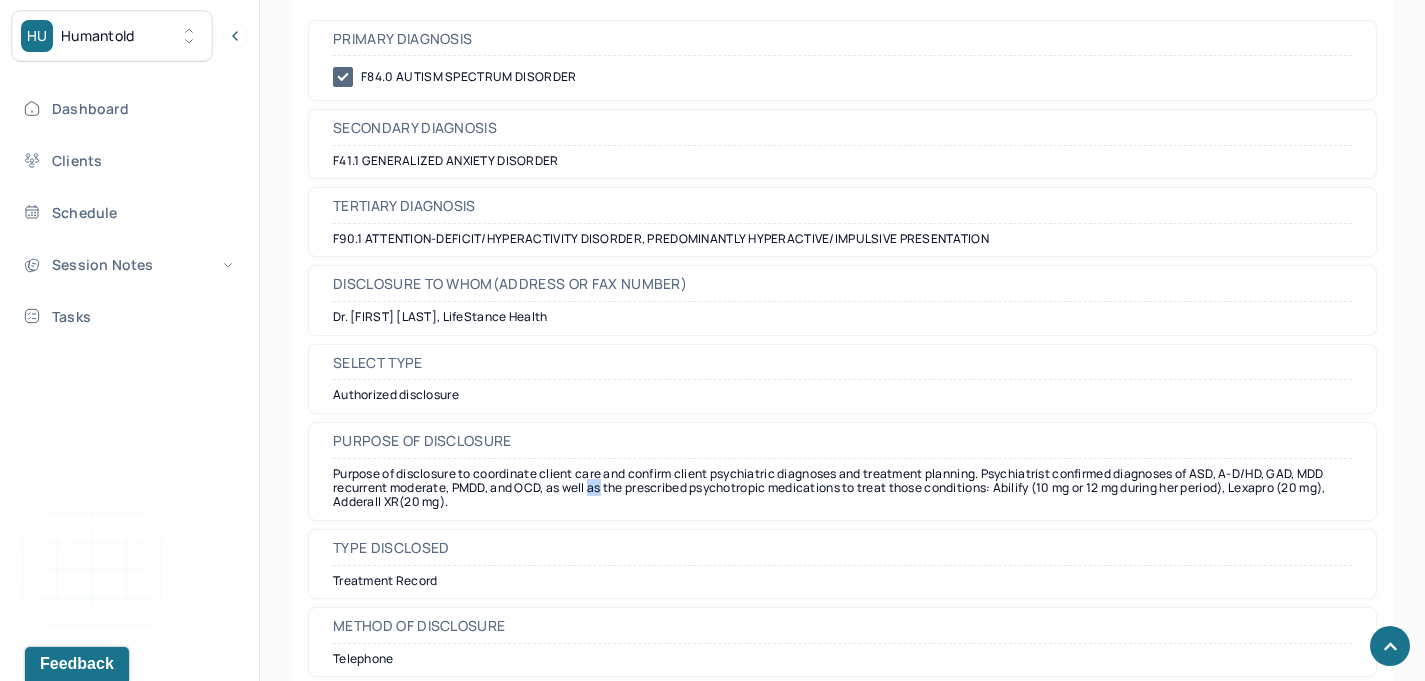 click on "Purpose of disclosure to coordinate client care and confirm client psychiatric diagnoses and treatment planning. Psychiatrist confirmed diagnoses of ASD, A-D/HD, GAD, MDD recurrent moderate, PMDD, and OCD, as well as the prescribed psychotropic medications to treat those conditions: Abilify (10 mg or 12 mg during her period), Lexapro (20 mg), Adderall  XR(20 mg)." at bounding box center (842, 488) 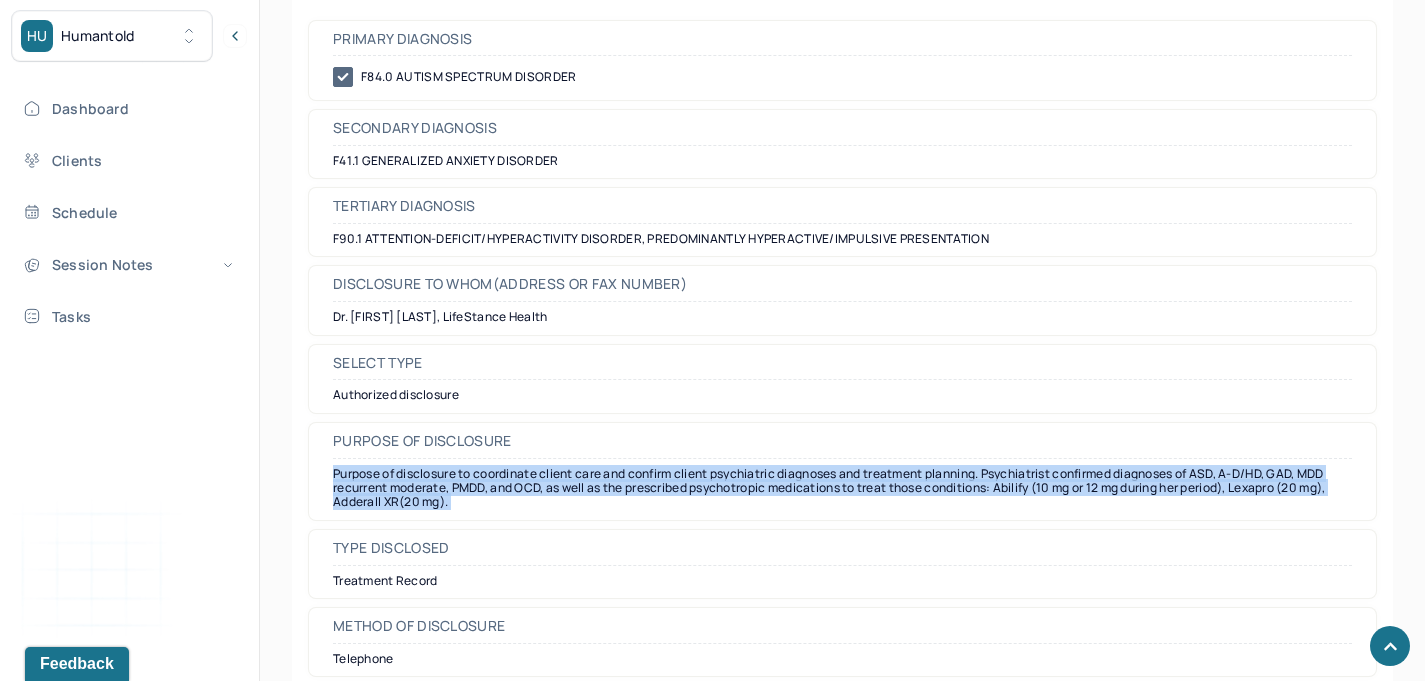 click on "Purpose of disclosure to coordinate client care and confirm client psychiatric diagnoses and treatment planning. Psychiatrist confirmed diagnoses of ASD, A-D/HD, GAD, MDD recurrent moderate, PMDD, and OCD, as well as the prescribed psychotropic medications to treat those conditions: Abilify (10 mg or 12 mg during her period), Lexapro (20 mg), Adderall  XR(20 mg)." at bounding box center (842, 488) 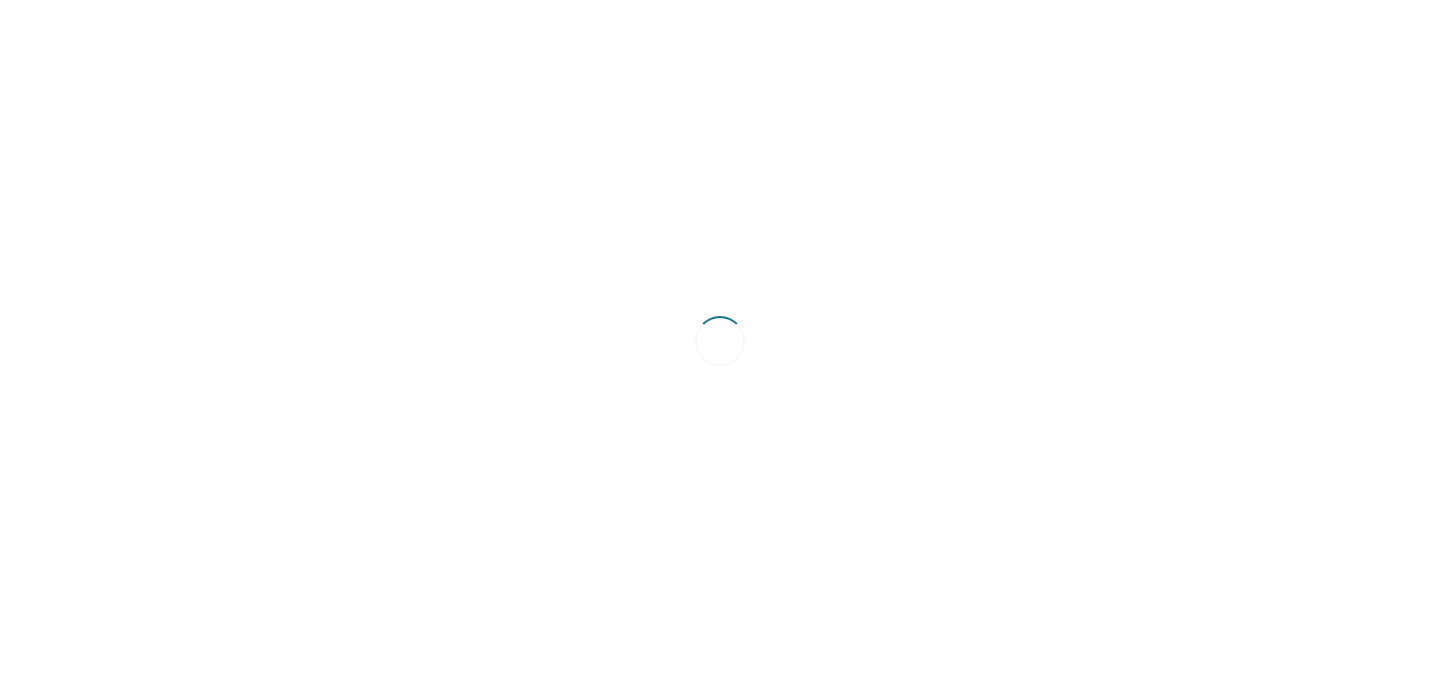 scroll, scrollTop: 0, scrollLeft: 0, axis: both 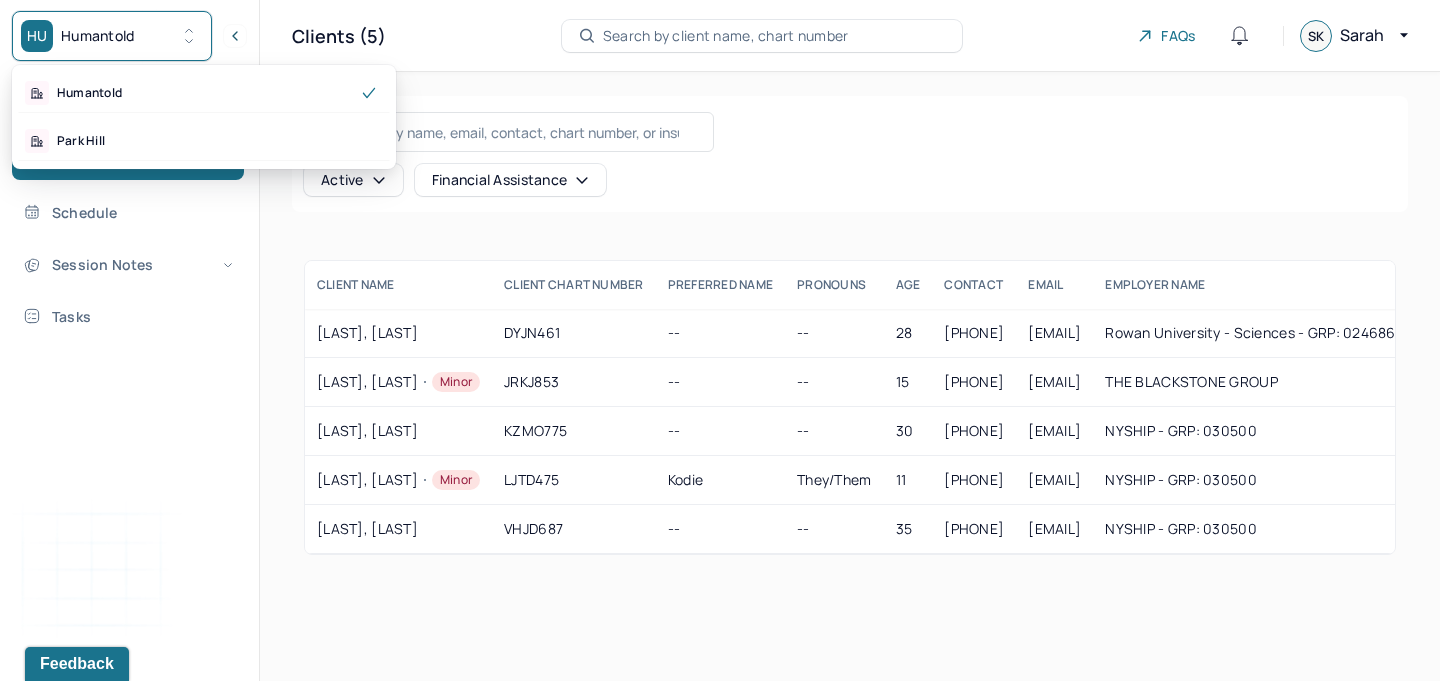 click on "HU Humantold" at bounding box center (112, 36) 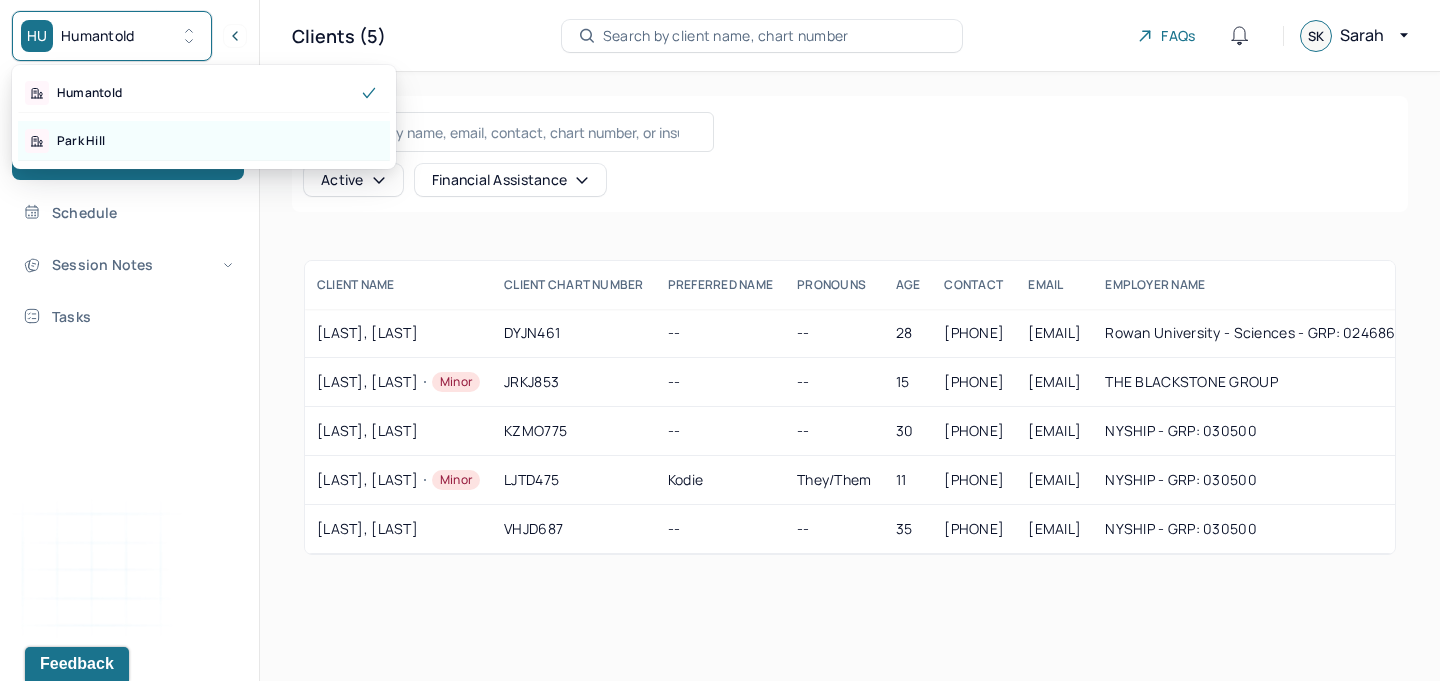 click on "Park Hill" at bounding box center [204, 141] 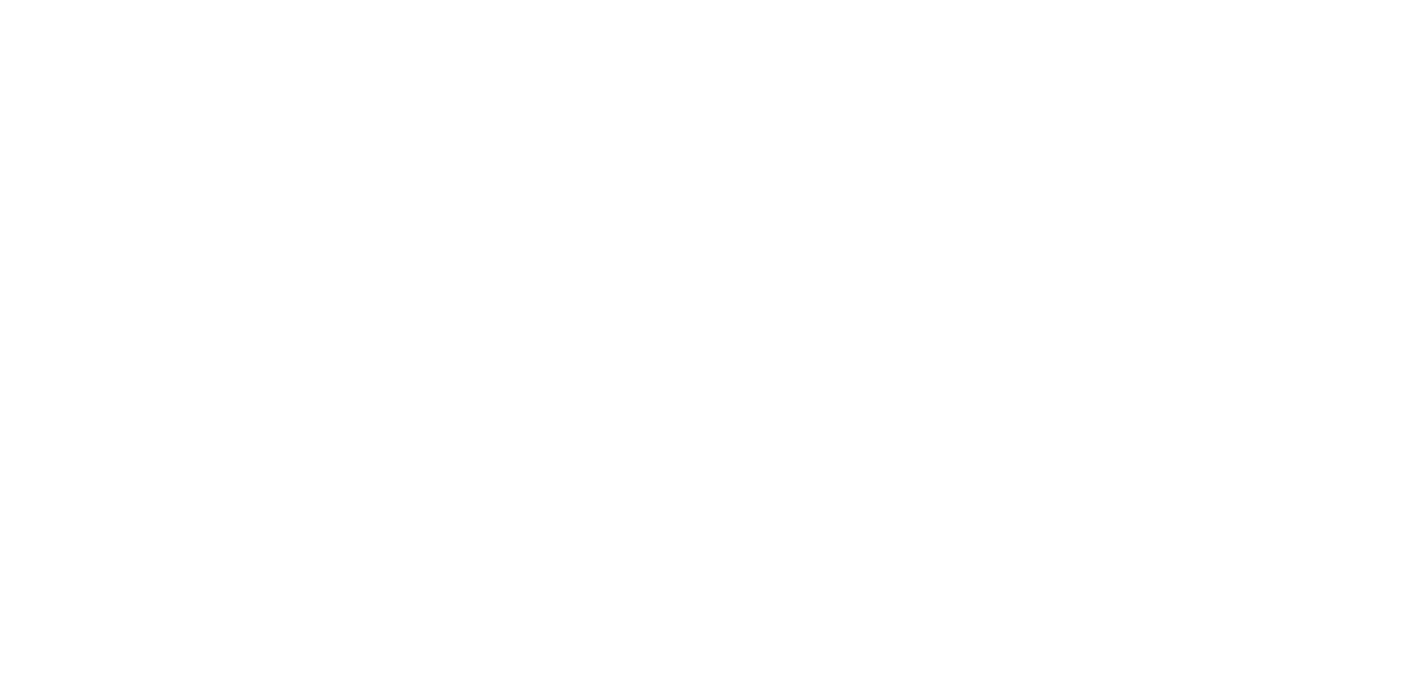 scroll, scrollTop: 0, scrollLeft: 0, axis: both 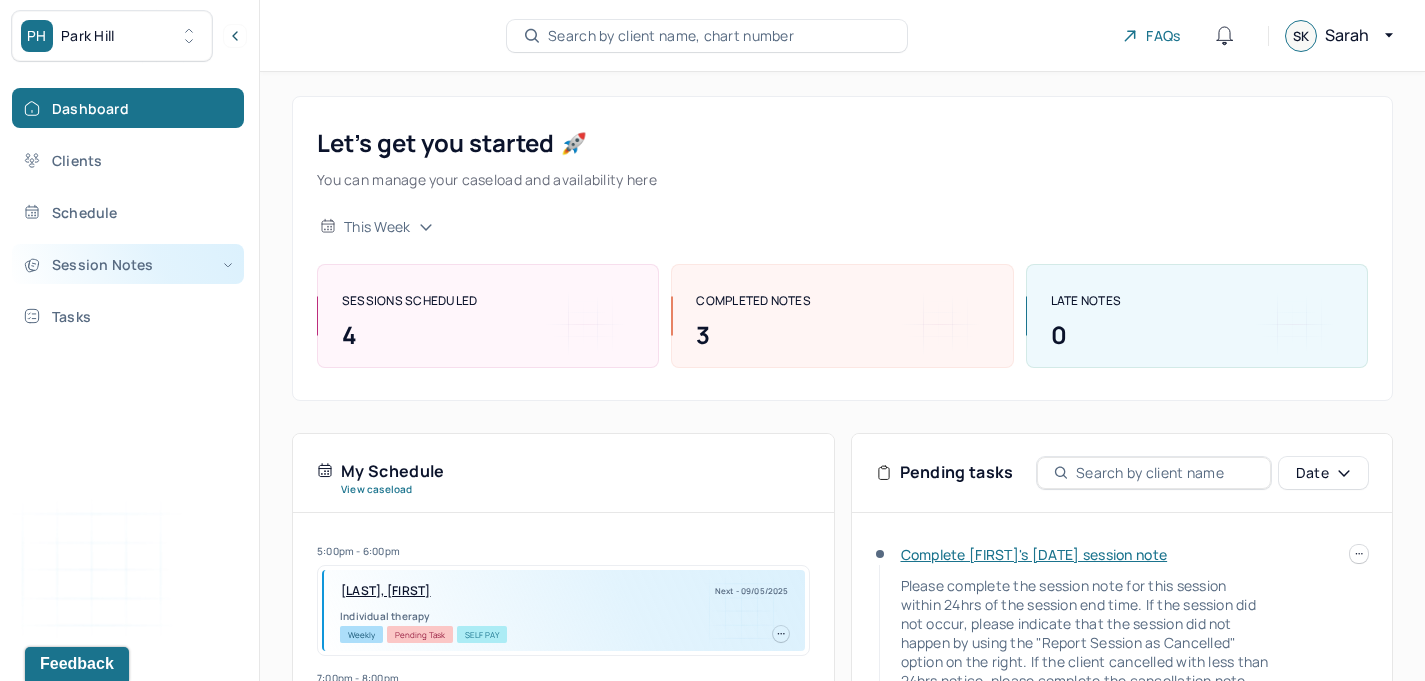 click on "Session Notes" at bounding box center (128, 264) 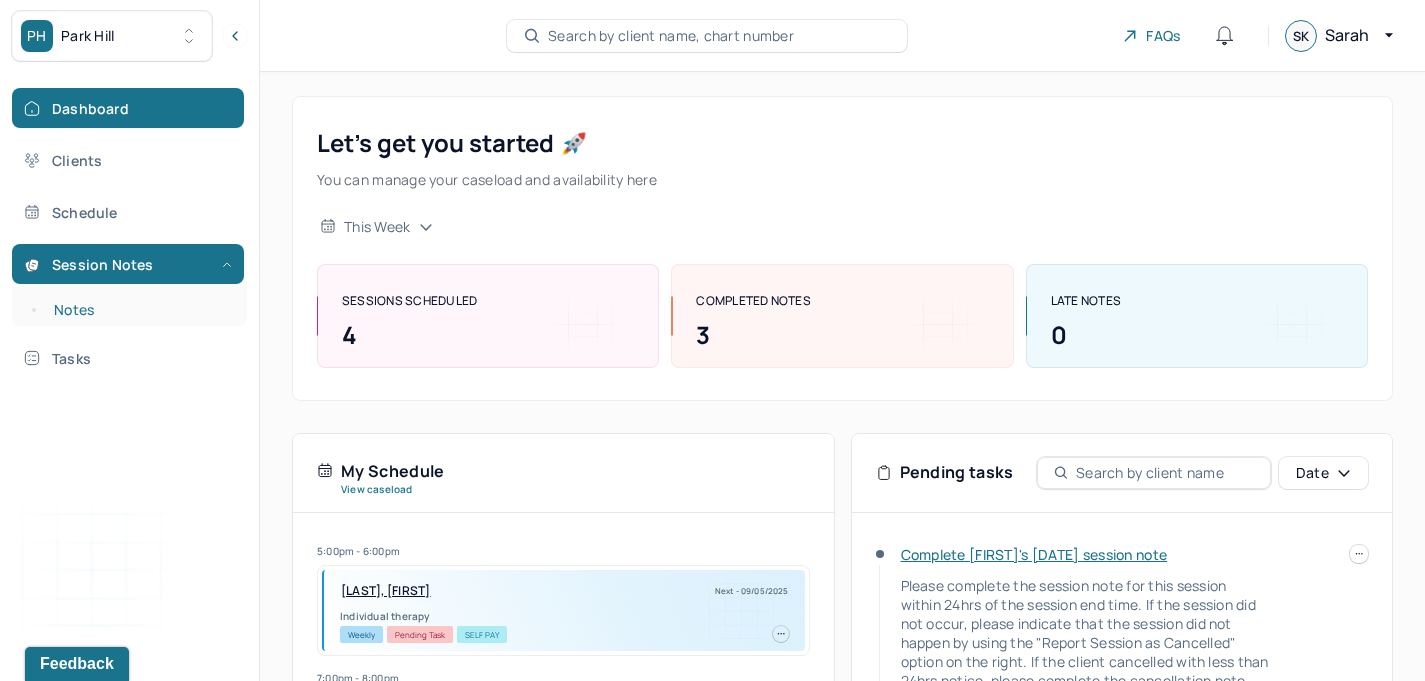 click on "Notes" at bounding box center (139, 310) 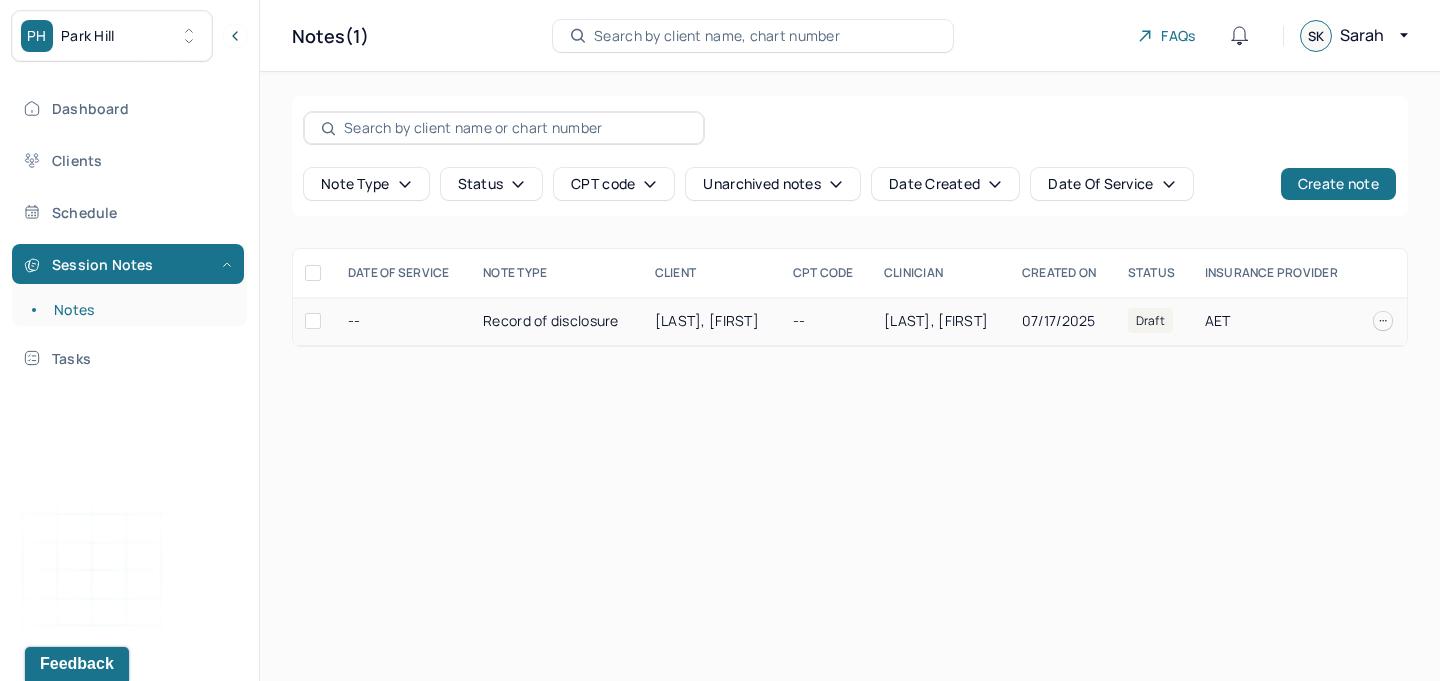 click on "[LAST], [FIRST]" at bounding box center (712, 321) 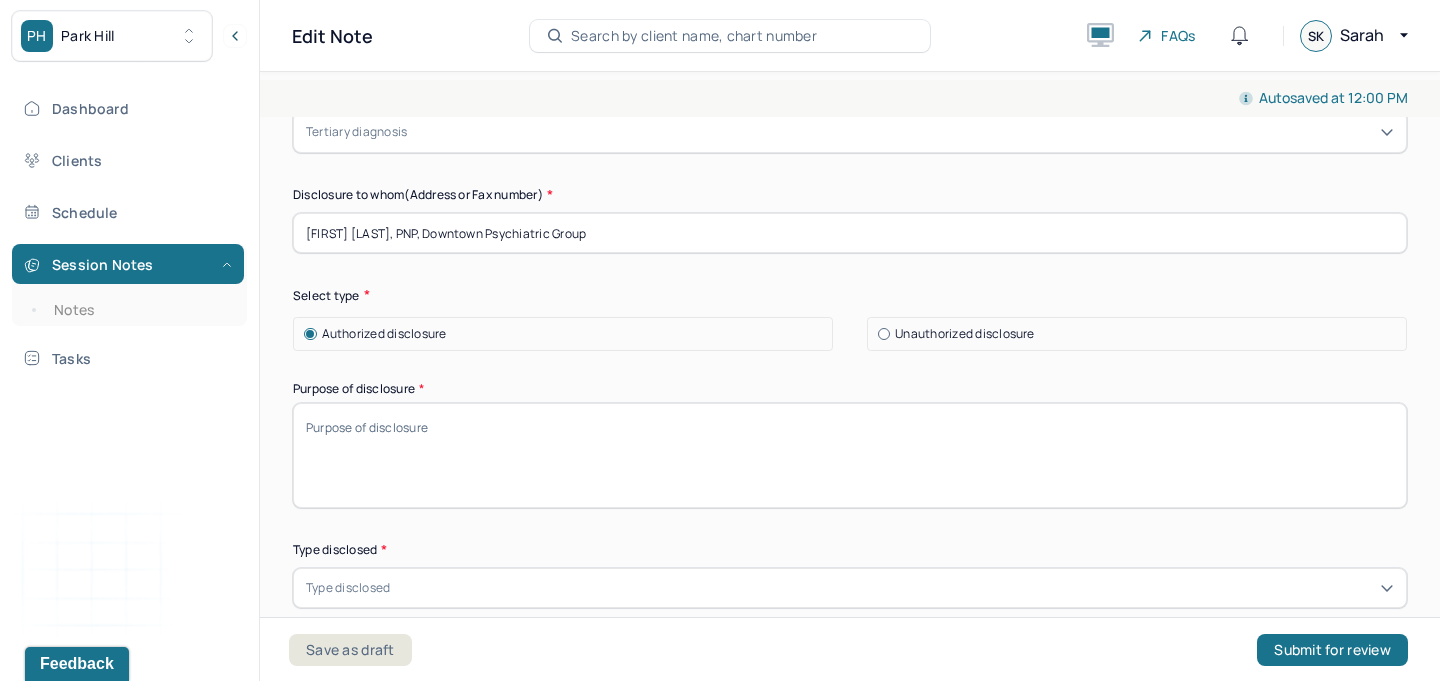 scroll, scrollTop: 549, scrollLeft: 0, axis: vertical 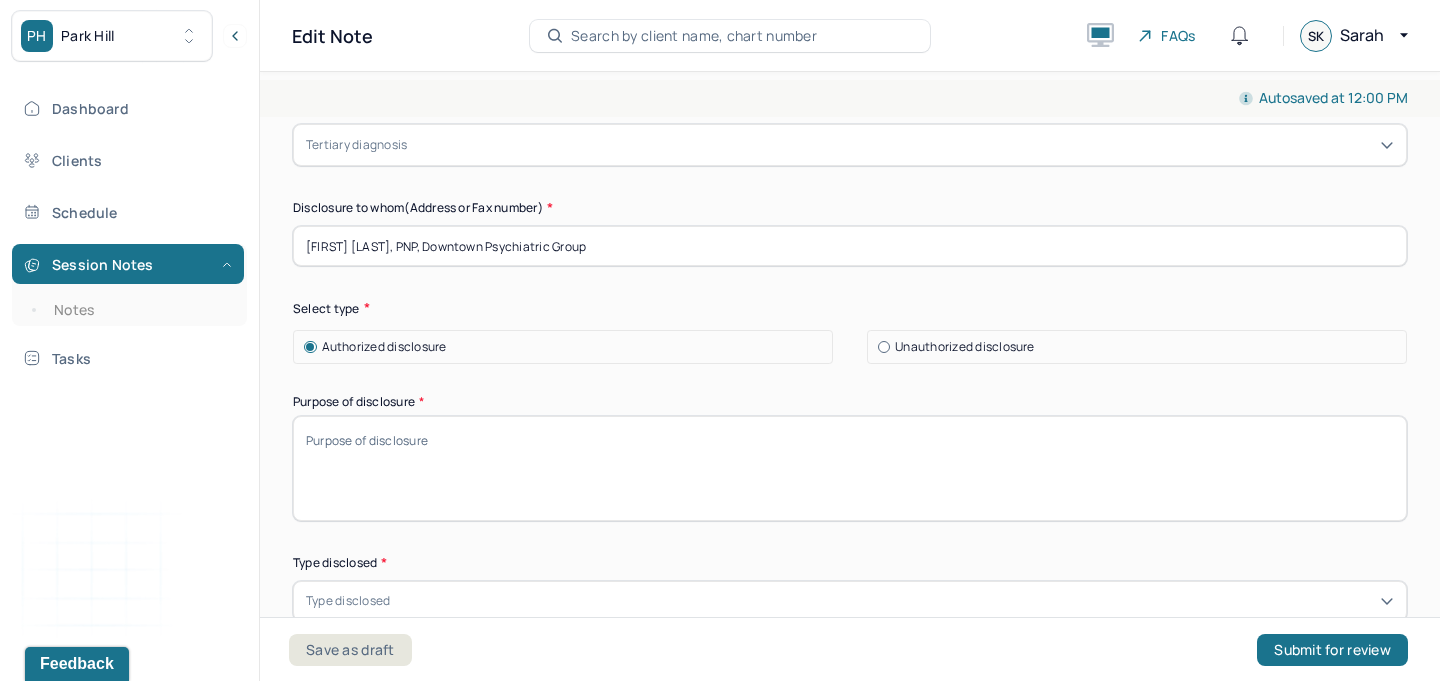 click on "Purpose of disclosure *" at bounding box center (850, 468) 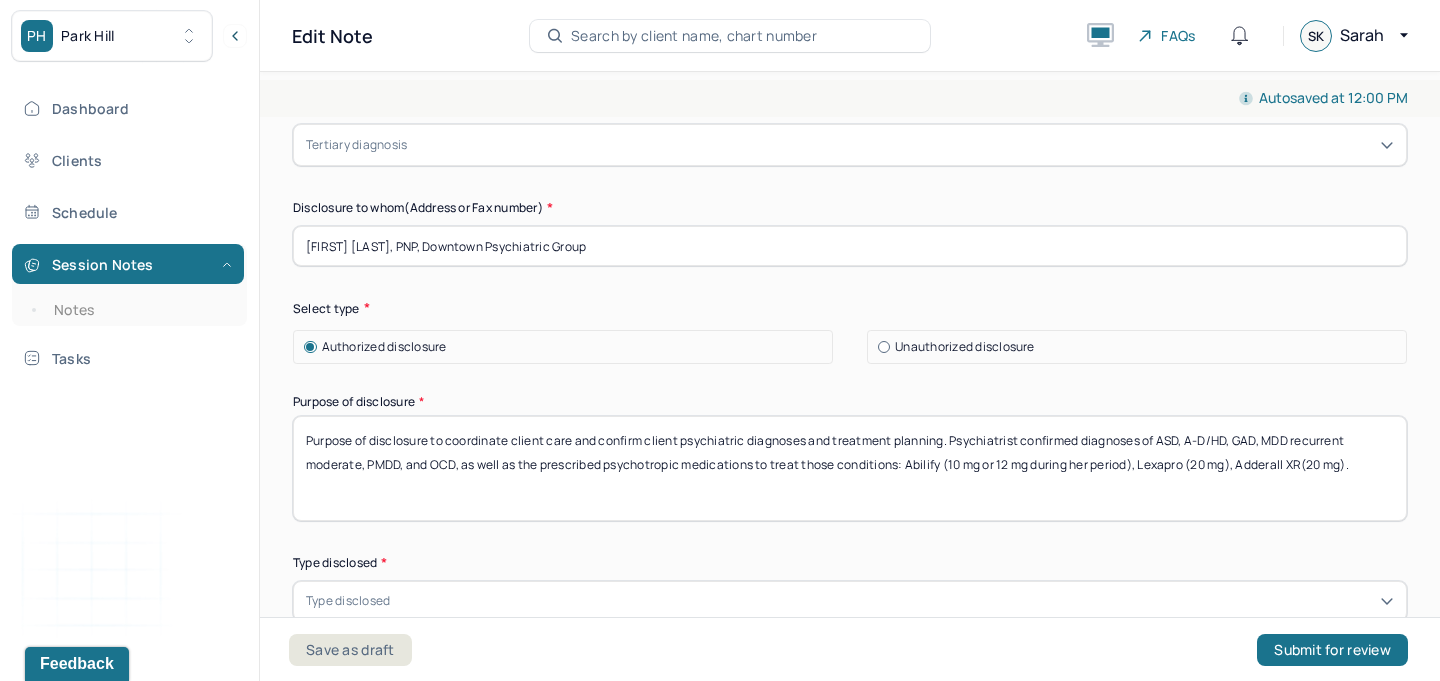 drag, startPoint x: 1162, startPoint y: 435, endPoint x: 467, endPoint y: 459, distance: 695.41425 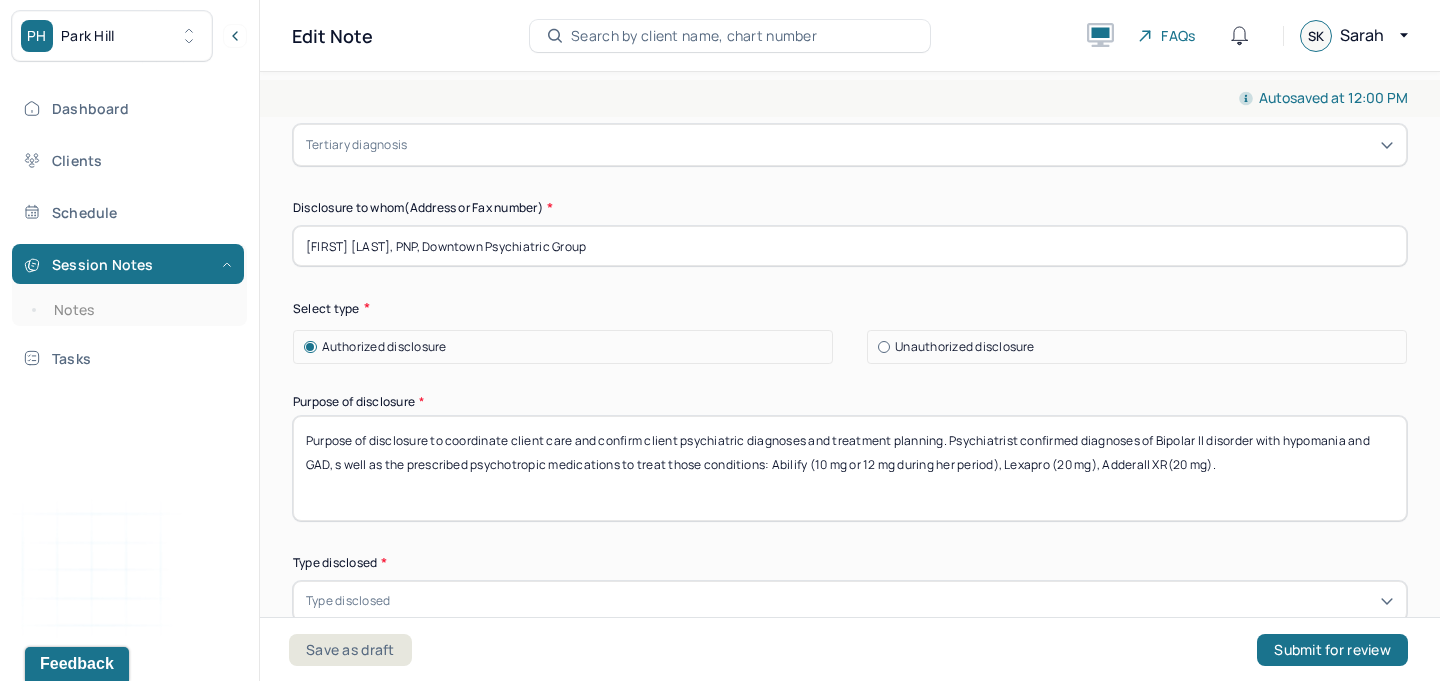 drag, startPoint x: 1002, startPoint y: 463, endPoint x: 819, endPoint y: 466, distance: 183.02458 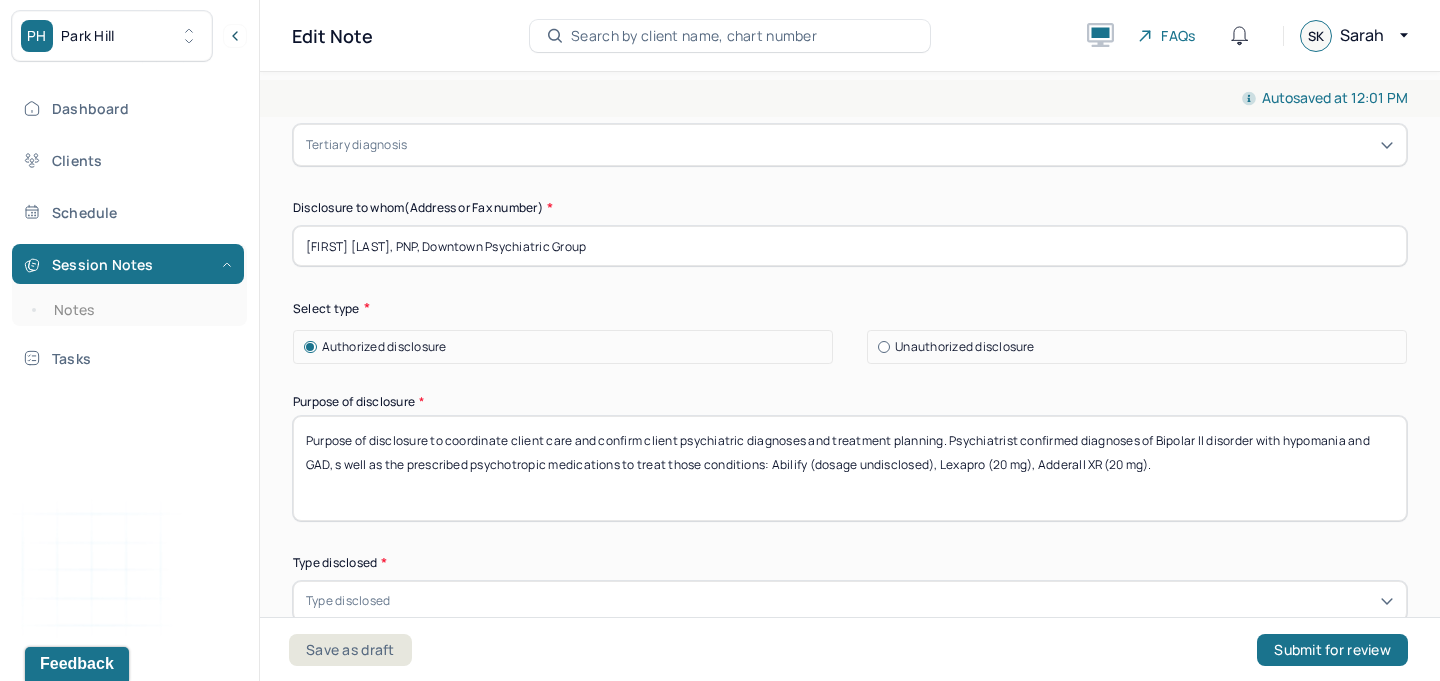 drag, startPoint x: 930, startPoint y: 456, endPoint x: 820, endPoint y: 455, distance: 110.00455 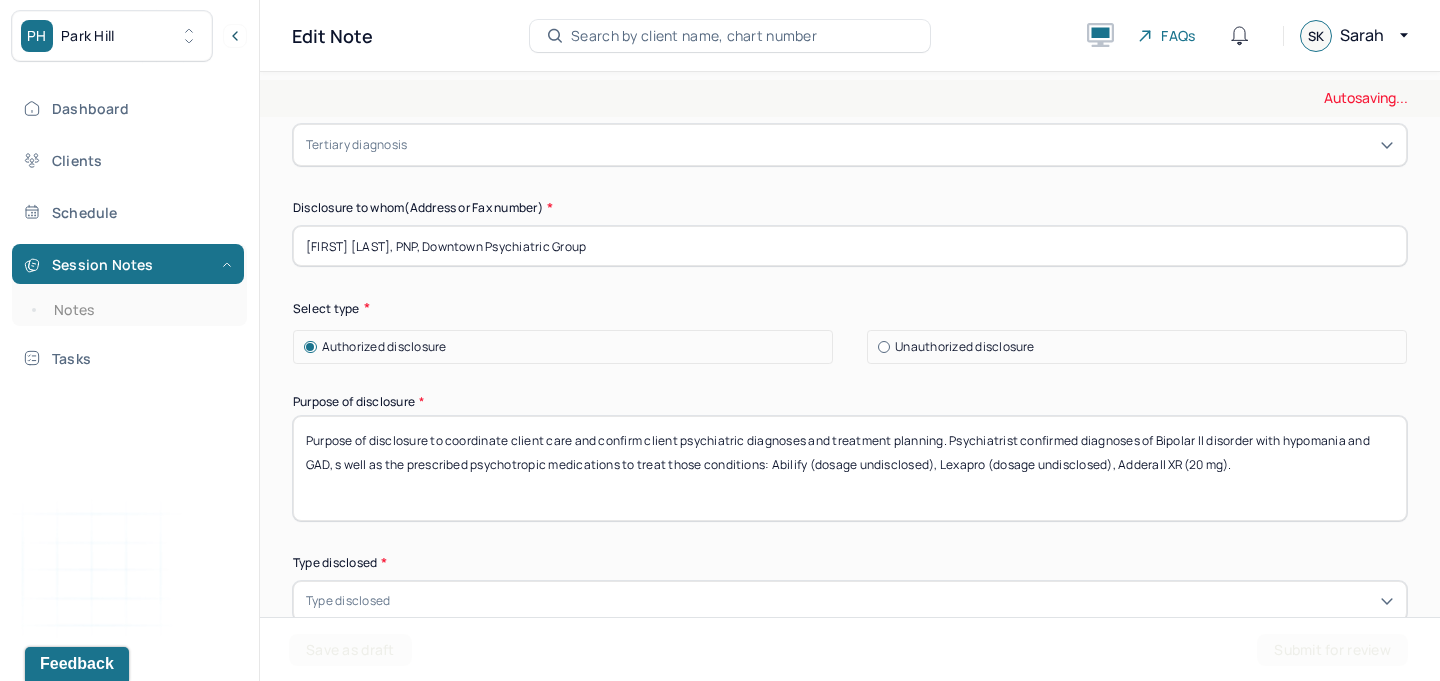 click on "Purpose of disclosure to coordinate client care and confirm client psychiatric diagnoses and treatment planning. Psychiatrist confirmed diagnoses of Bipolar II disorder with hypomania and GAD, s well as the prescribed psychotropic medications to treat those conditions: Abilify (dosage undisclosed), Lexapro (20 mg), Adderall XR(20 mg)." at bounding box center (850, 468) 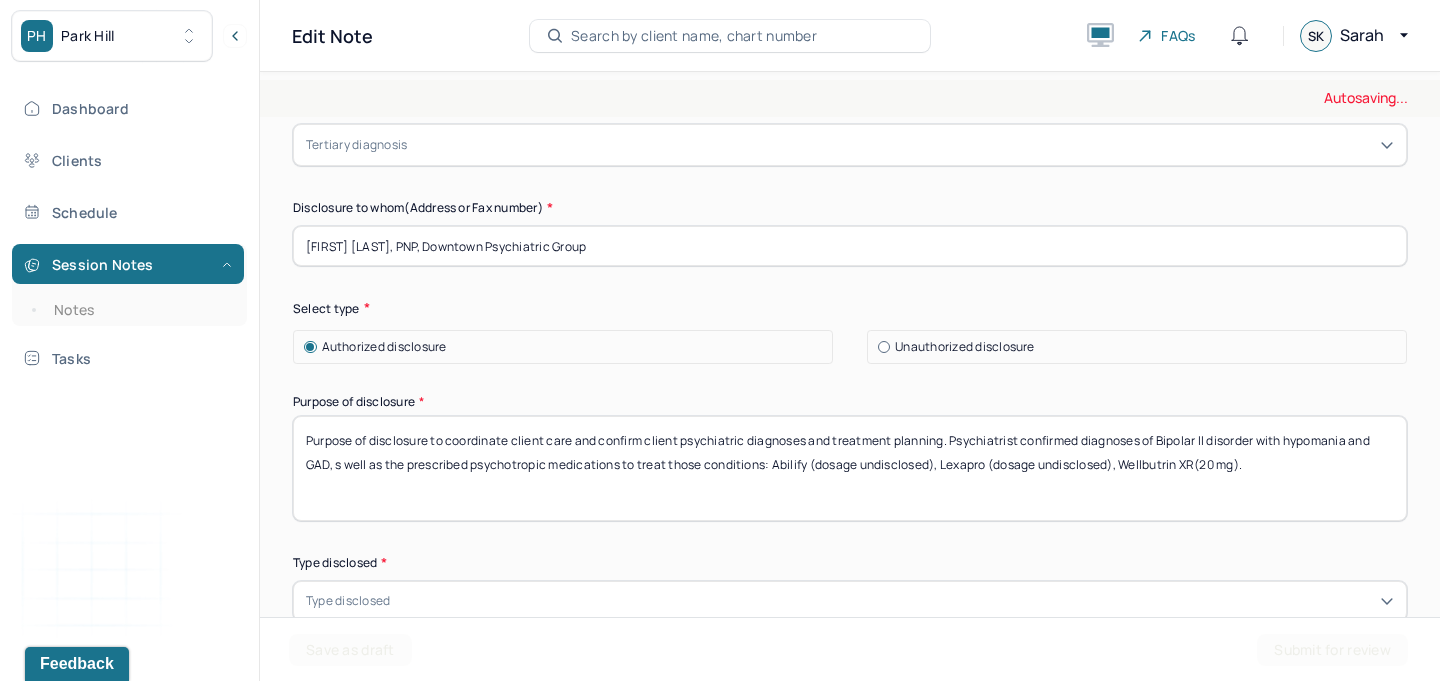 click on "Purpose of disclosure to coordinate client care and confirm client psychiatric diagnoses and treatment planning. Psychiatrist confirmed diagnoses of Bipolar II disorder with hypomania and GAD, s well as the prescribed psychotropic medications to treat those conditions: Abilify (dosage undisclosed), Lexapro (dosage undisclosed), Adderall XR(20 mg)." at bounding box center (850, 468) 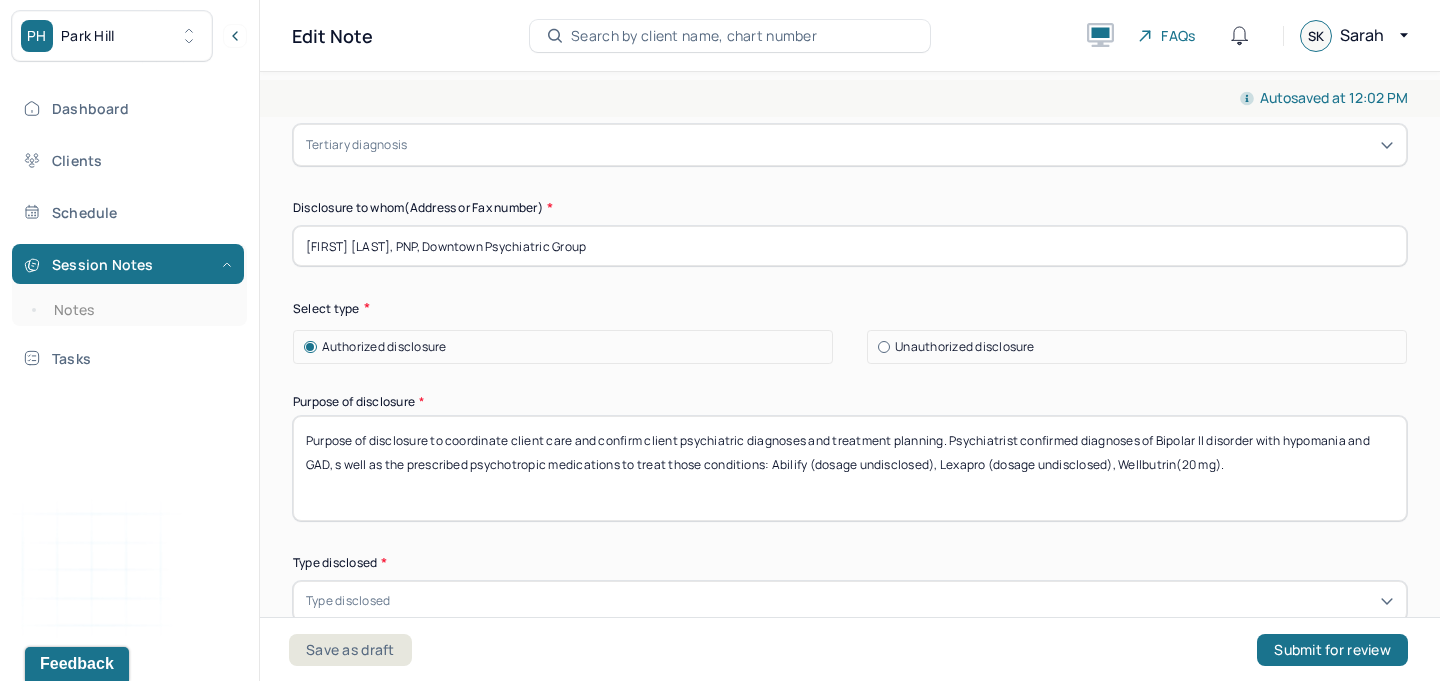 click on "Purpose of disclosure to coordinate client care and confirm client psychiatric diagnoses and treatment planning. Psychiatrist confirmed diagnoses of Bipolar II disorder with hypomania and GAD, s well as the prescribed psychotropic medications to treat those conditions: Abilify (dosage undisclosed), Lexapro (dosage undisclosed), Wellbutrin XR(20 mg)." at bounding box center [850, 468] 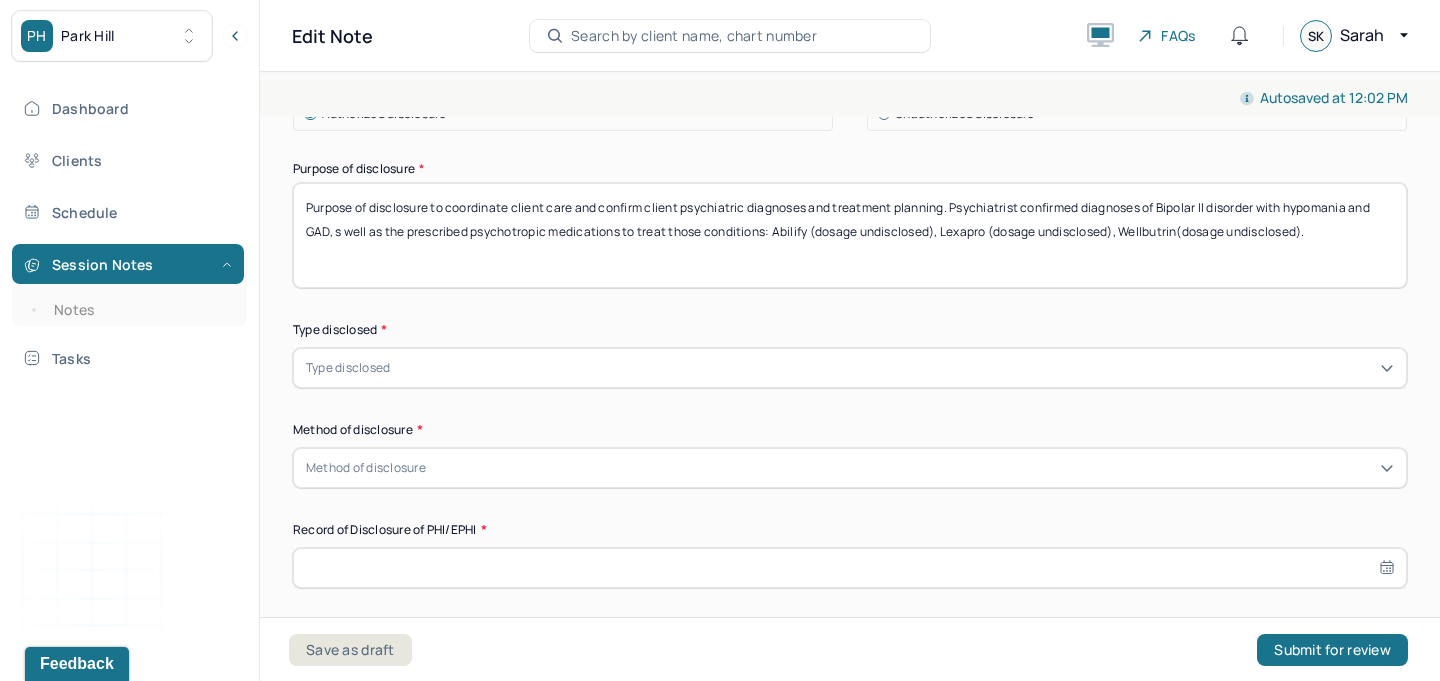 scroll, scrollTop: 783, scrollLeft: 0, axis: vertical 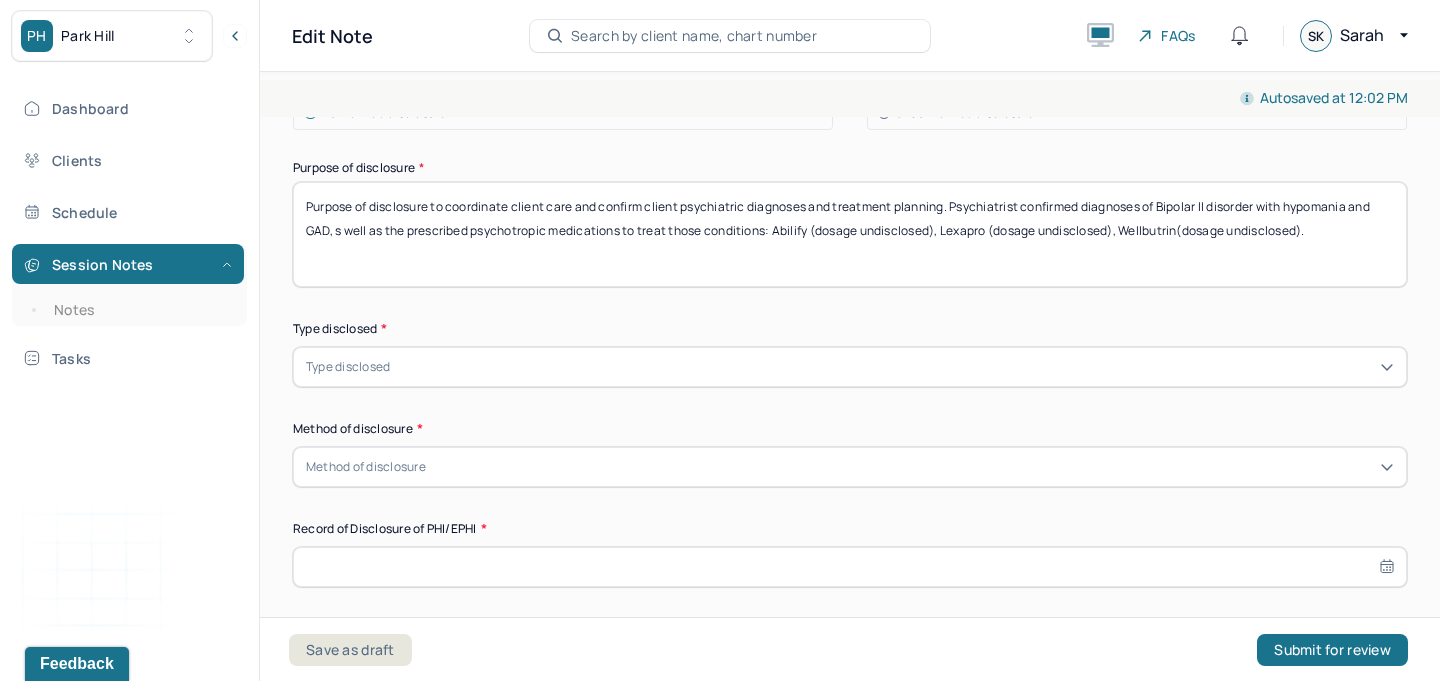type on "Purpose of disclosure to coordinate client care and confirm client psychiatric diagnoses and treatment planning. Psychiatrist confirmed diagnoses of Bipolar II disorder with hypomania and GAD, s well as the prescribed psychotropic medications to treat those conditions: Abilify (dosage undisclosed), Lexapro (dosage undisclosed), Wellbutrin(dosage undisclosed)." 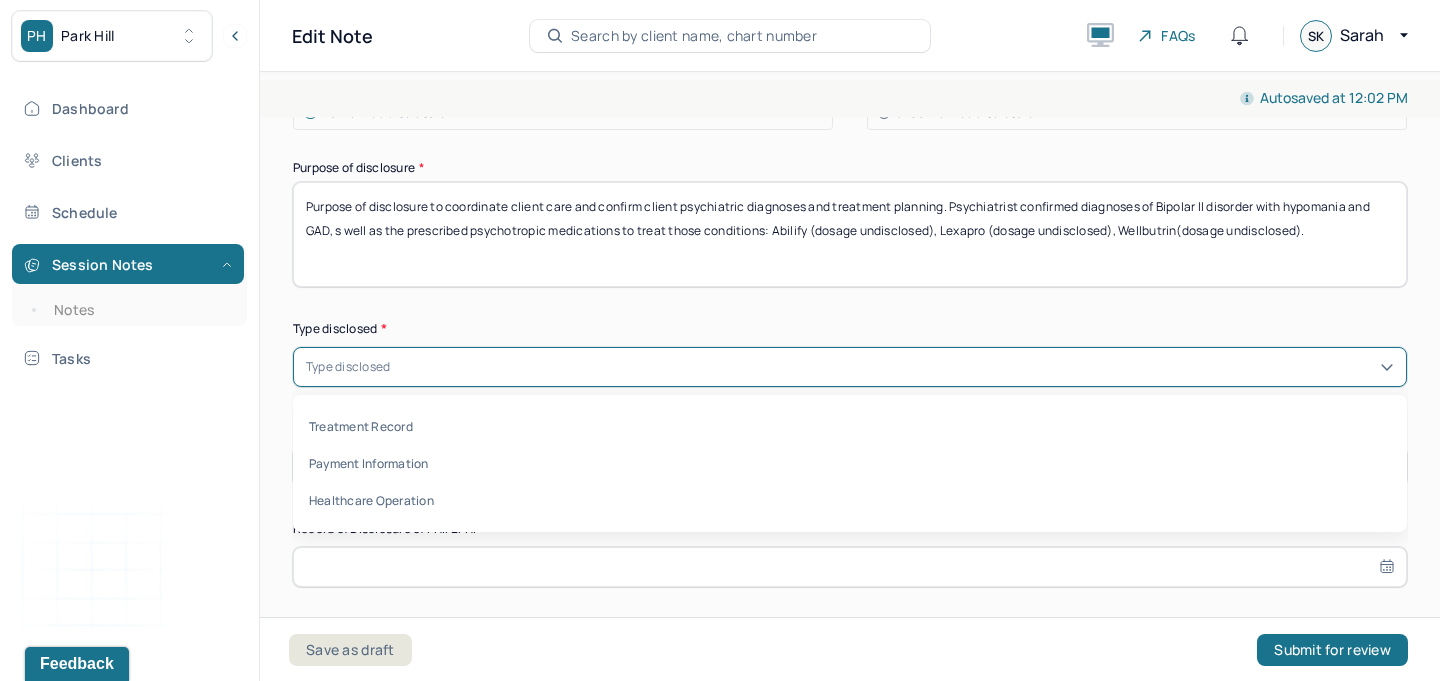 click on "Type disclosed" at bounding box center [850, 367] 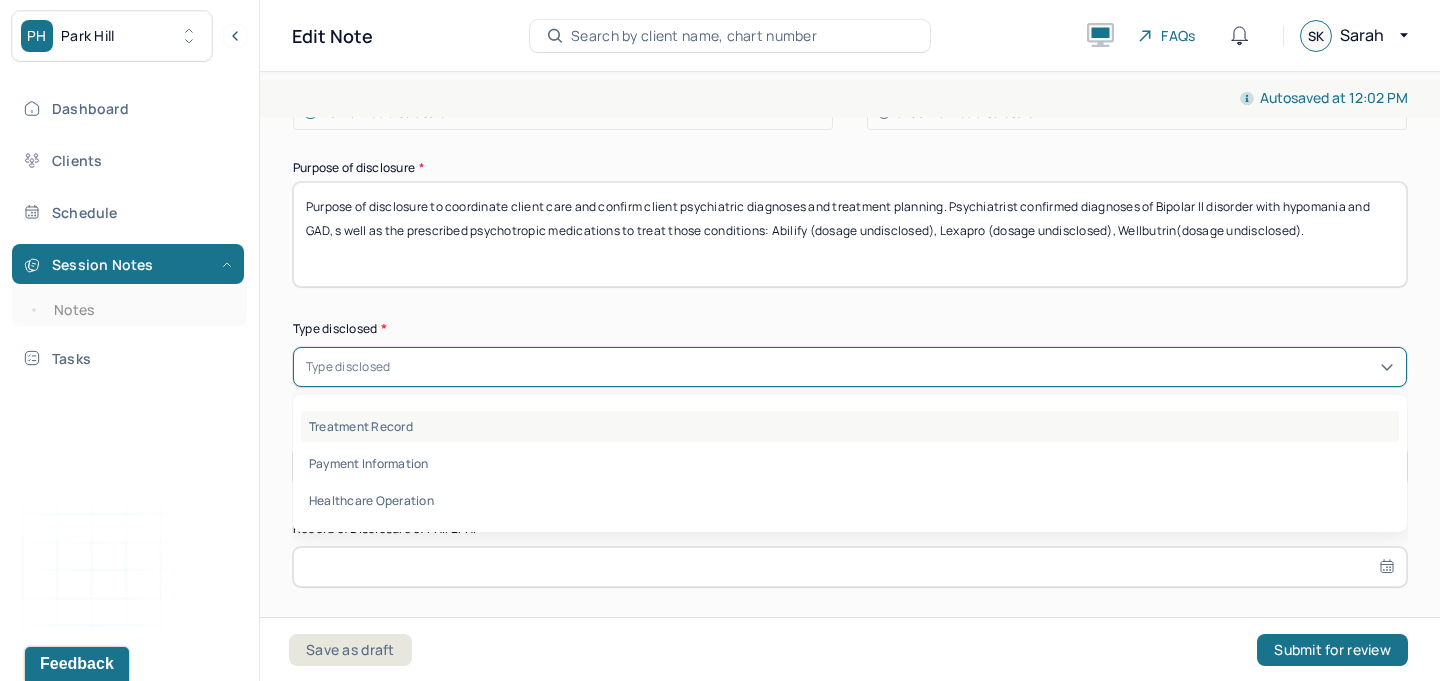 click on "Treatment Record" at bounding box center [850, 426] 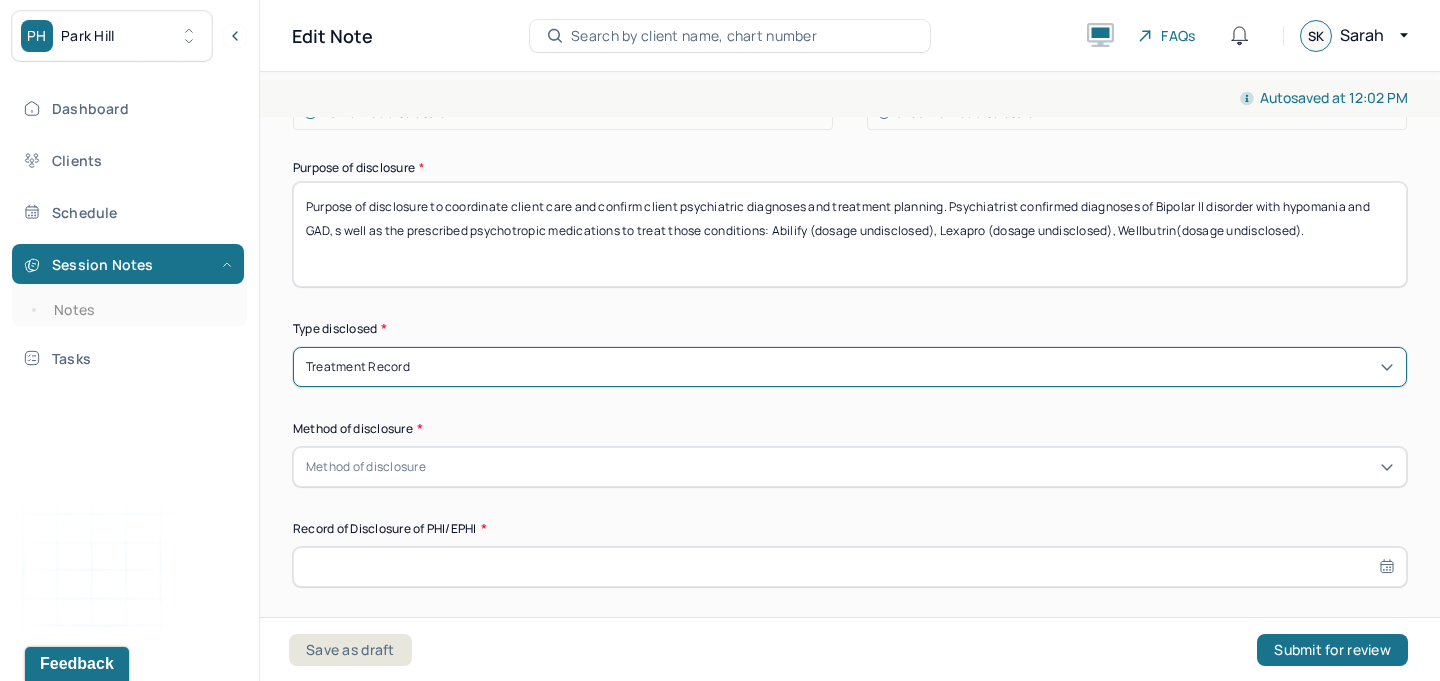 click on "Method of disclosure" at bounding box center (850, 467) 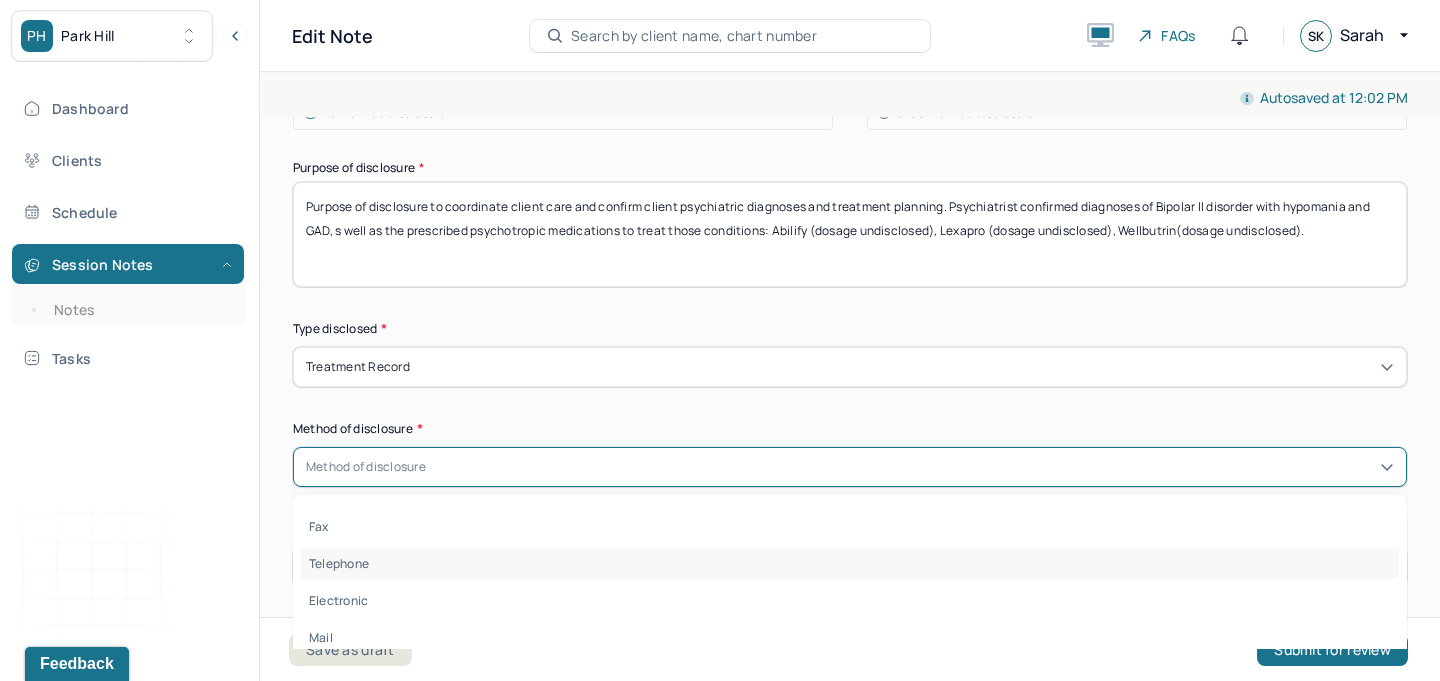 click on "Telephone" at bounding box center [850, 563] 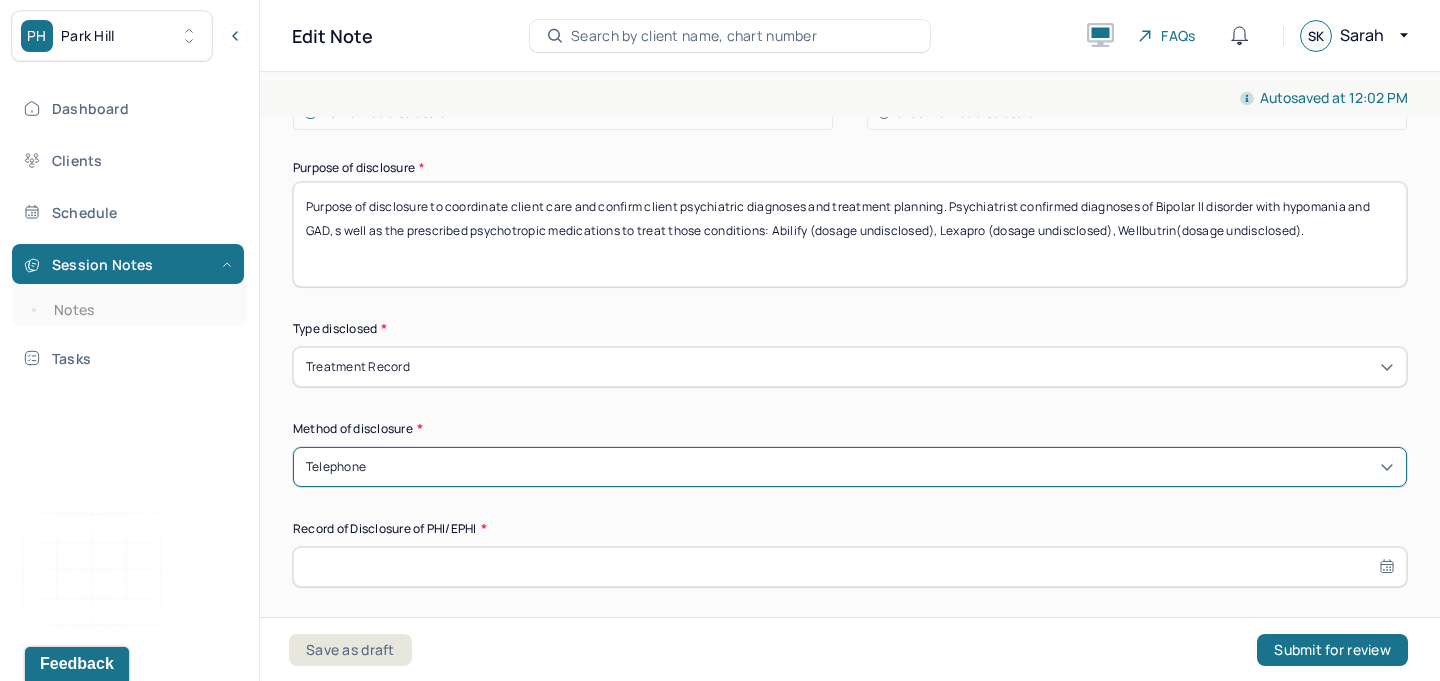 select on "6" 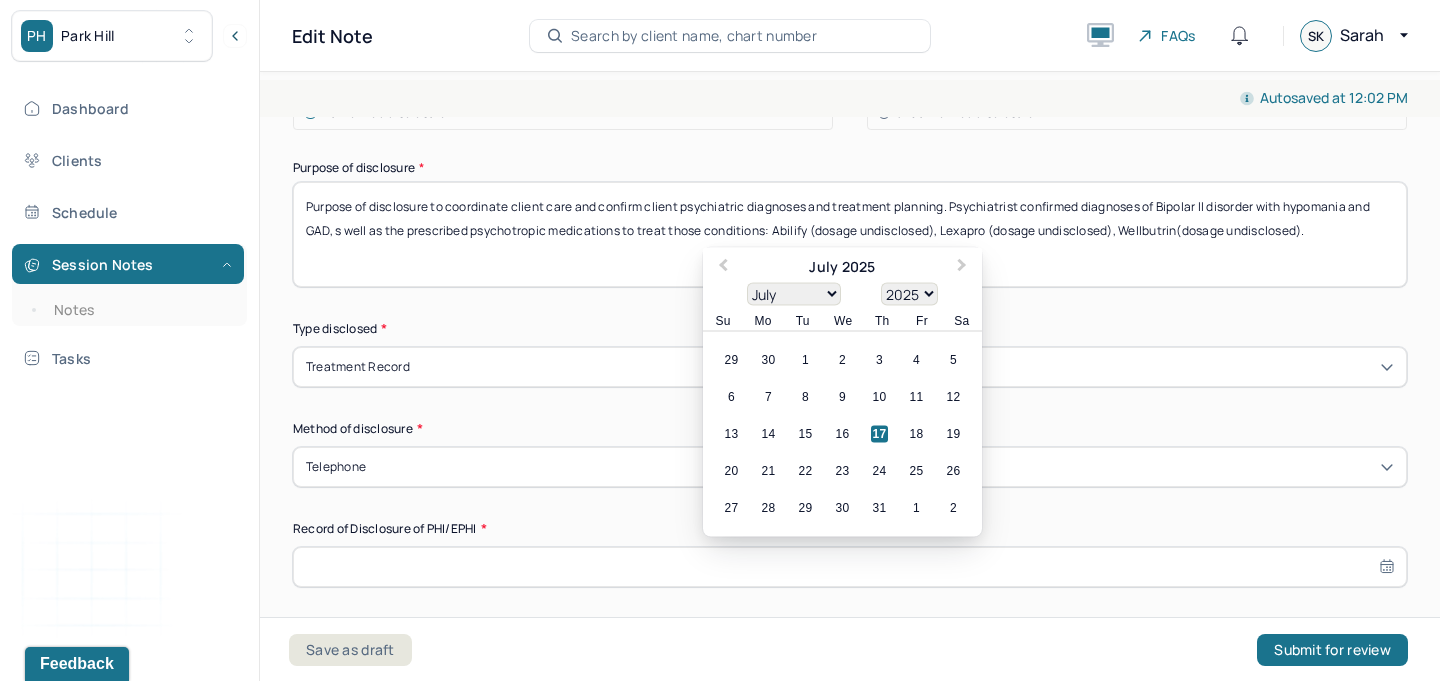 click at bounding box center (850, 567) 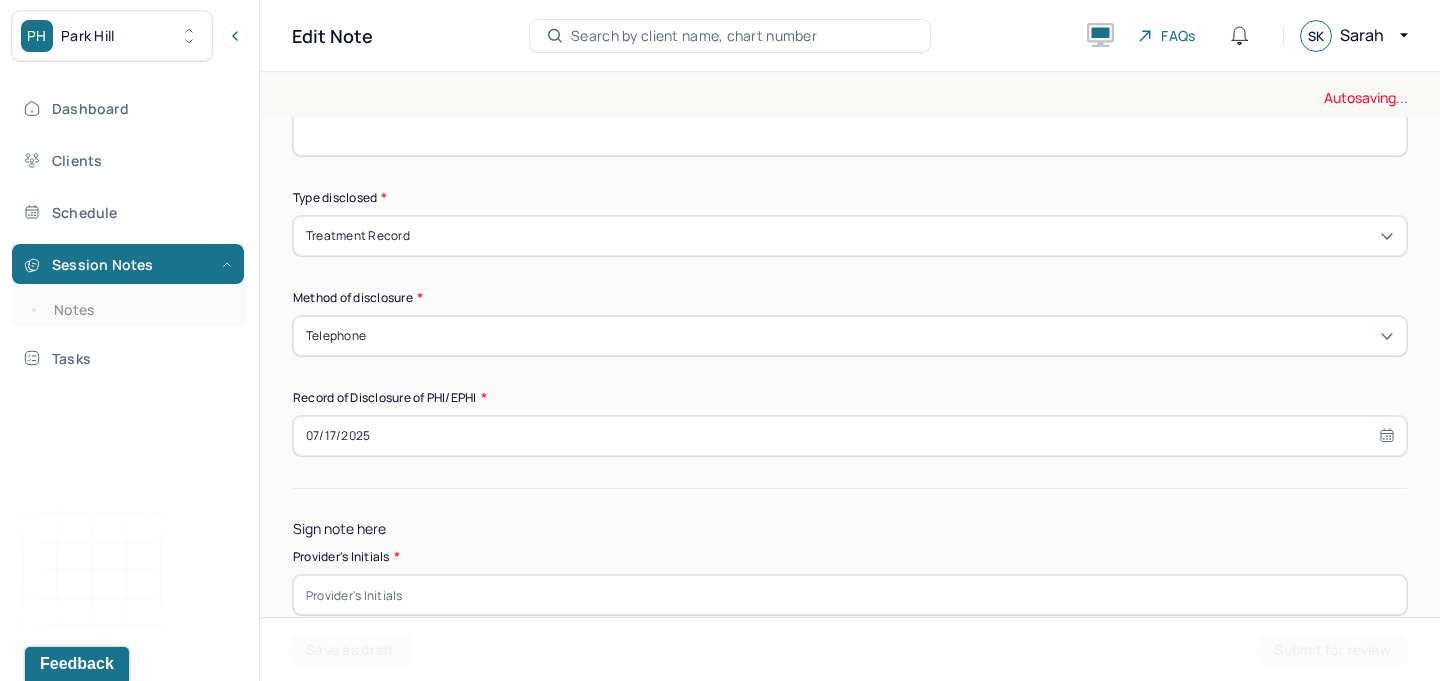 scroll, scrollTop: 988, scrollLeft: 0, axis: vertical 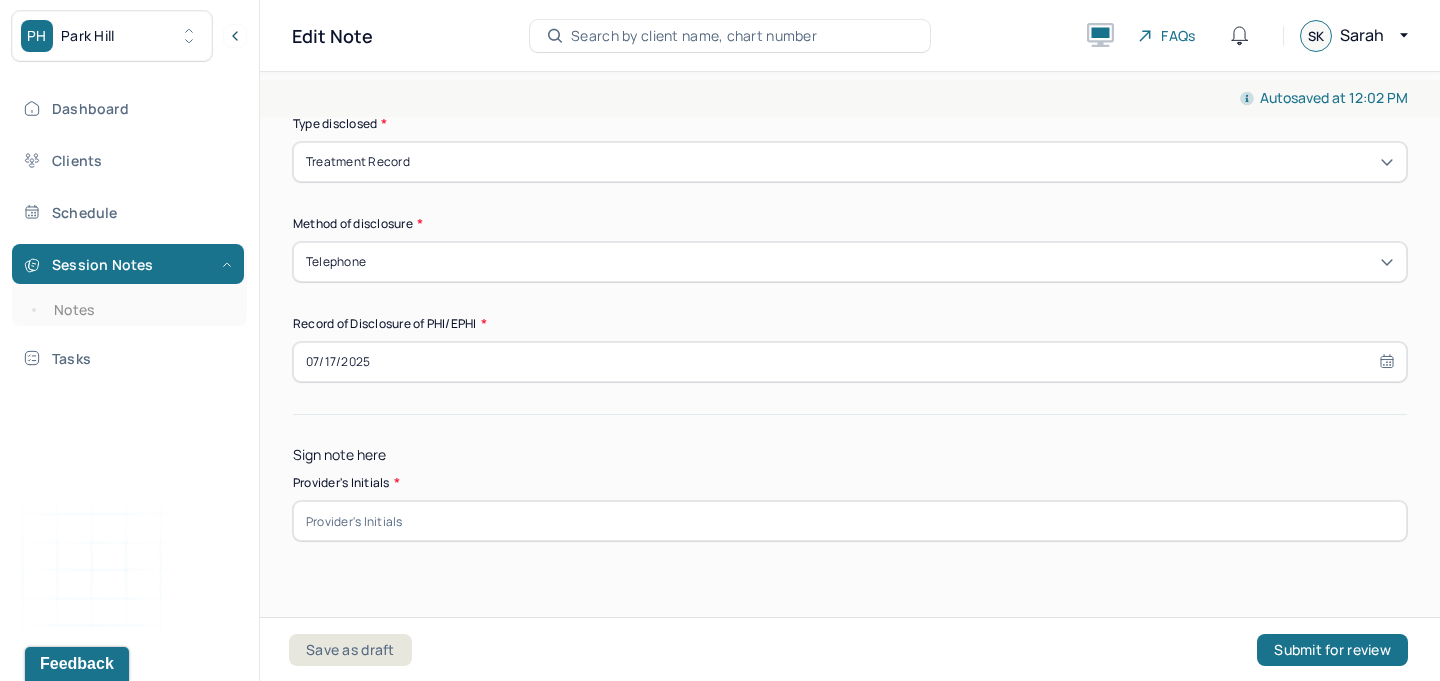 click at bounding box center [850, 521] 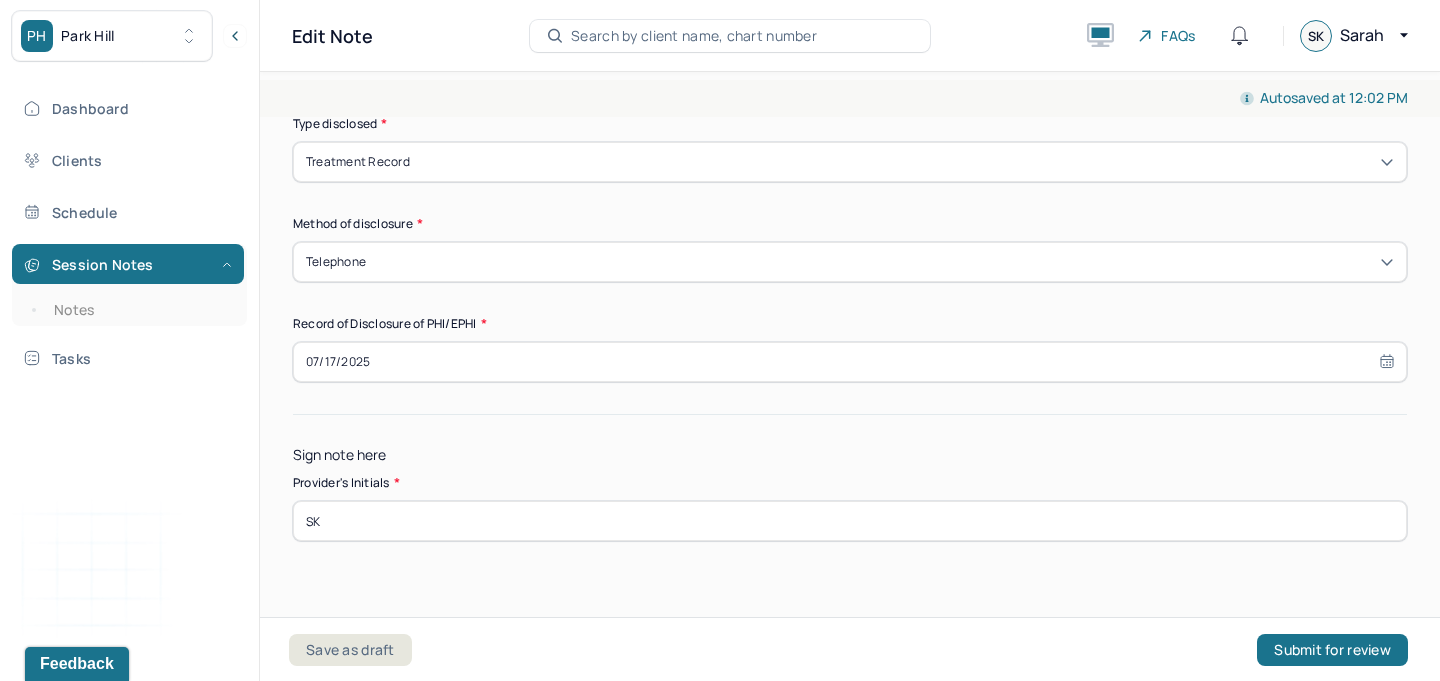 type on "SK" 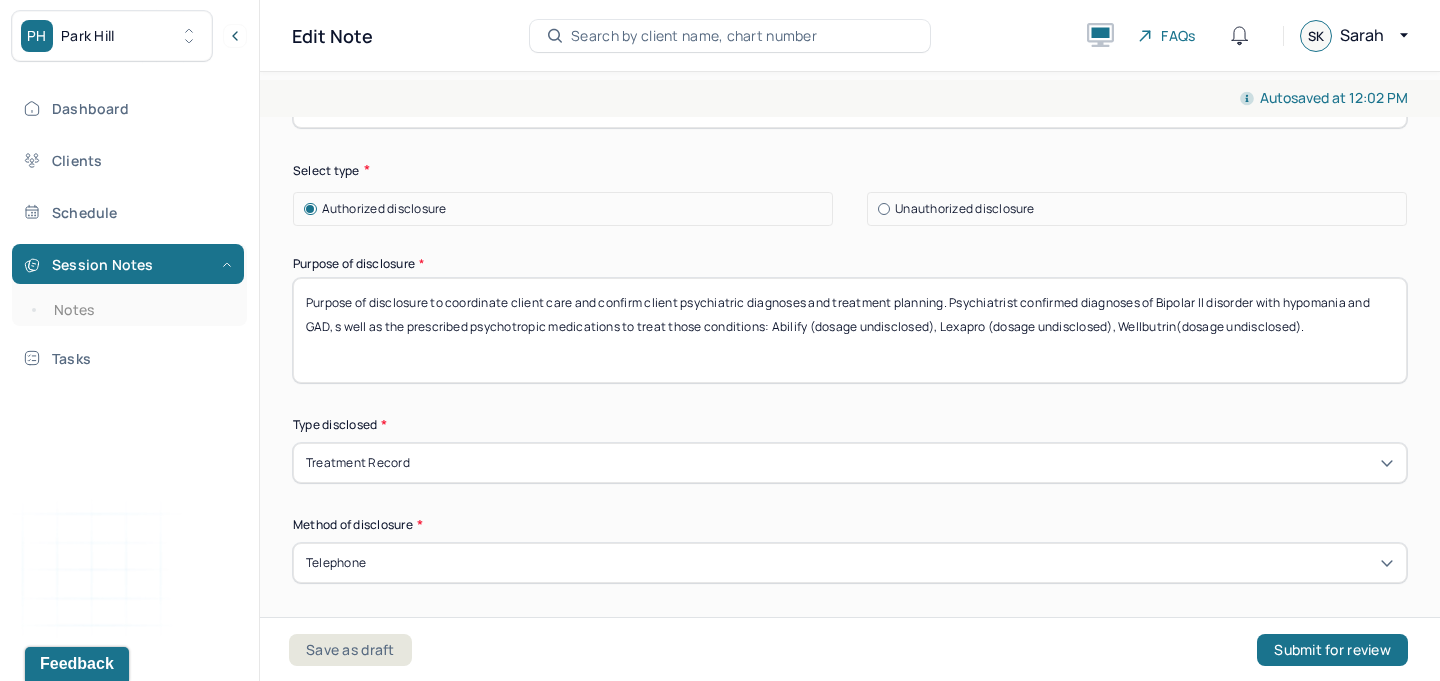 scroll, scrollTop: 677, scrollLeft: 0, axis: vertical 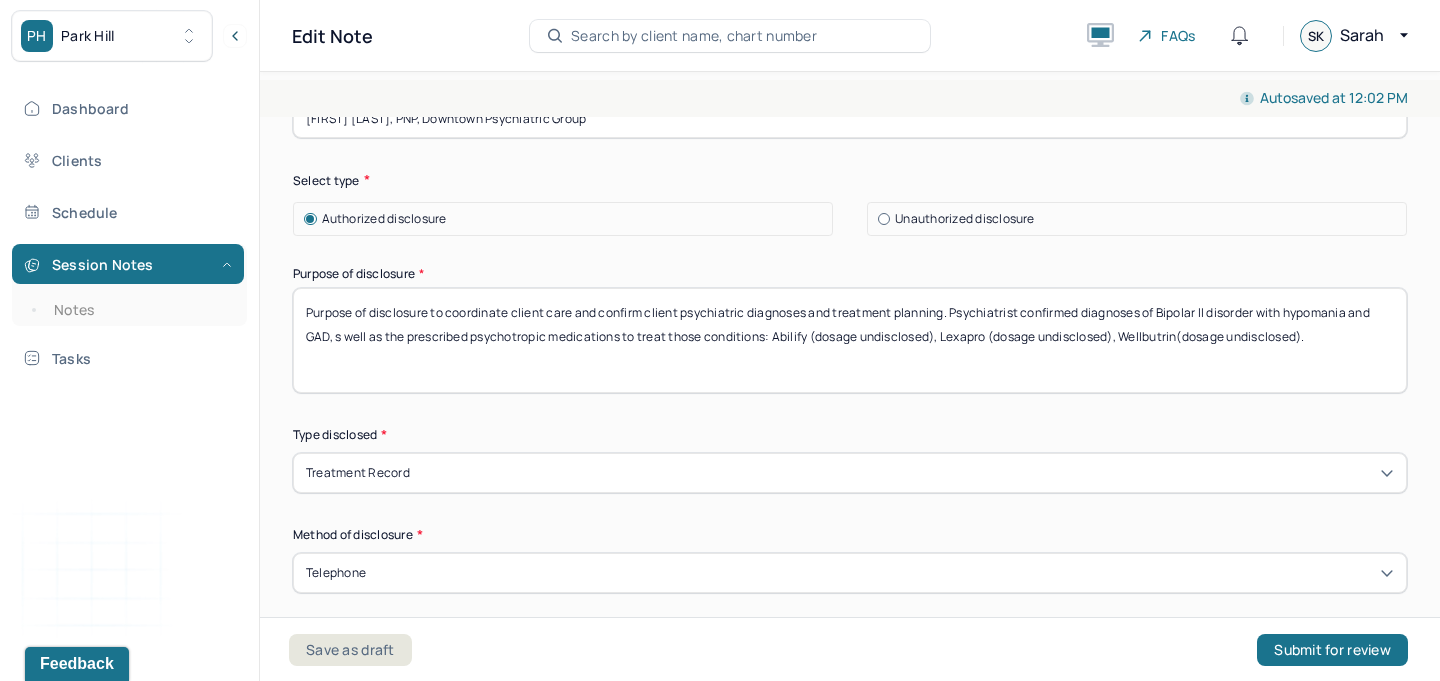 click on "Purpose of disclosure to coordinate client care and confirm client psychiatric diagnoses and treatment planning. Psychiatrist confirmed diagnoses of Bipolar II disorder with hypomania and GAD, s well as the prescribed psychotropic medications to treat those conditions: Abilify (dosage undisclosed), Lexapro (dosage undisclosed), Wellbutrin(dosage undisclosed)." at bounding box center (850, 340) 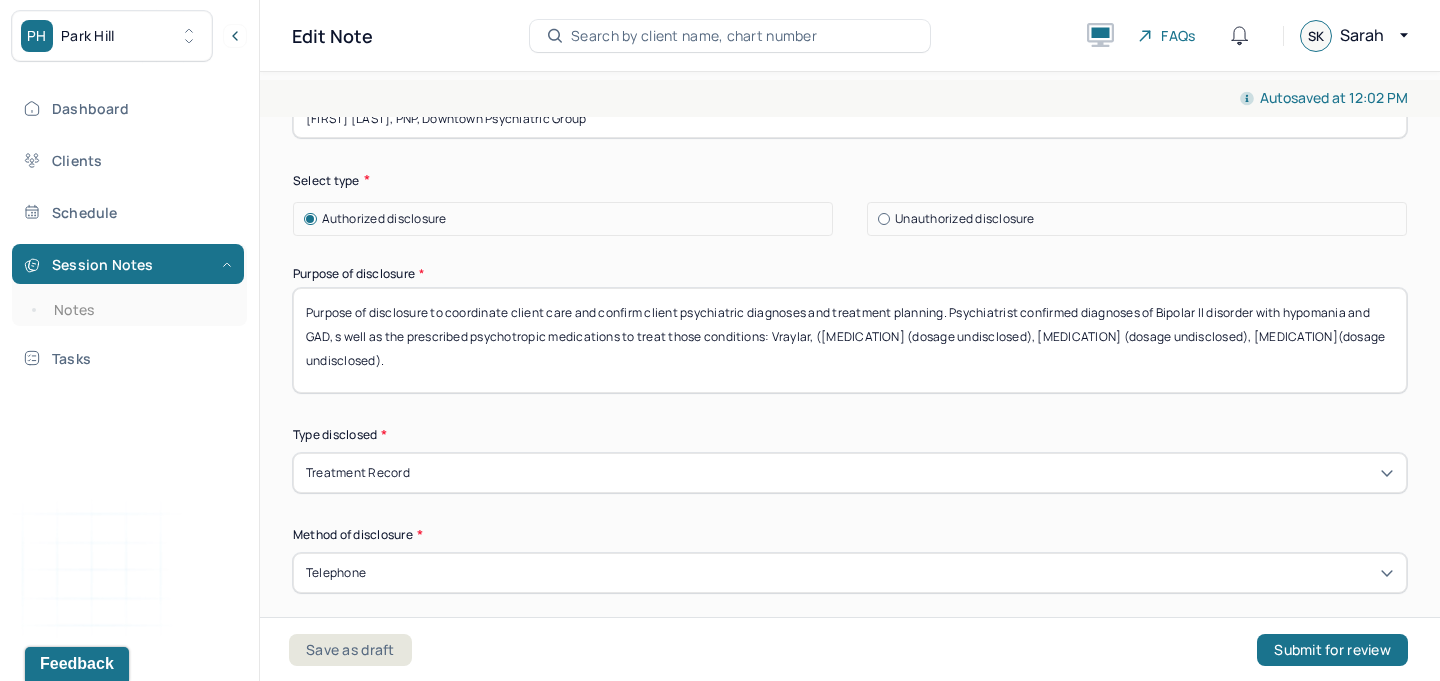 paste on "dosage undisclosed" 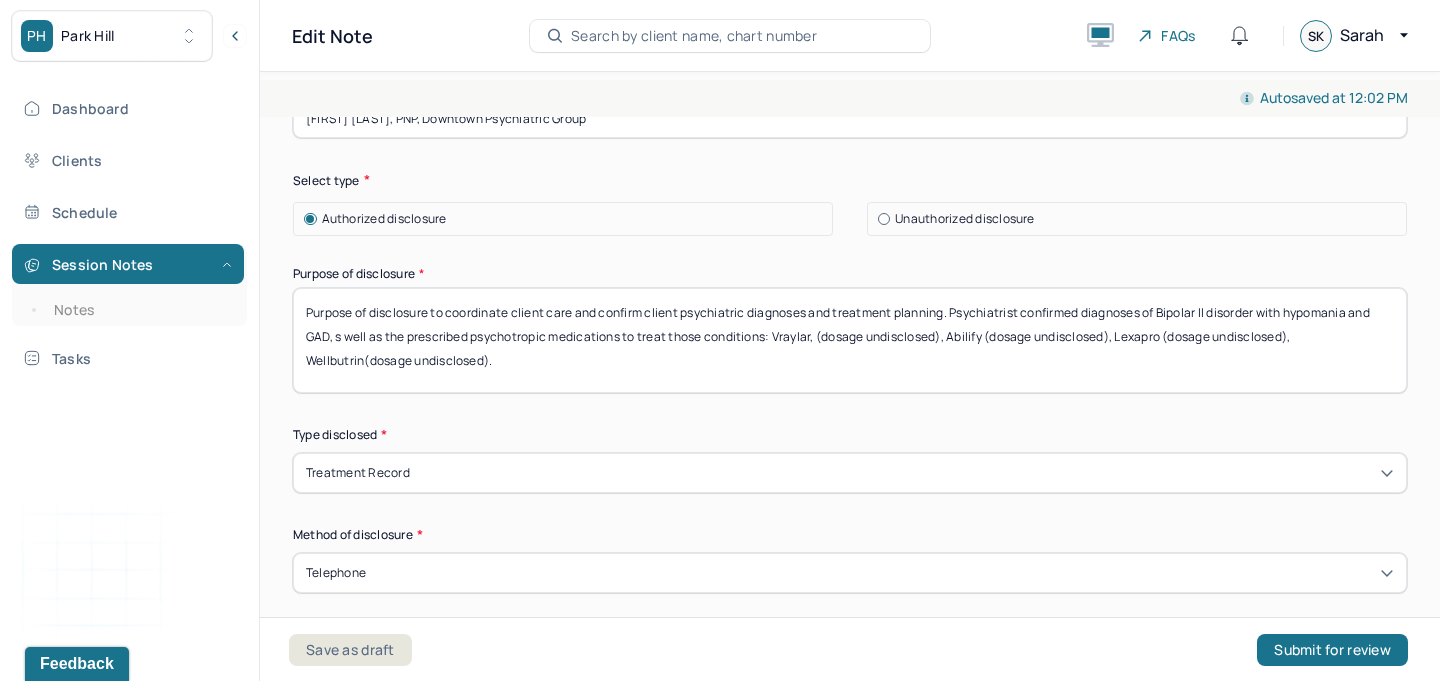 click on "Purpose of disclosure to coordinate client care and confirm client psychiatric diagnoses and treatment planning. Psychiatrist confirmed diagnoses of Bipolar II disorder with hypomania and GAD, s well as the prescribed psychotropic medications to treat those conditions: Vraylar, (dosage undisclosed), Abilify (dosage undisclosed), Lexapro (dosage undisclosed), Wellbutrin(dosage undisclosed)." at bounding box center (850, 340) 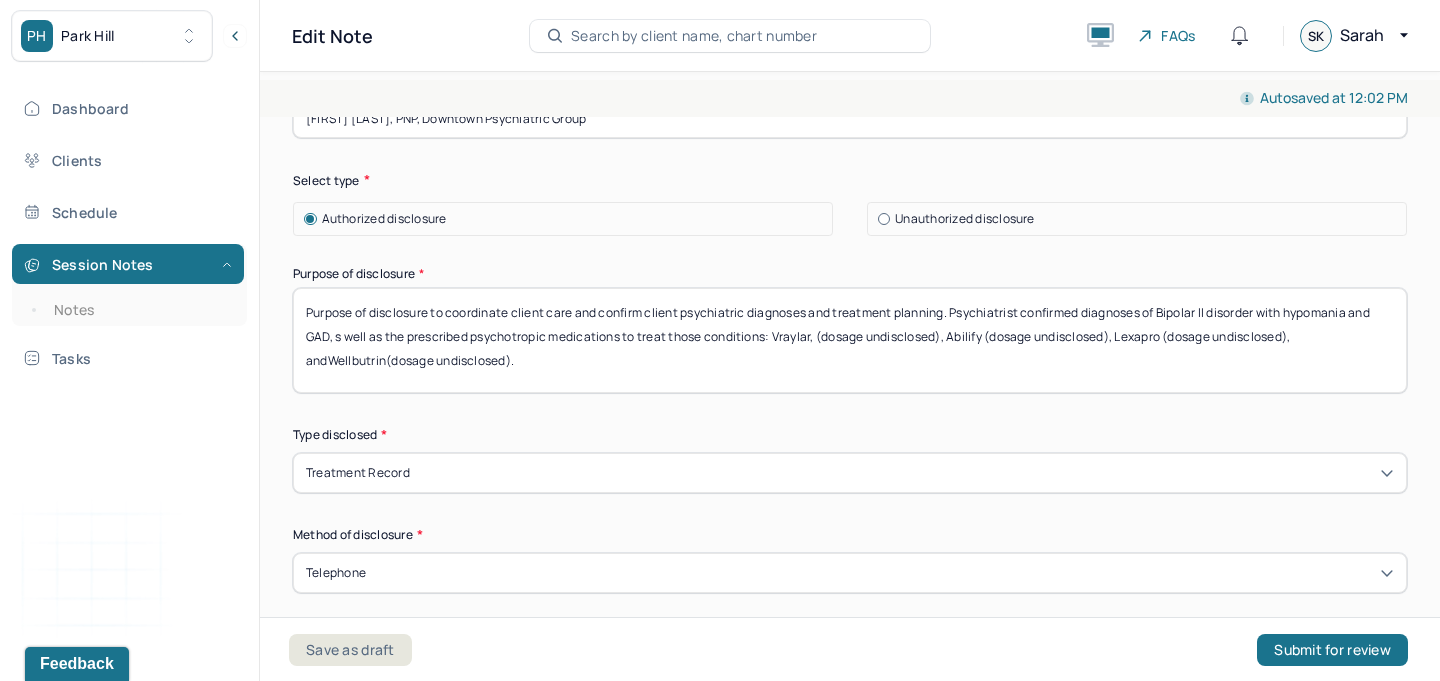click on "Purpose of disclosure to coordinate client care and confirm client psychiatric diagnoses and treatment planning. Psychiatrist confirmed diagnoses of Bipolar II disorder with hypomania and GAD, s well as the prescribed psychotropic medications to treat those conditions: Vraylar, (dosage undisclosed), Abilify (dosage undisclosed), Lexapro (dosage undisclosed), andWellbutrin(dosage undisclosed)." at bounding box center [850, 340] 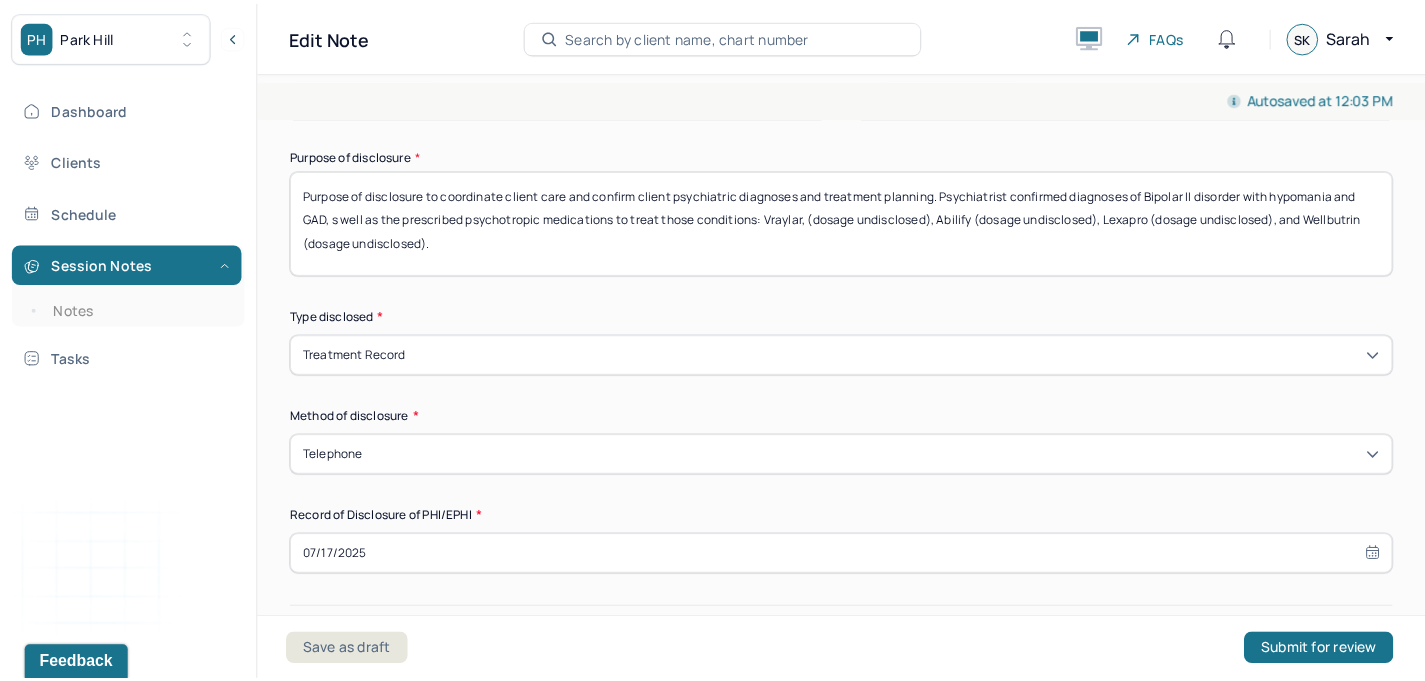 scroll, scrollTop: 802, scrollLeft: 0, axis: vertical 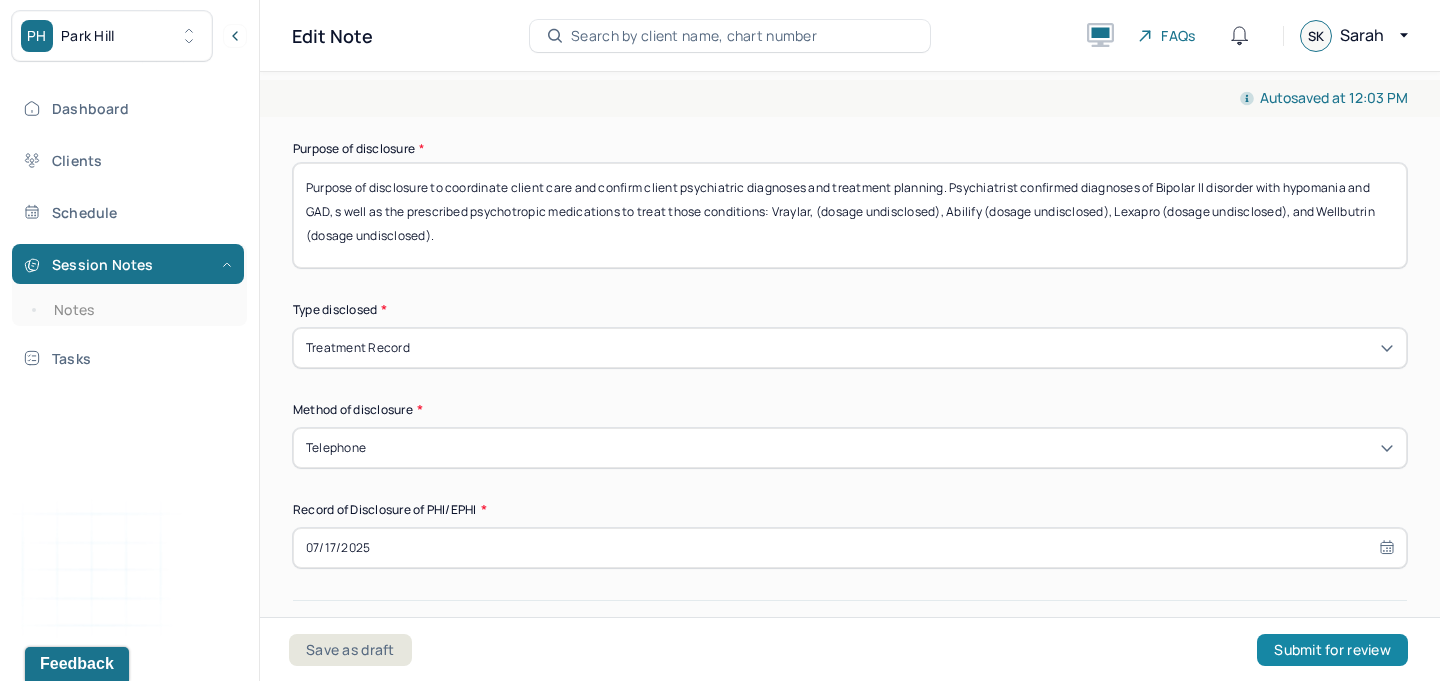 type on "Purpose of disclosure to coordinate client care and confirm client psychiatric diagnoses and treatment planning. Psychiatrist confirmed diagnoses of Bipolar II disorder with hypomania and GAD, s well as the prescribed psychotropic medications to treat those conditions: Vraylar, (dosage undisclosed), Abilify (dosage undisclosed), Lexapro (dosage undisclosed), and Wellbutrin (dosage undisclosed)." 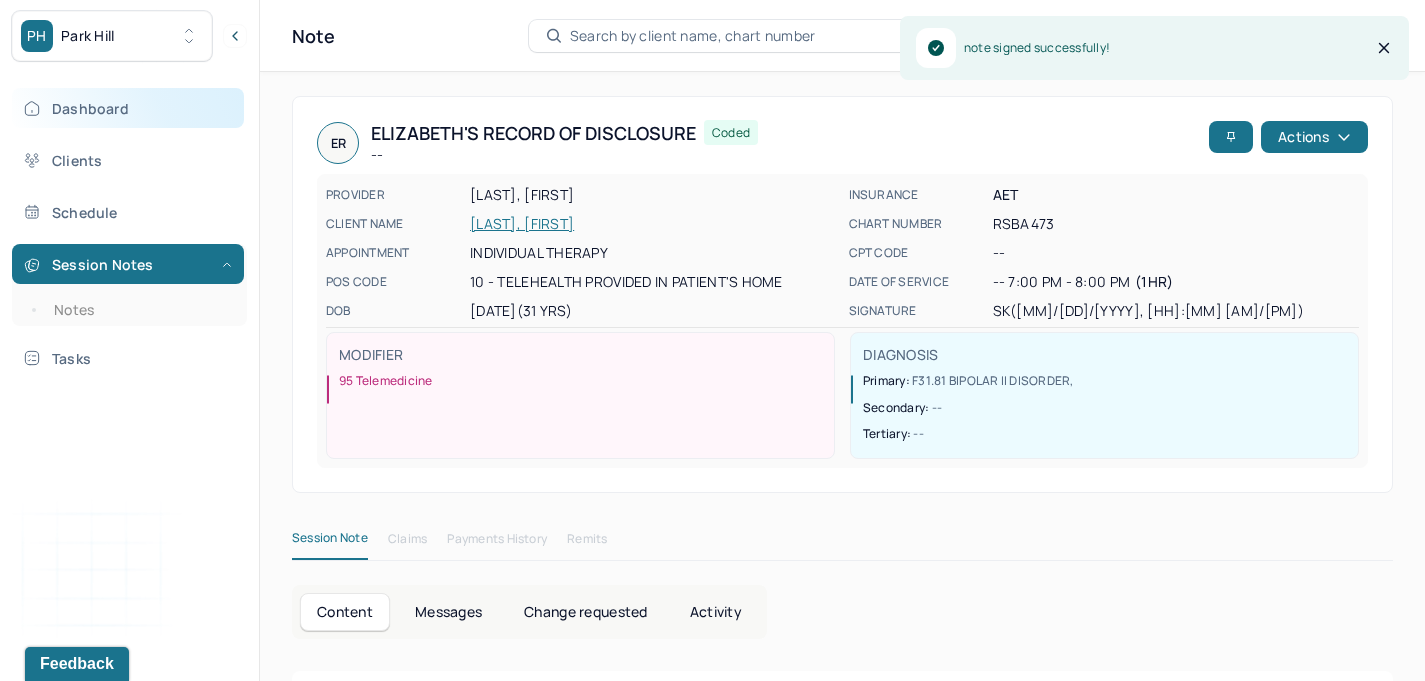 click on "Dashboard" at bounding box center [128, 108] 